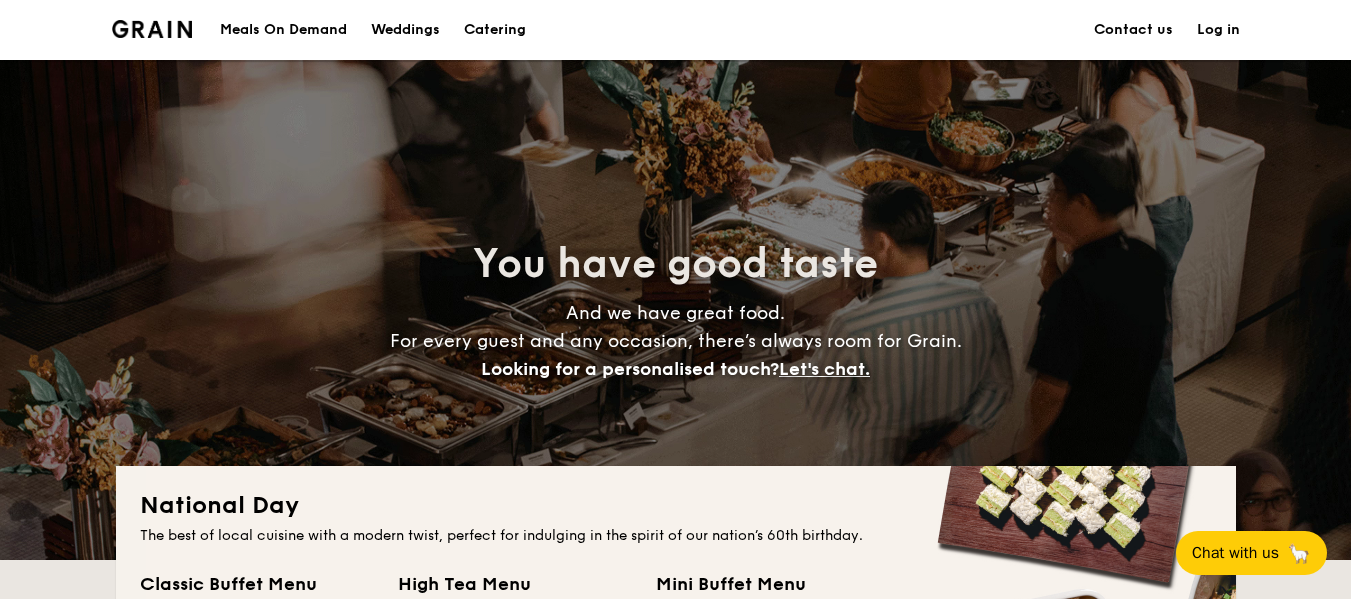 scroll, scrollTop: 100, scrollLeft: 0, axis: vertical 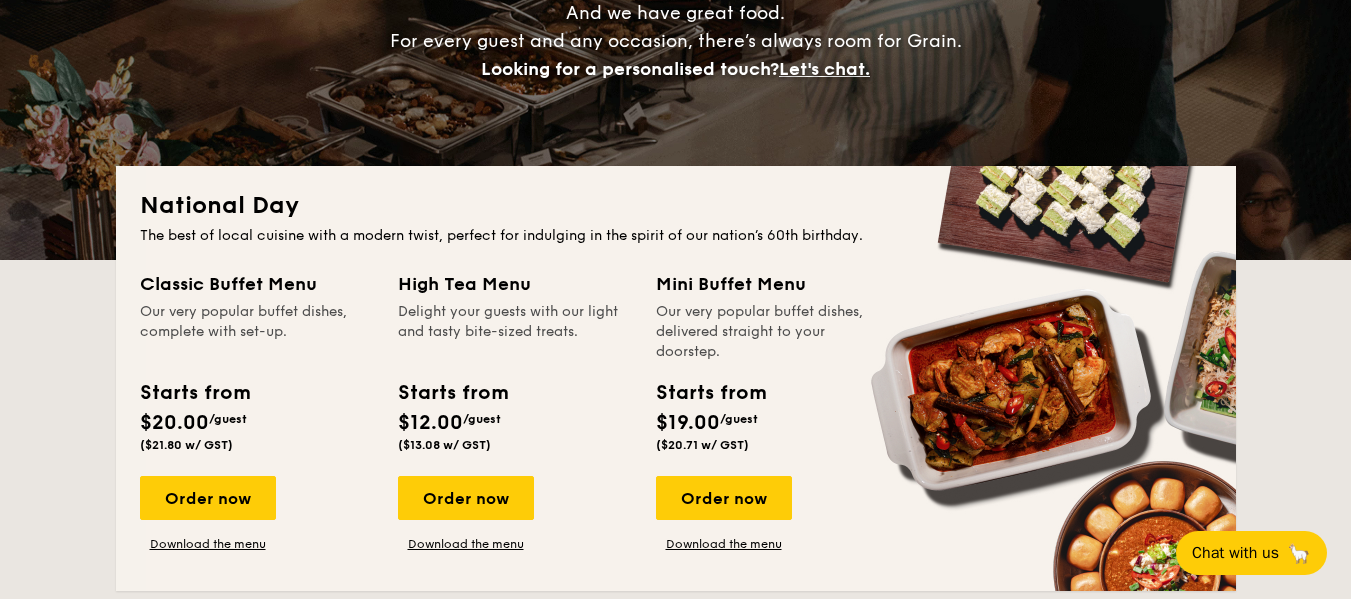 click on "You have good taste And we have great food.  For every guest and any occasion, there’s always room for Grain. Looking for a personalised touch?  Let's chat." at bounding box center (675, 10) 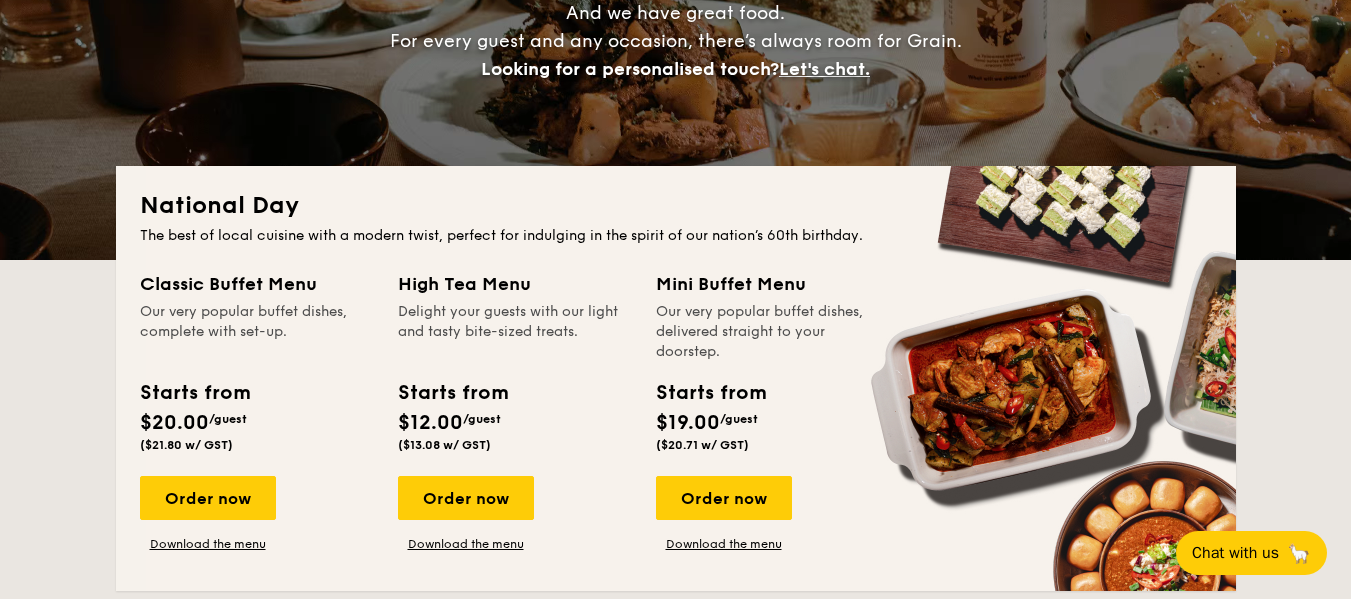 click on "You have good taste And we have great food.  For every guest and any occasion, there’s always room for Grain. Looking for a personalised touch?  Let's chat." at bounding box center (676, 10) 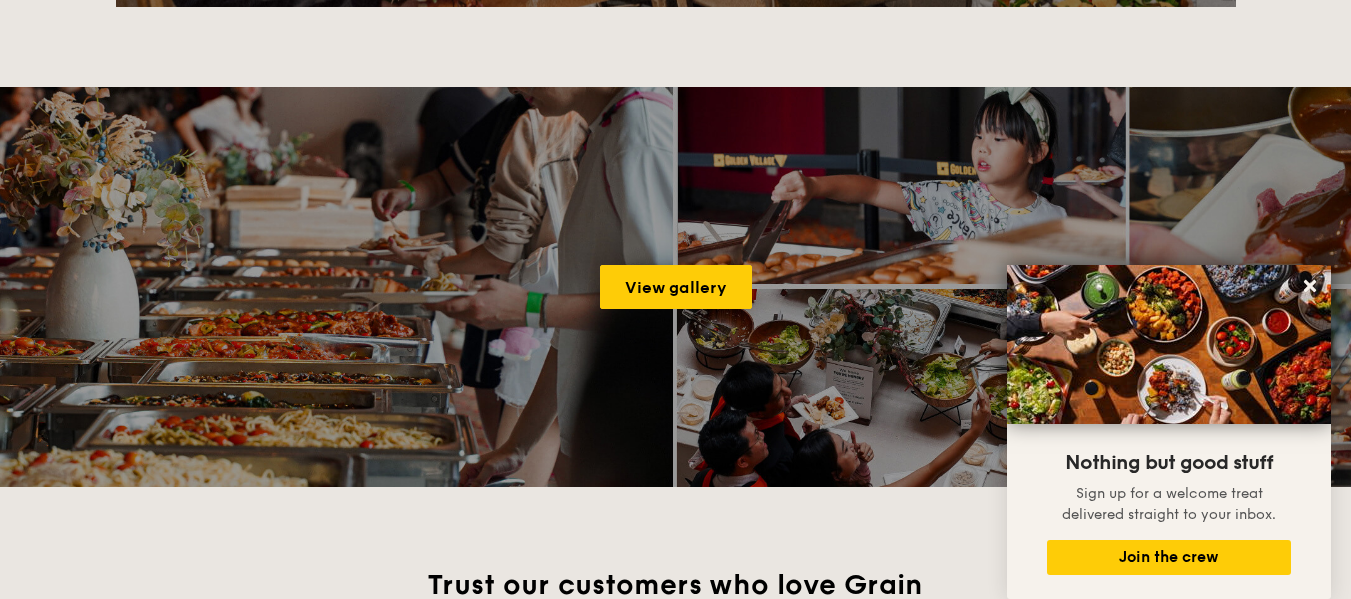 scroll, scrollTop: 2700, scrollLeft: 0, axis: vertical 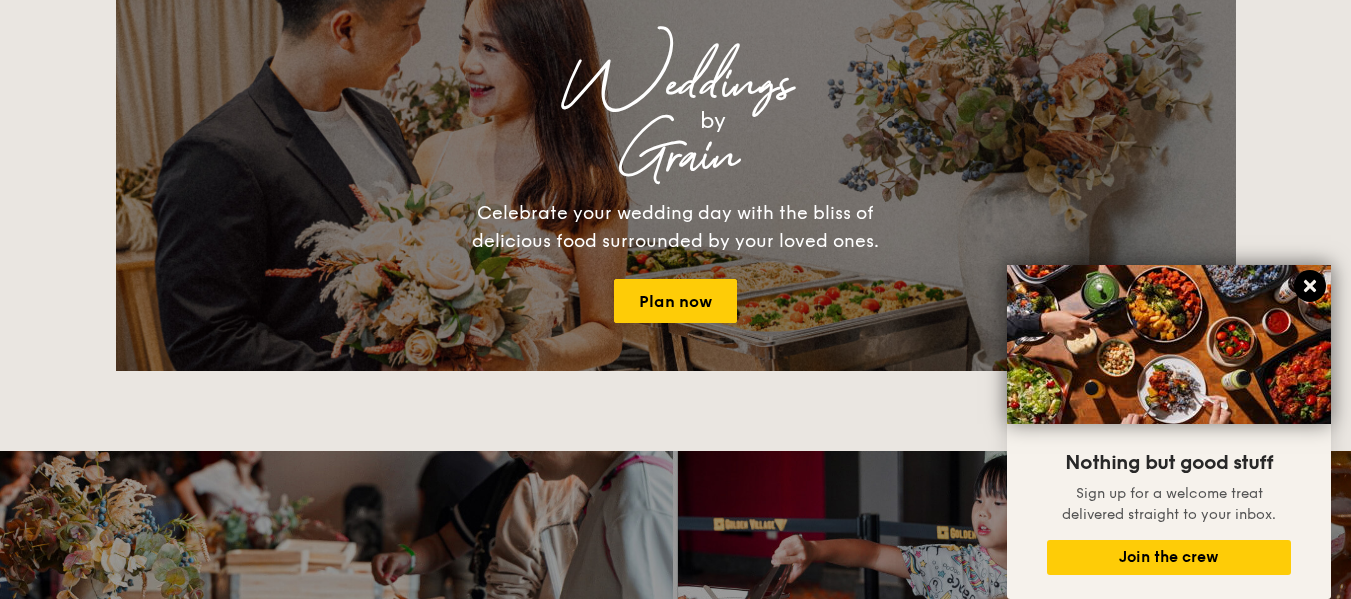 click 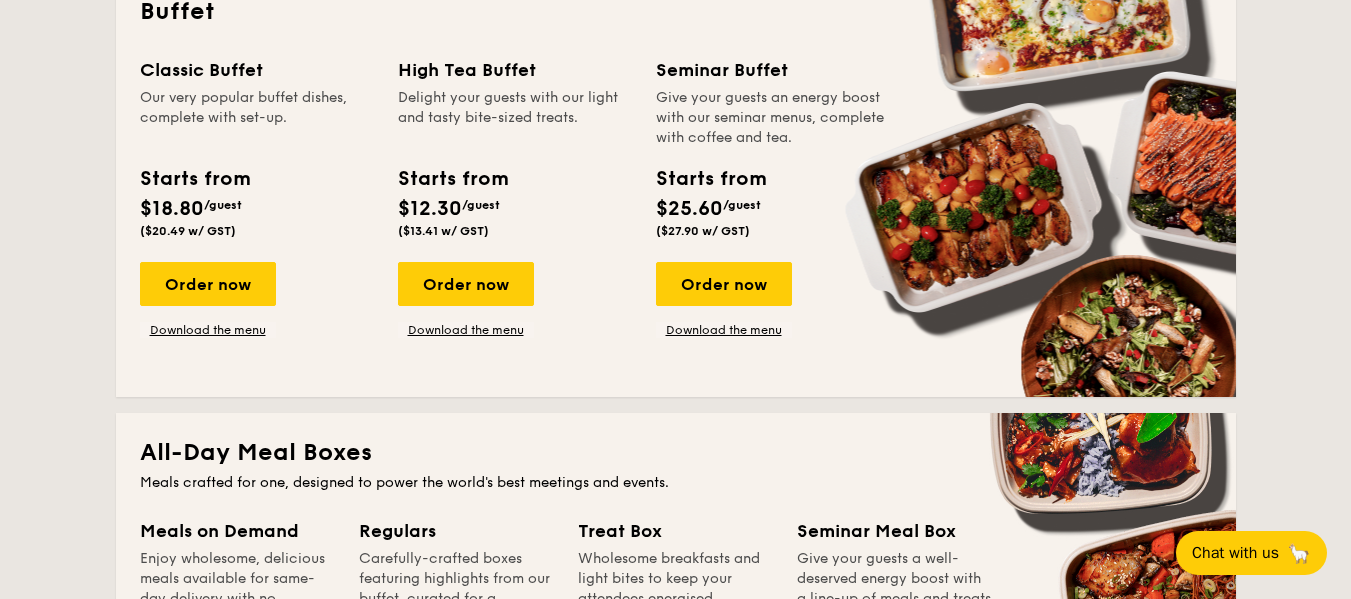 scroll, scrollTop: 800, scrollLeft: 0, axis: vertical 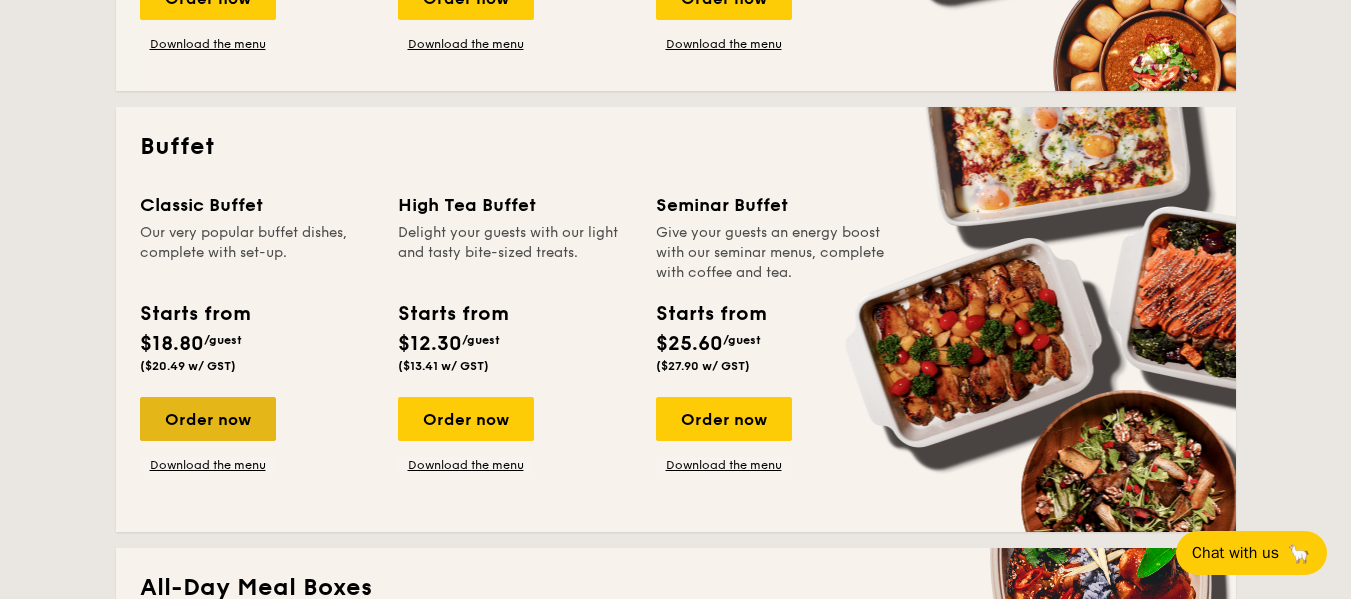 click on "Order now" at bounding box center (208, 419) 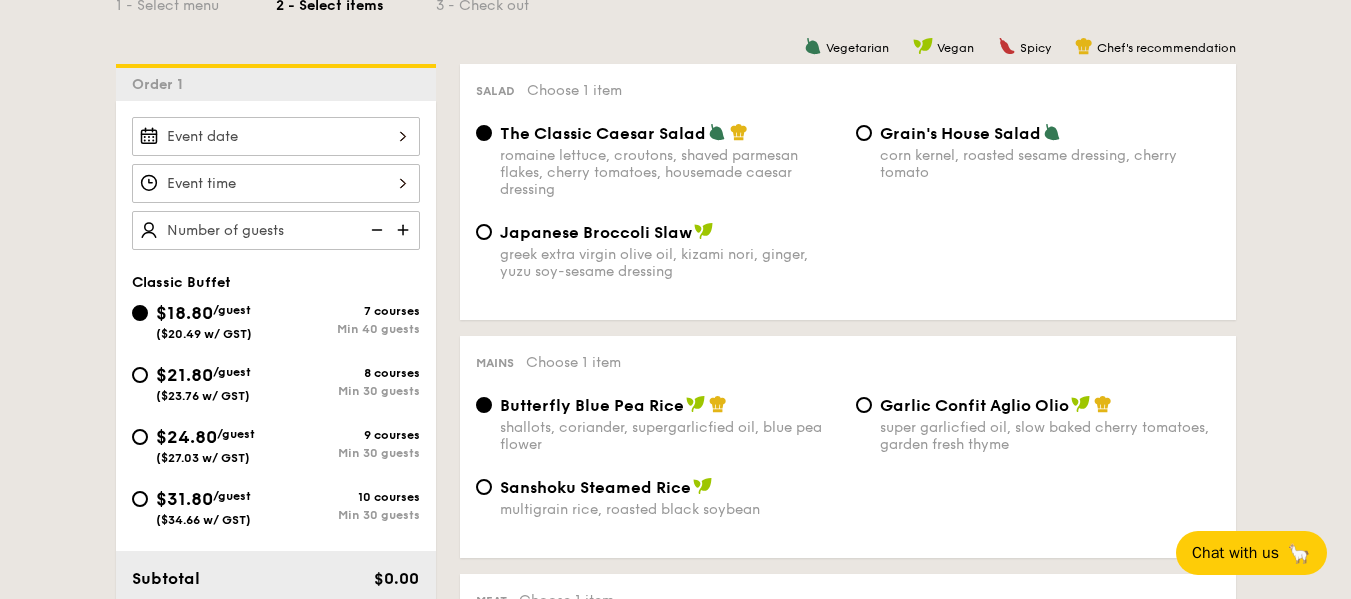 scroll, scrollTop: 600, scrollLeft: 0, axis: vertical 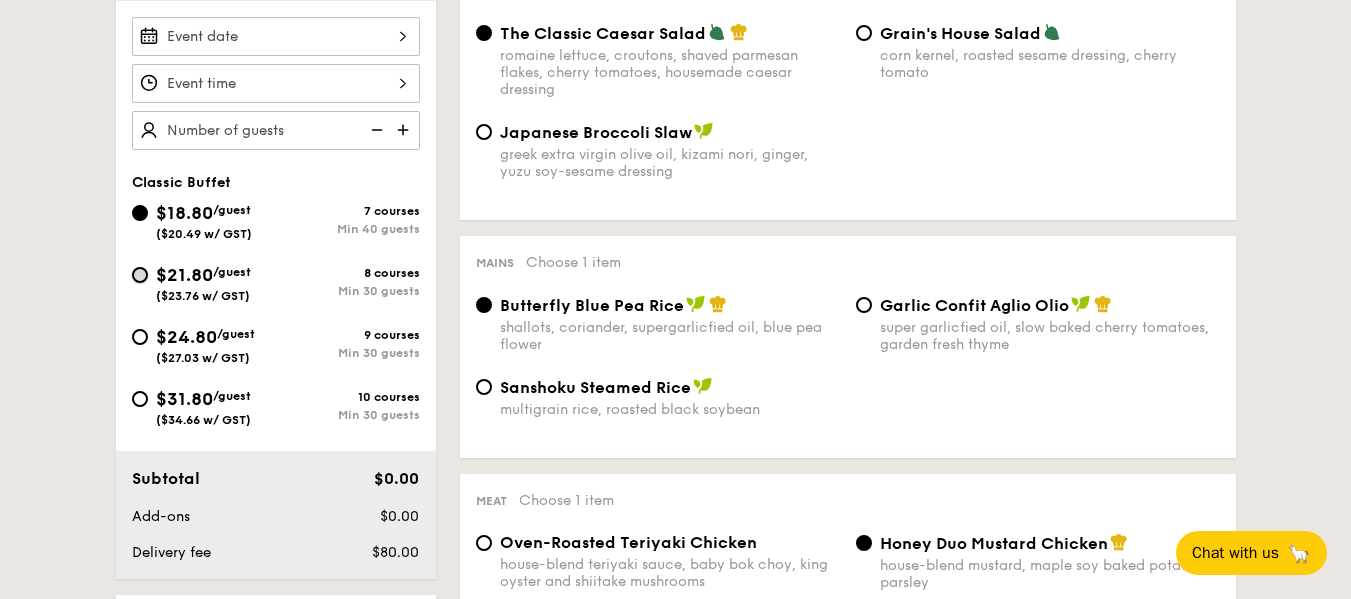 click on "$21.80
/guest
($23.76 w/ GST)
8 courses
Min 30 guests" at bounding box center [140, 275] 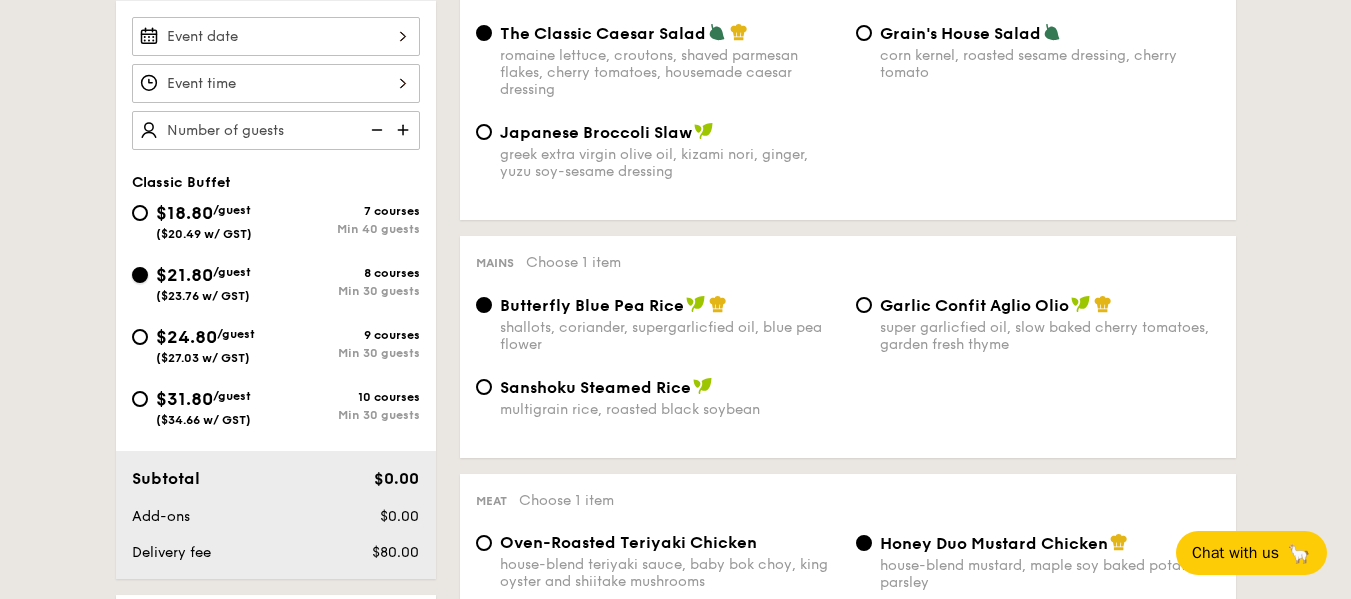 radio on "true" 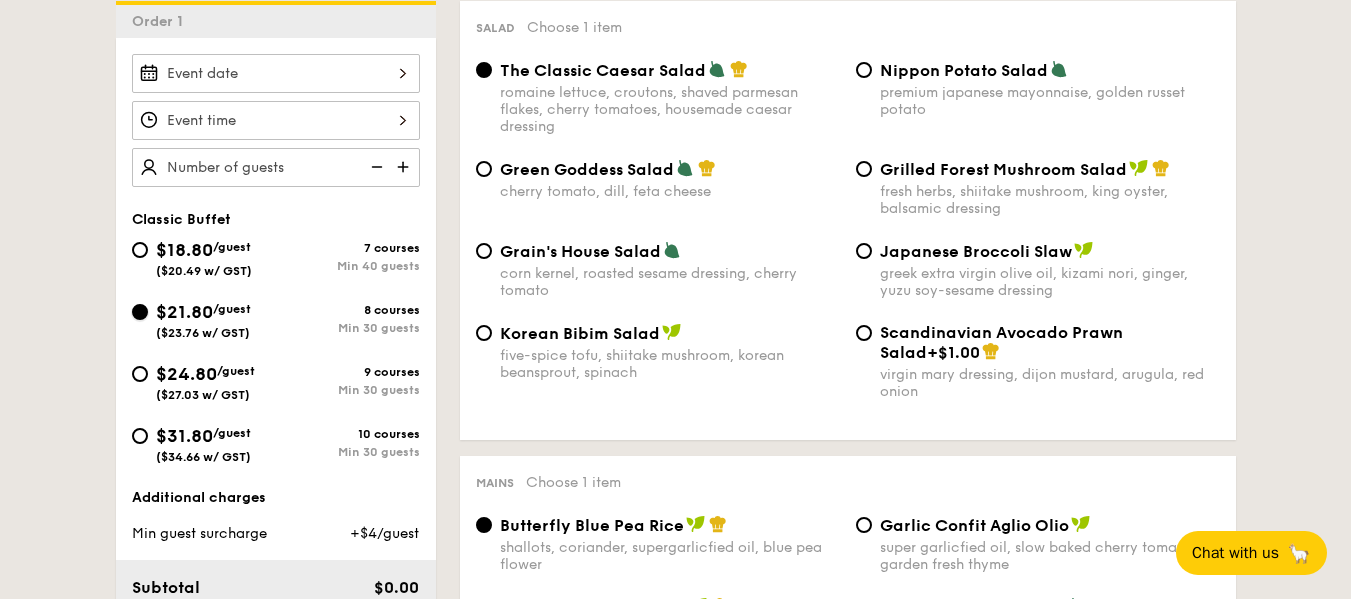 scroll, scrollTop: 600, scrollLeft: 0, axis: vertical 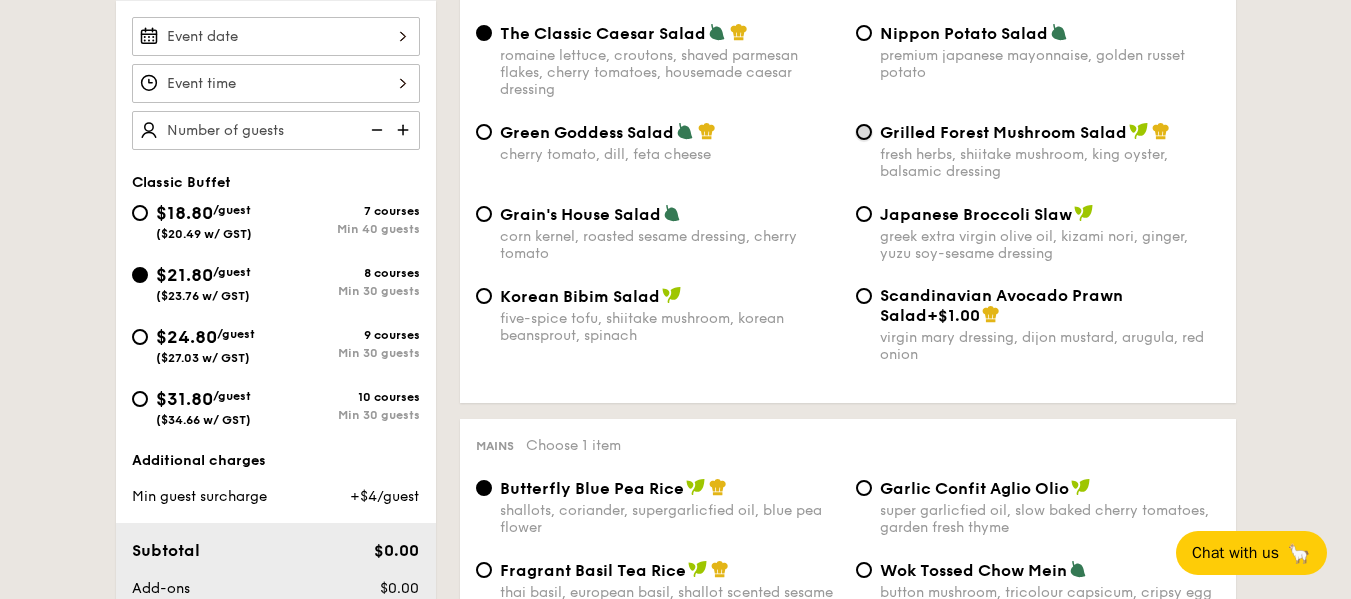 click on "Grilled Forest Mushroom Salad fresh herbs, shiitake mushroom, king oyster, balsamic dressing" at bounding box center (864, 132) 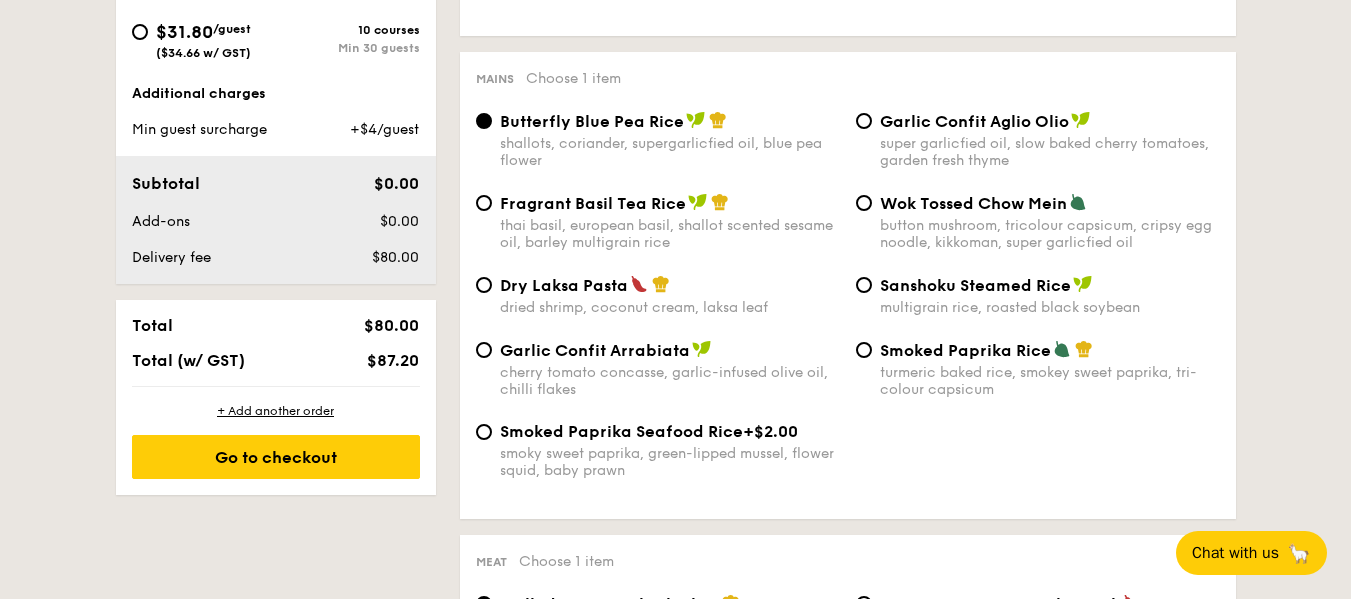 scroll, scrollTop: 1000, scrollLeft: 0, axis: vertical 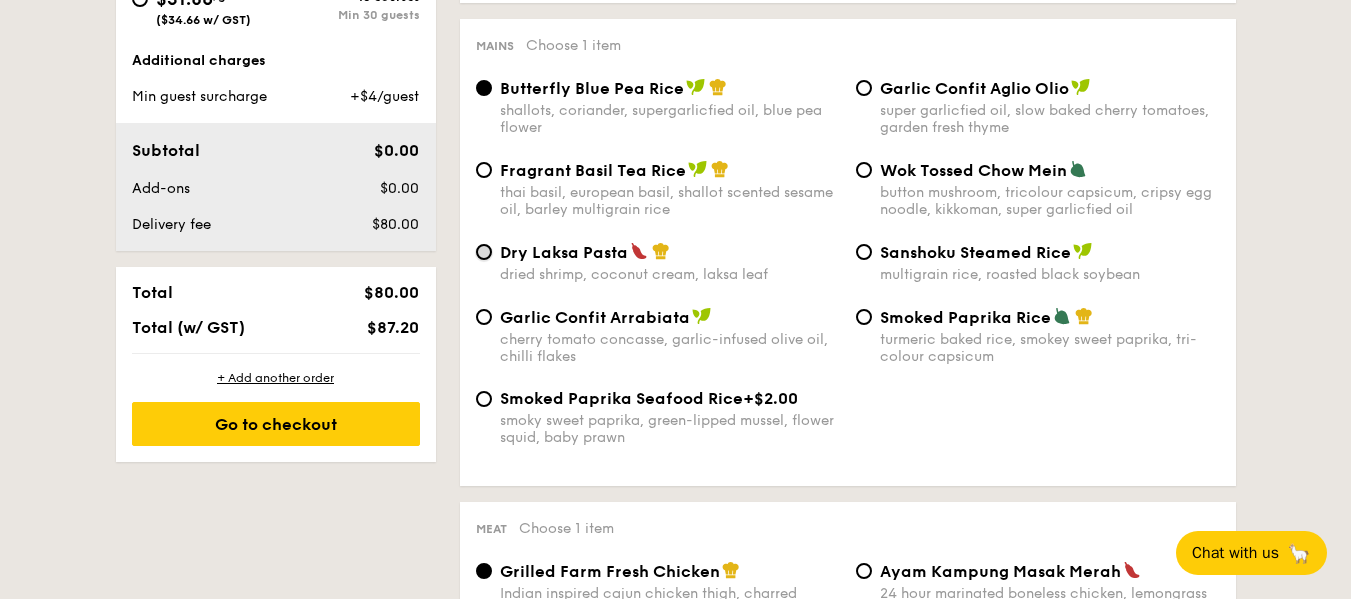 click on "Dry Laksa Pasta dried shrimp, coconut cream, laksa leaf" at bounding box center (484, 252) 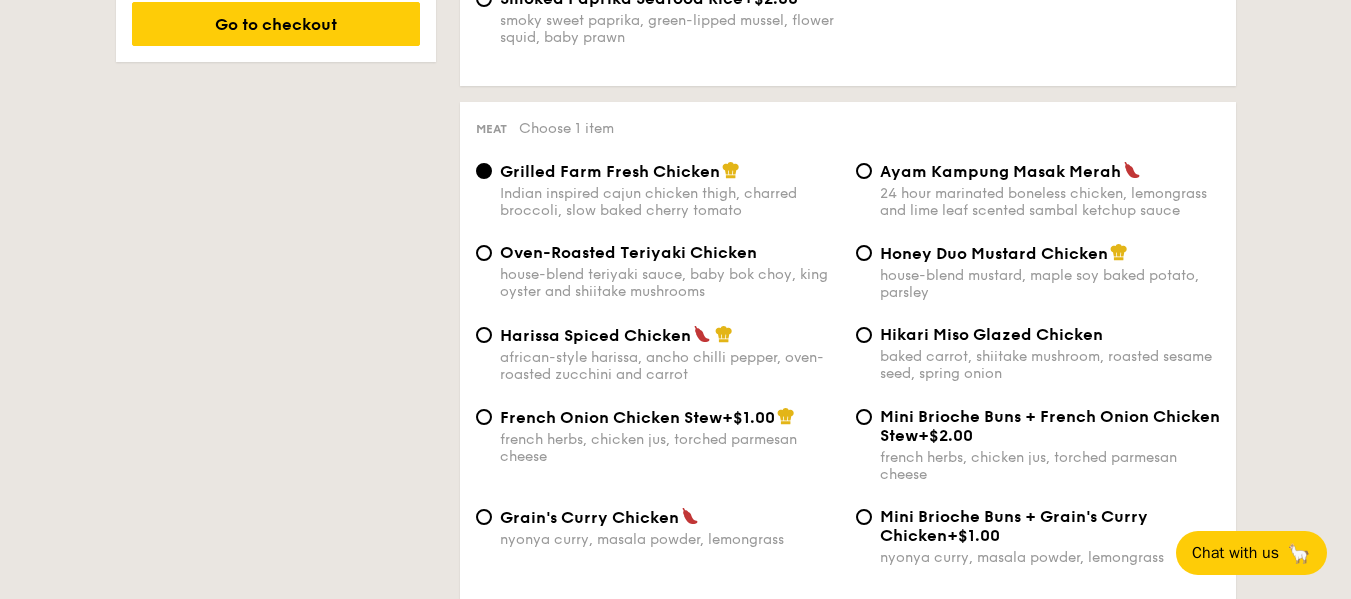 scroll, scrollTop: 1500, scrollLeft: 0, axis: vertical 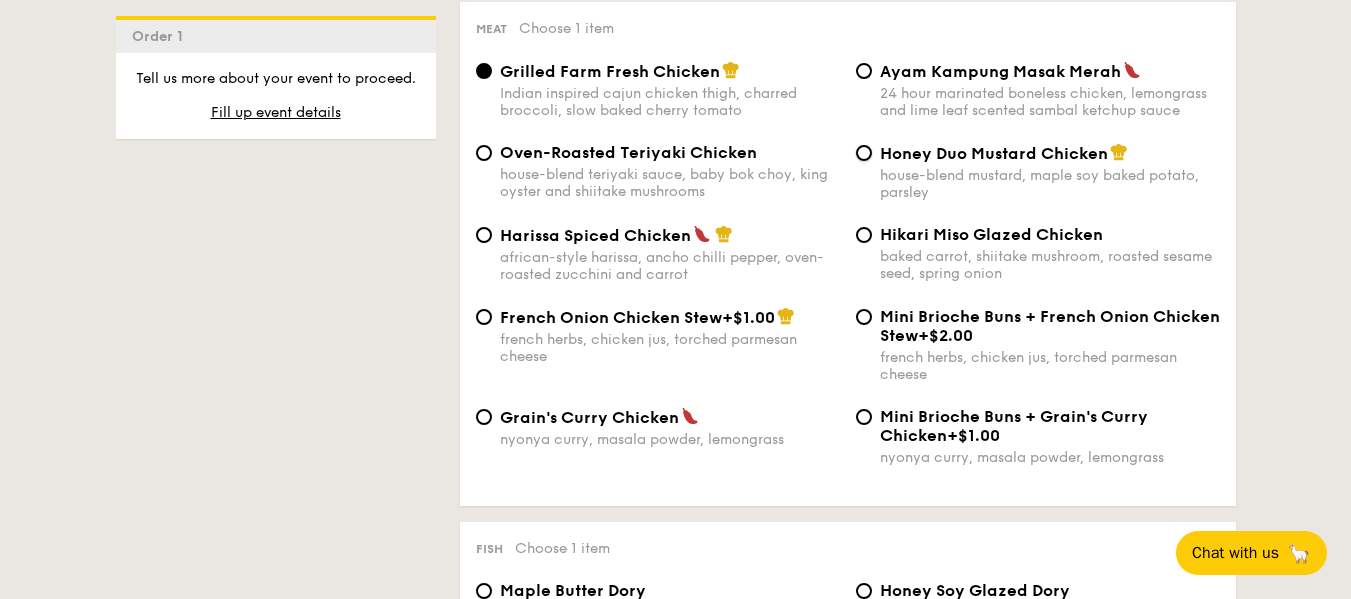 click on "Honey Duo Mustard Chicken house-blend mustard, maple soy baked potato, parsley" at bounding box center [1038, 172] 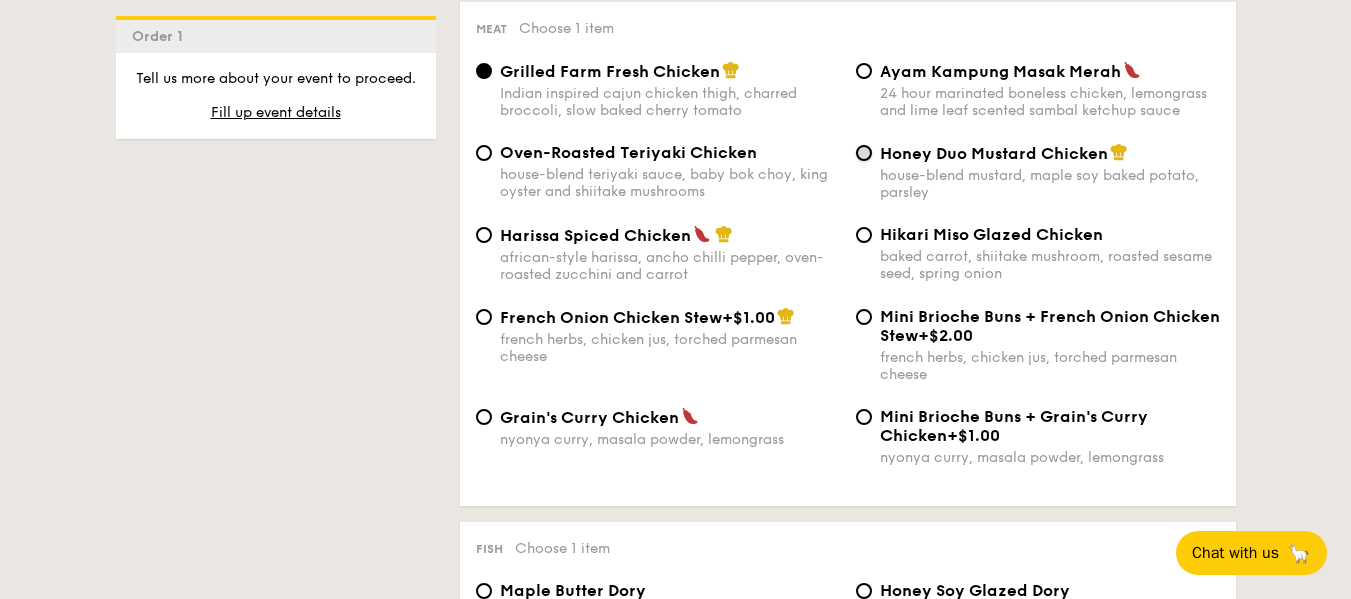 click on "Honey Duo Mustard Chicken house-blend mustard, maple soy baked potato, parsley" at bounding box center (864, 153) 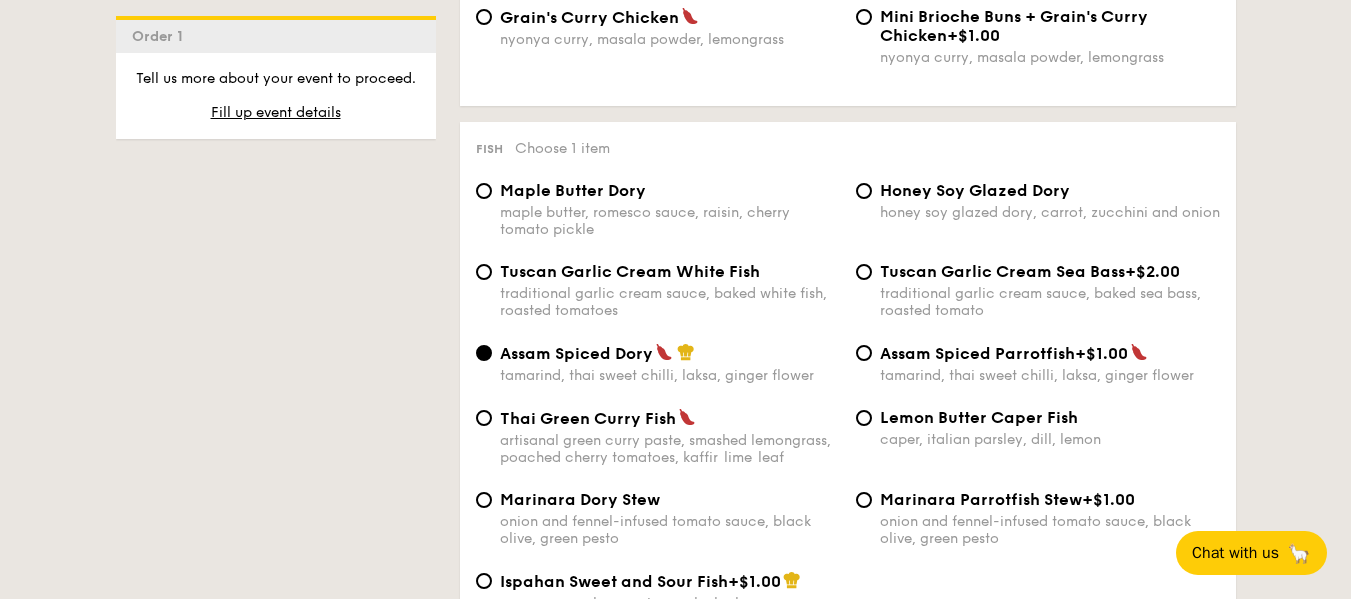 scroll, scrollTop: 2000, scrollLeft: 0, axis: vertical 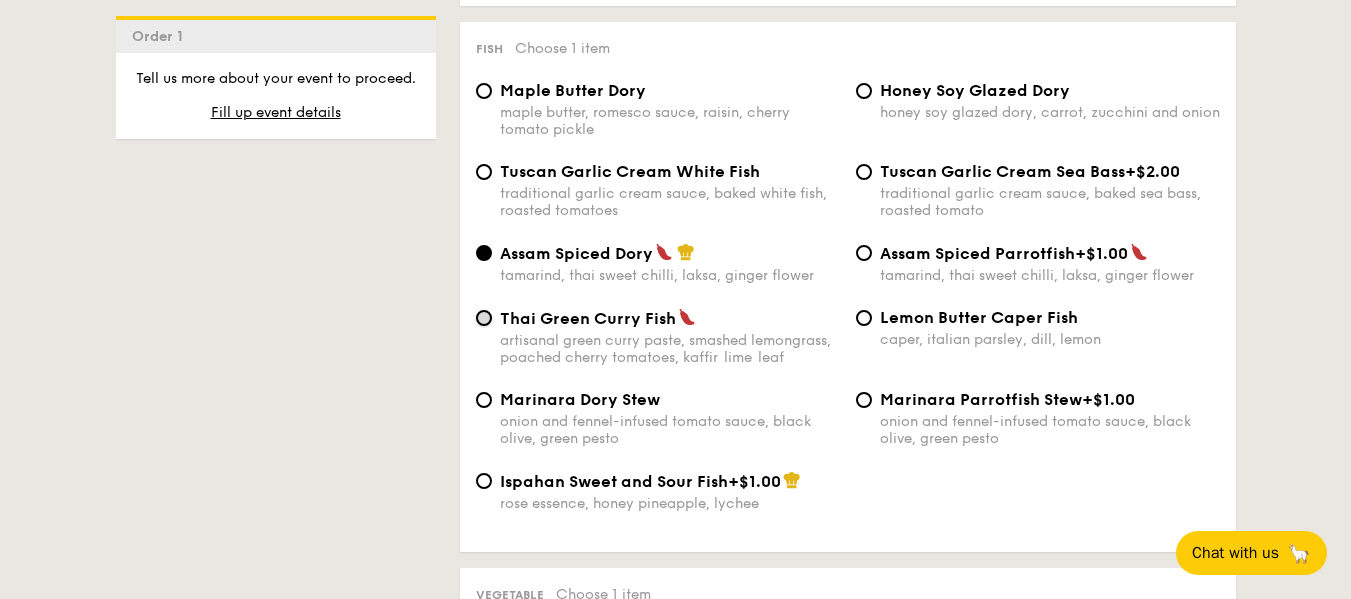 click on "Thai Green Curry Fish artisanal green curry paste, smashed lemongrass, poached cherry tomatoes, kaffir lime leaf" at bounding box center (484, 318) 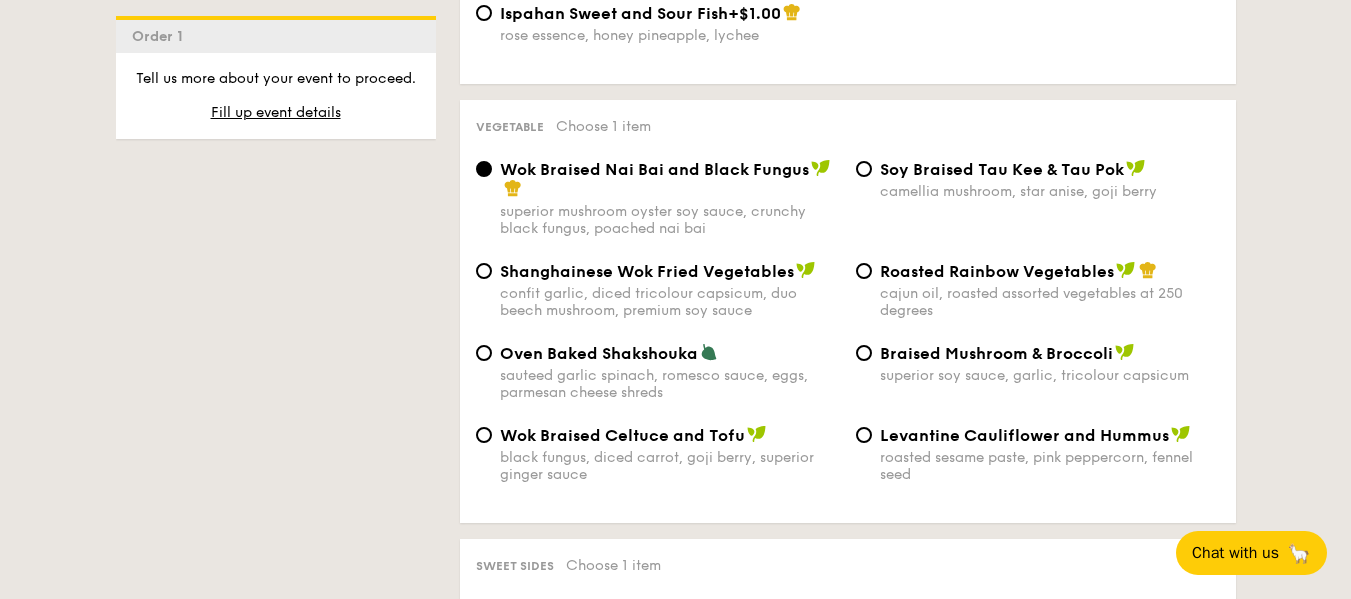 scroll, scrollTop: 2500, scrollLeft: 0, axis: vertical 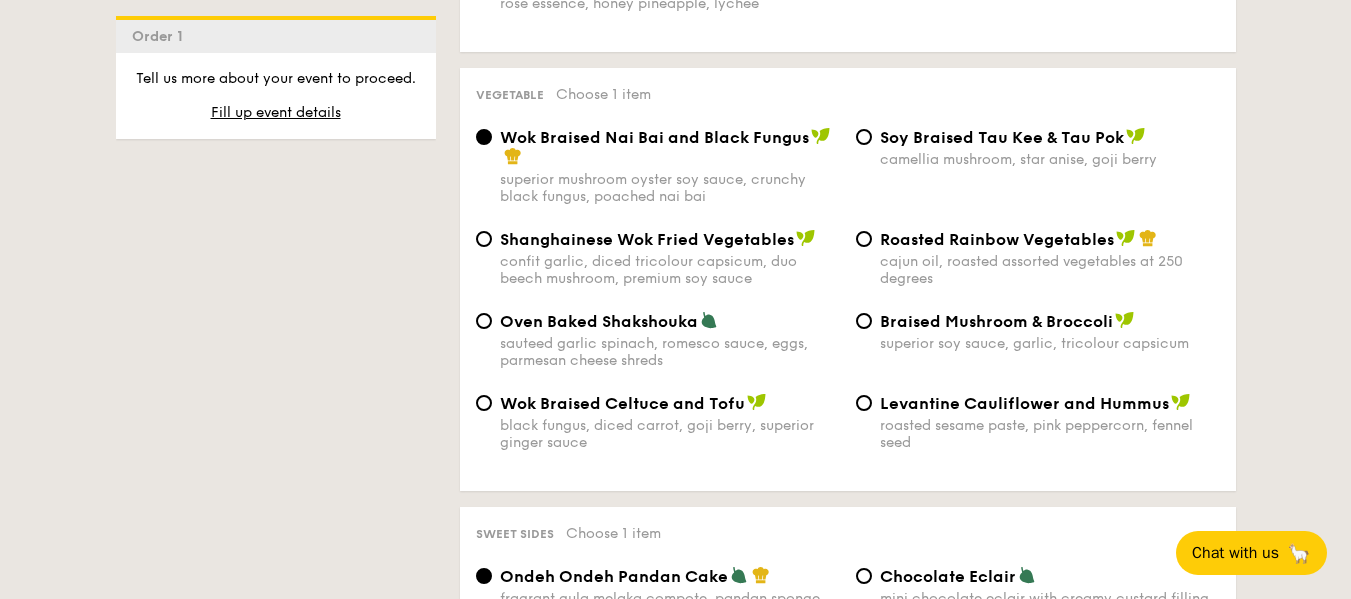 click on "Oven Baked Shakshouka sauteed garlic spinach, romesco sauce, eggs, parmesan cheese shreds" at bounding box center [658, 340] 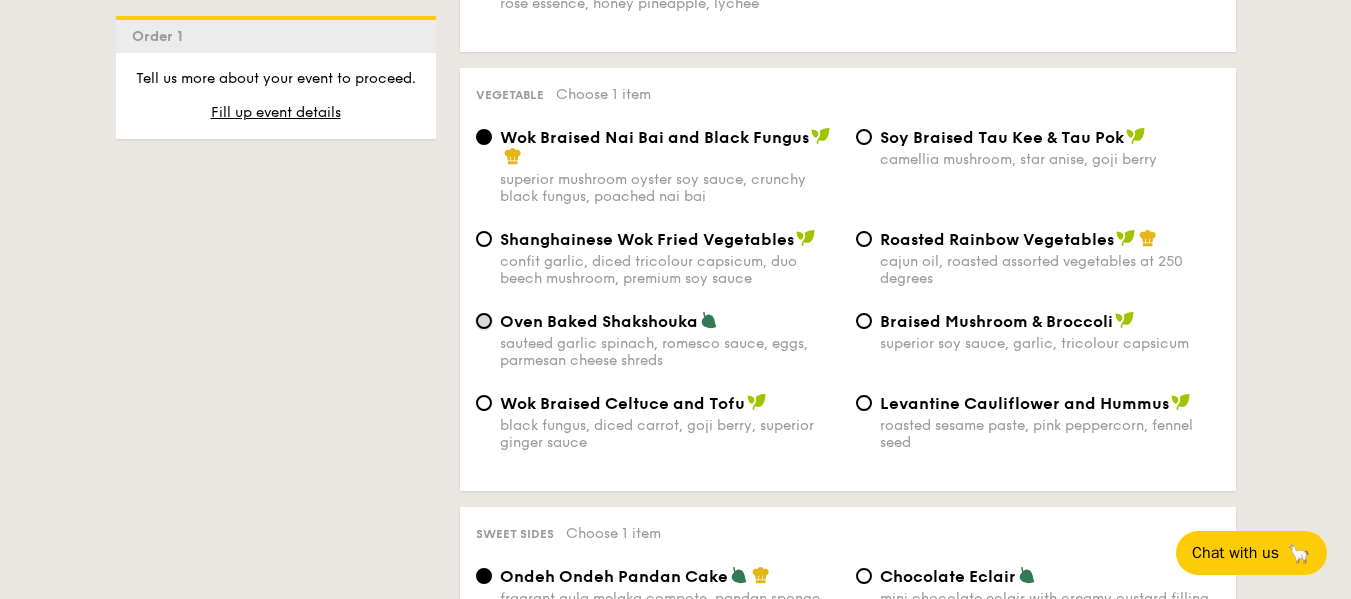 click on "Oven Baked Shakshouka sauteed garlic spinach, romesco sauce, eggs, parmesan cheese shreds" at bounding box center [484, 321] 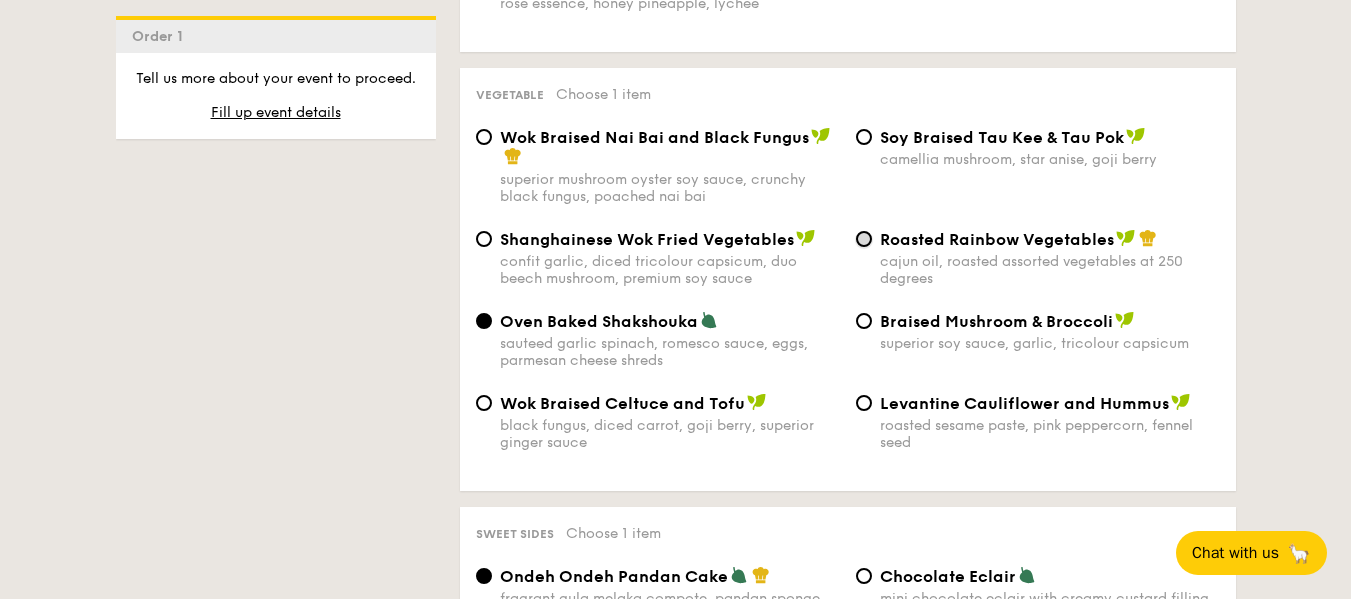 click on "Roasted Rainbow Vegetables cajun oil, roasted assorted vegetables at 250 degrees" at bounding box center [864, 239] 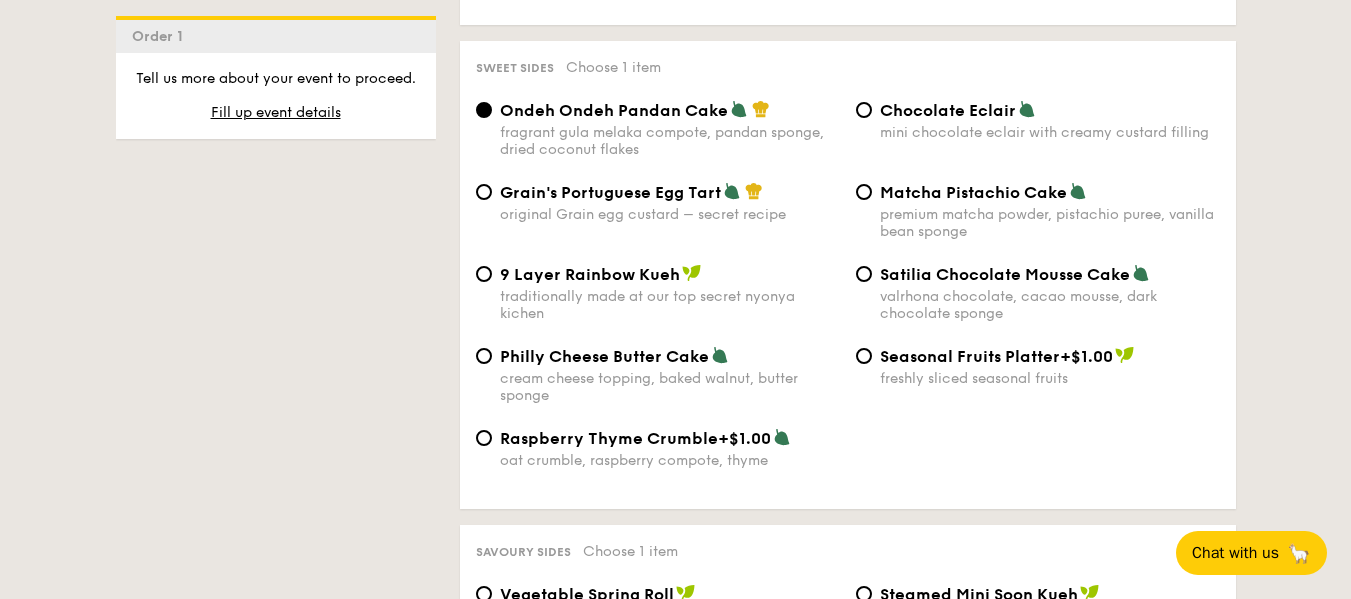 scroll, scrollTop: 3000, scrollLeft: 0, axis: vertical 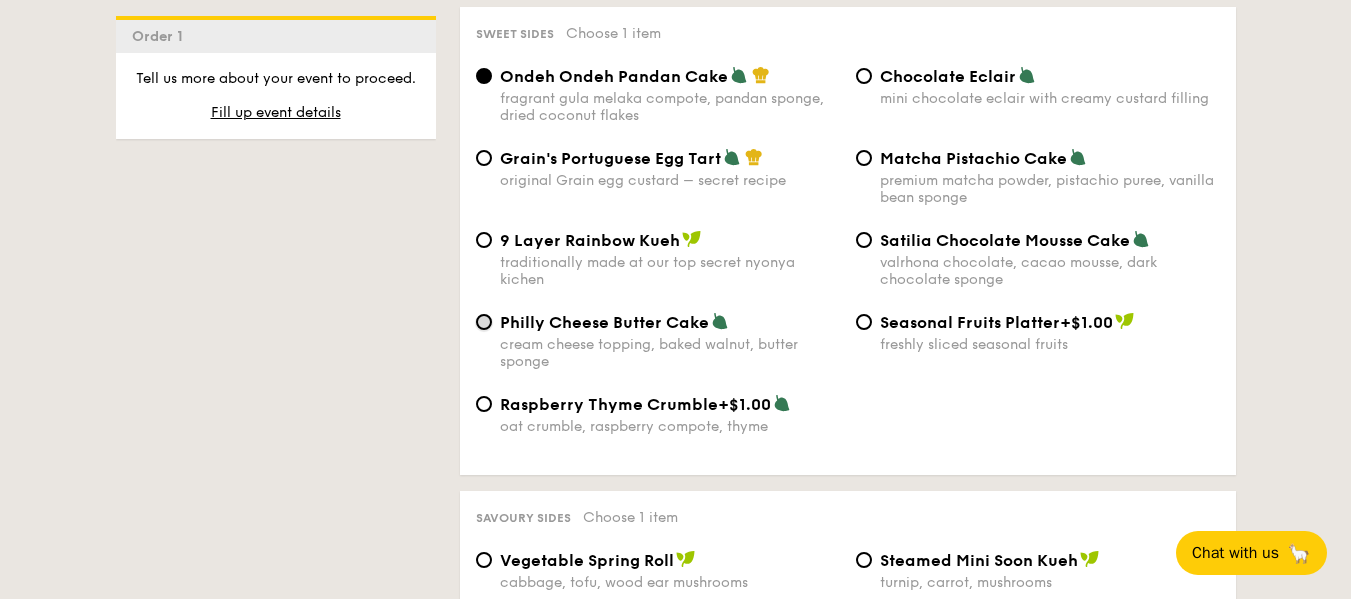 click on "Philly Cheese Butter Cake cream cheese topping, baked walnut, butter sponge" at bounding box center (484, 322) 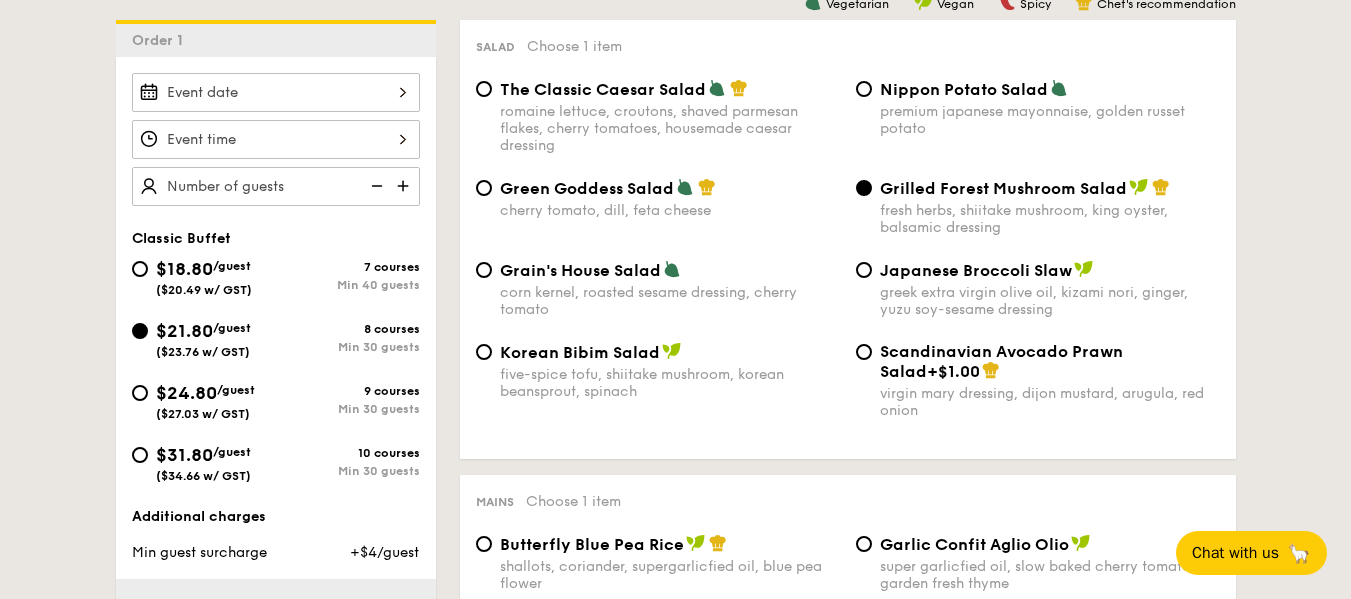 scroll, scrollTop: 500, scrollLeft: 0, axis: vertical 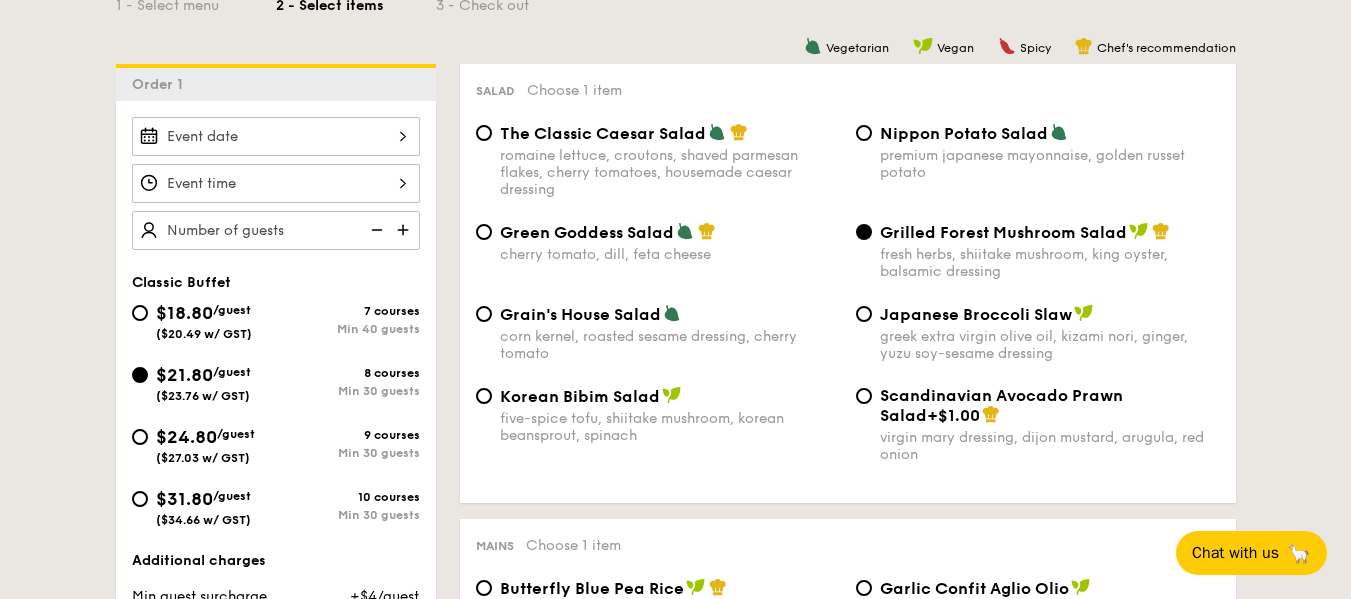 click at bounding box center (276, 136) 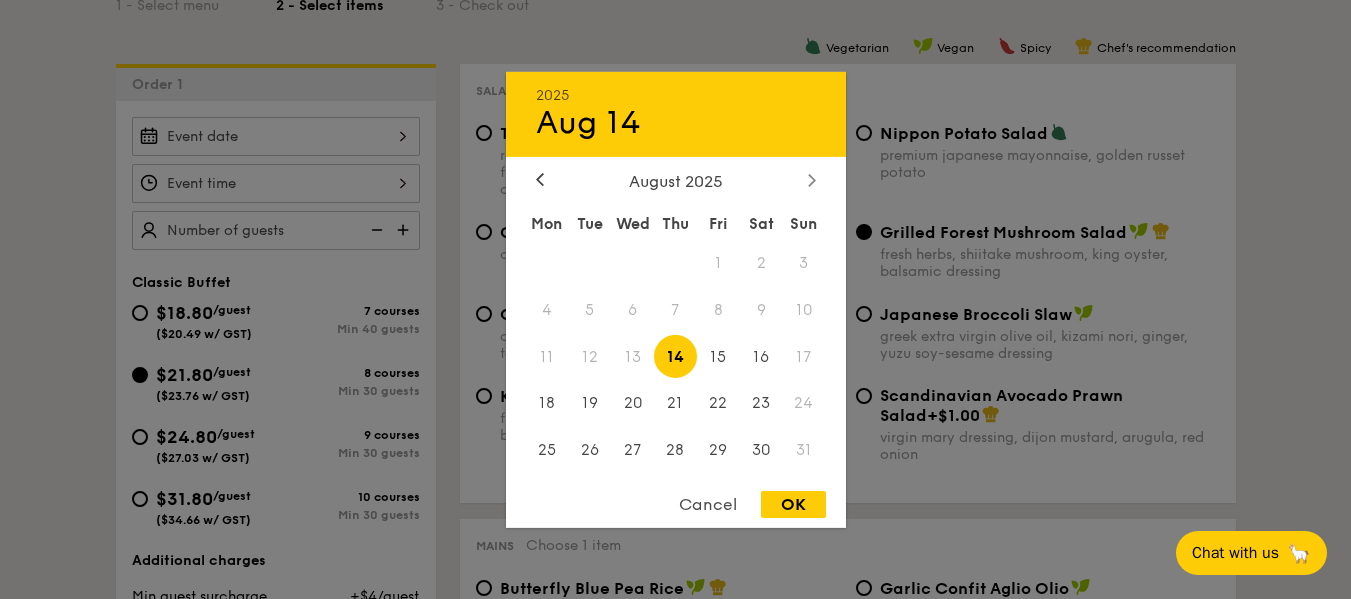 click 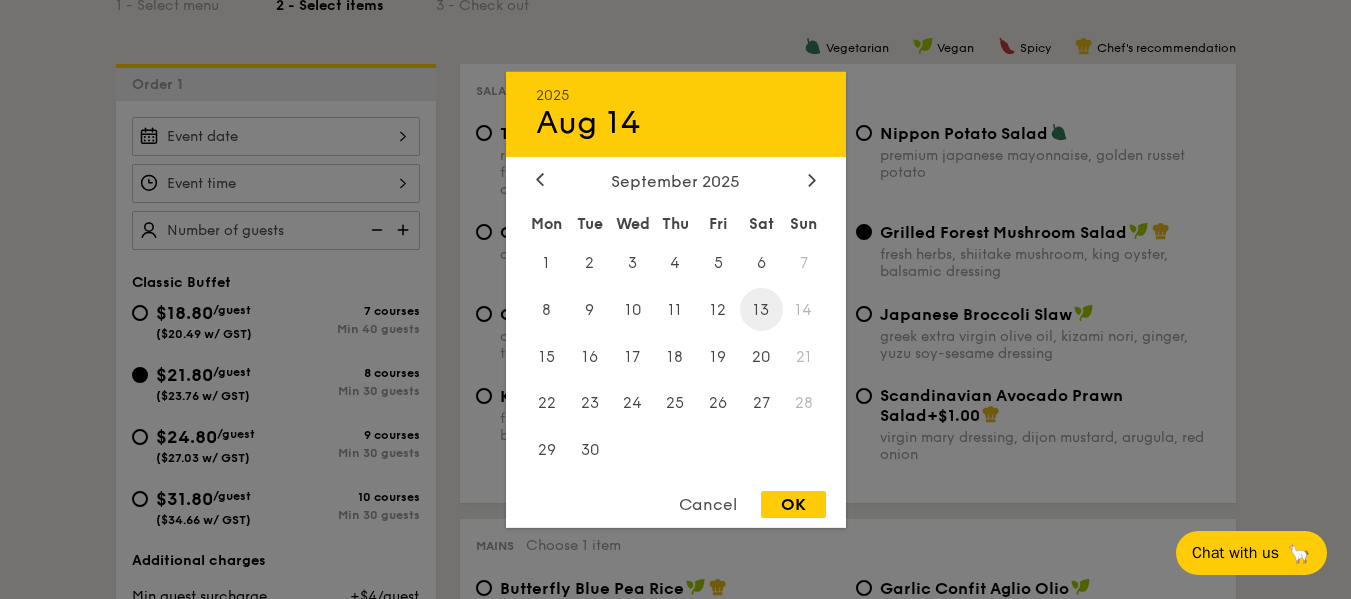 click on "13" at bounding box center (761, 309) 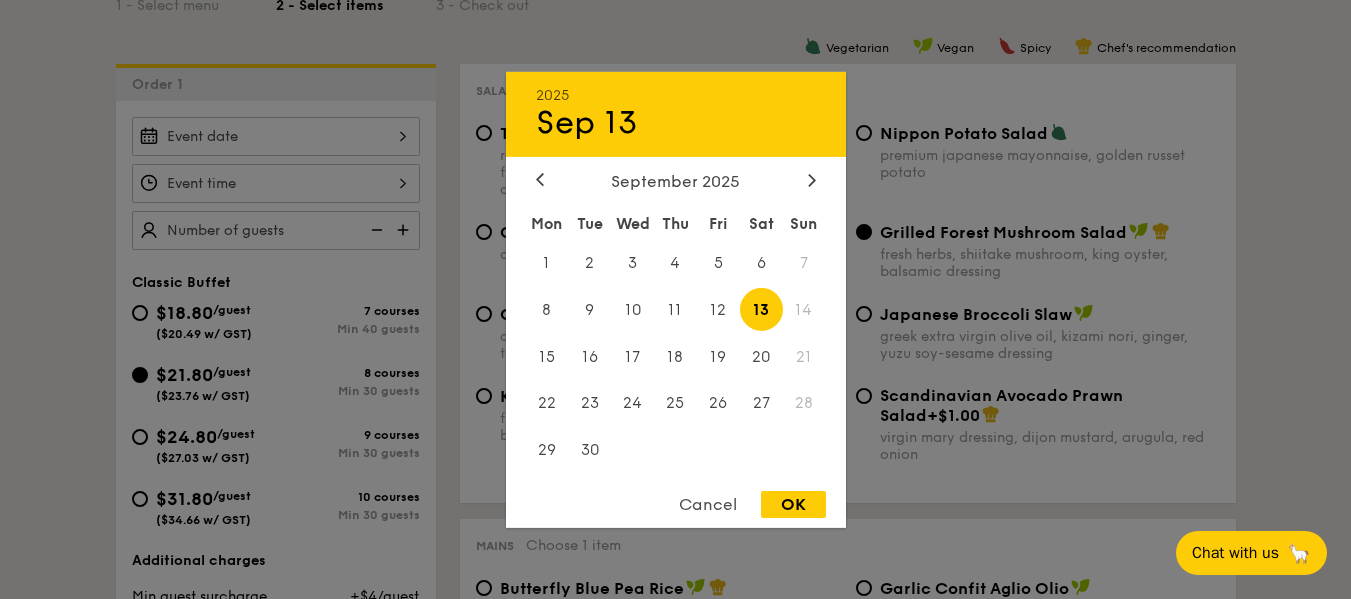 click on "OK" at bounding box center (793, 504) 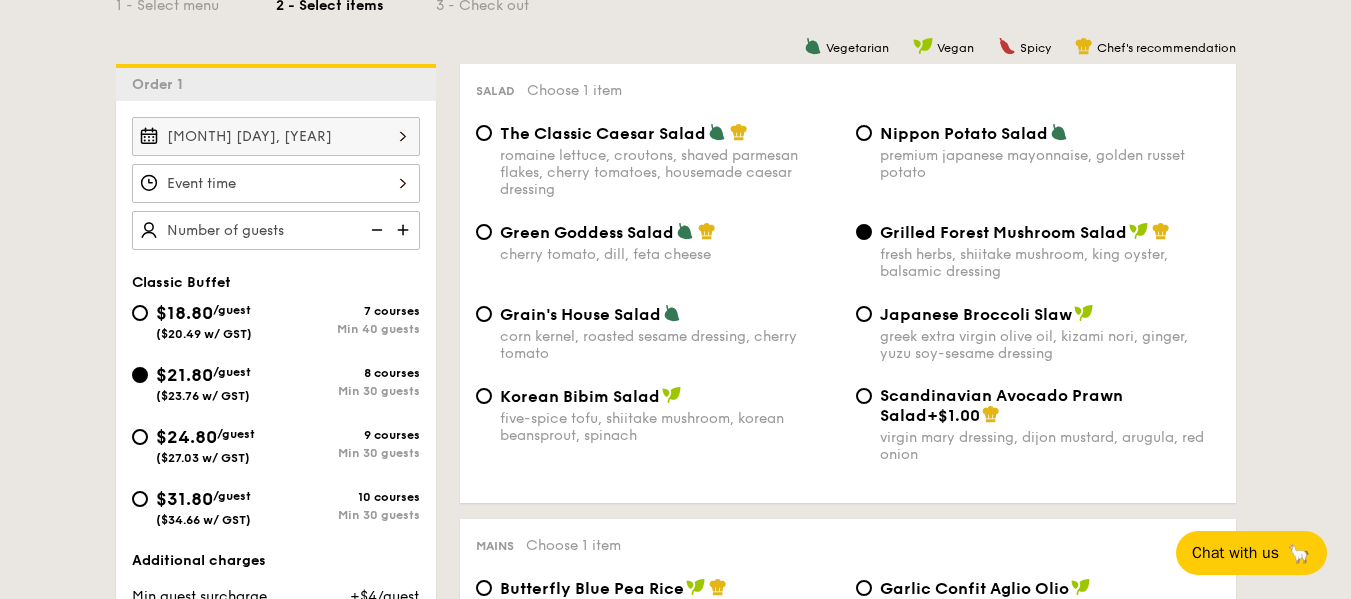 click at bounding box center (276, 183) 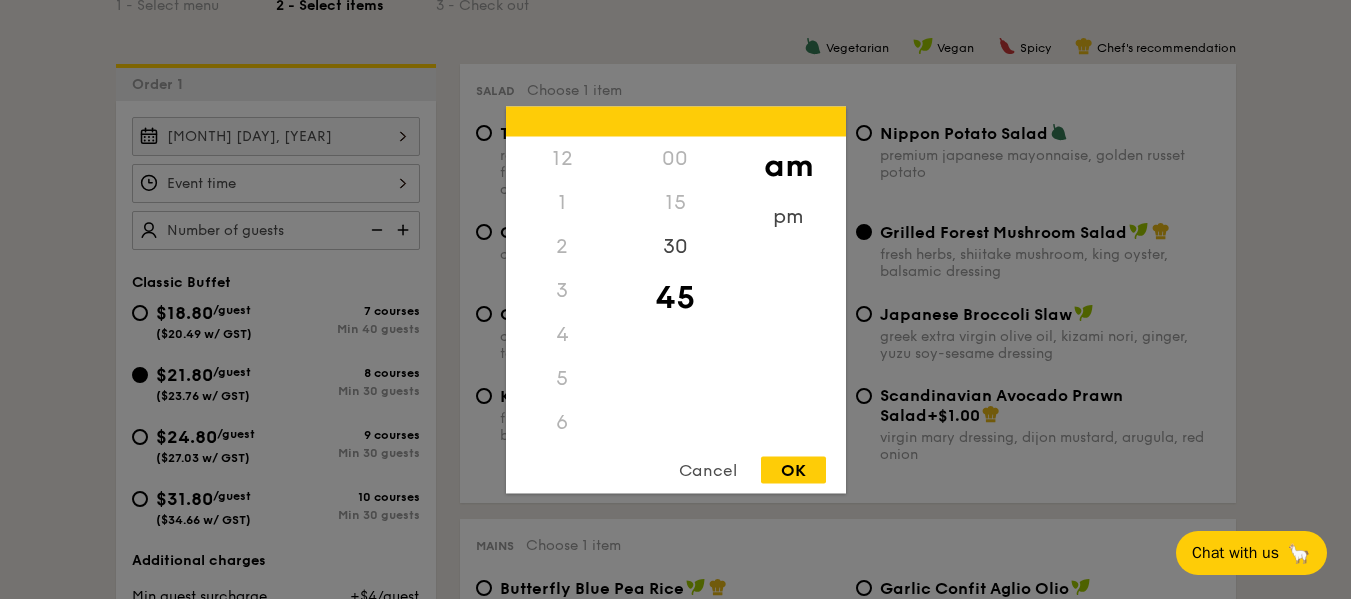 scroll, scrollTop: 220, scrollLeft: 0, axis: vertical 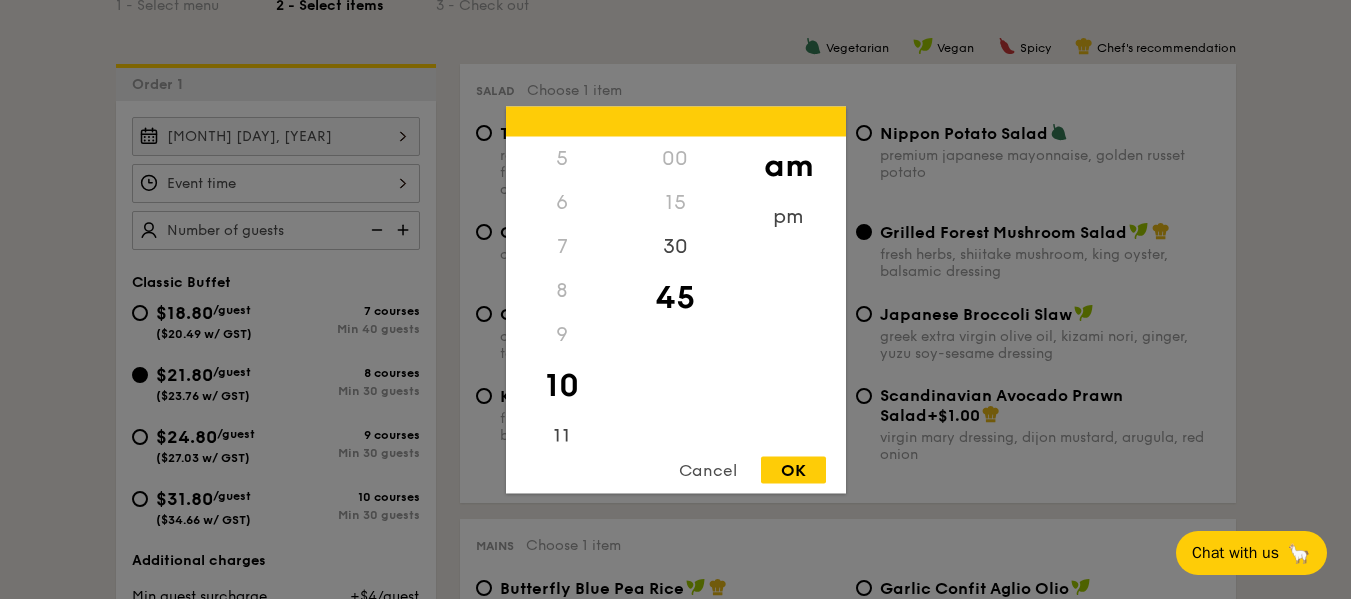 click on "6" at bounding box center (562, 202) 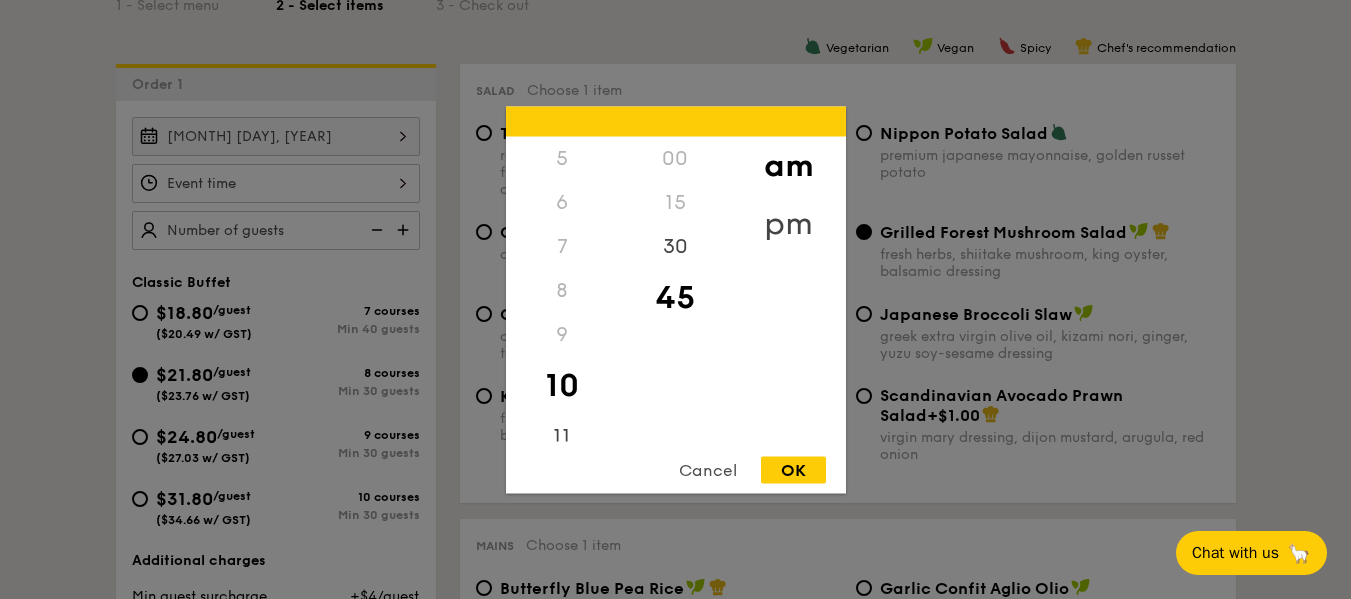 click on "pm" at bounding box center [788, 223] 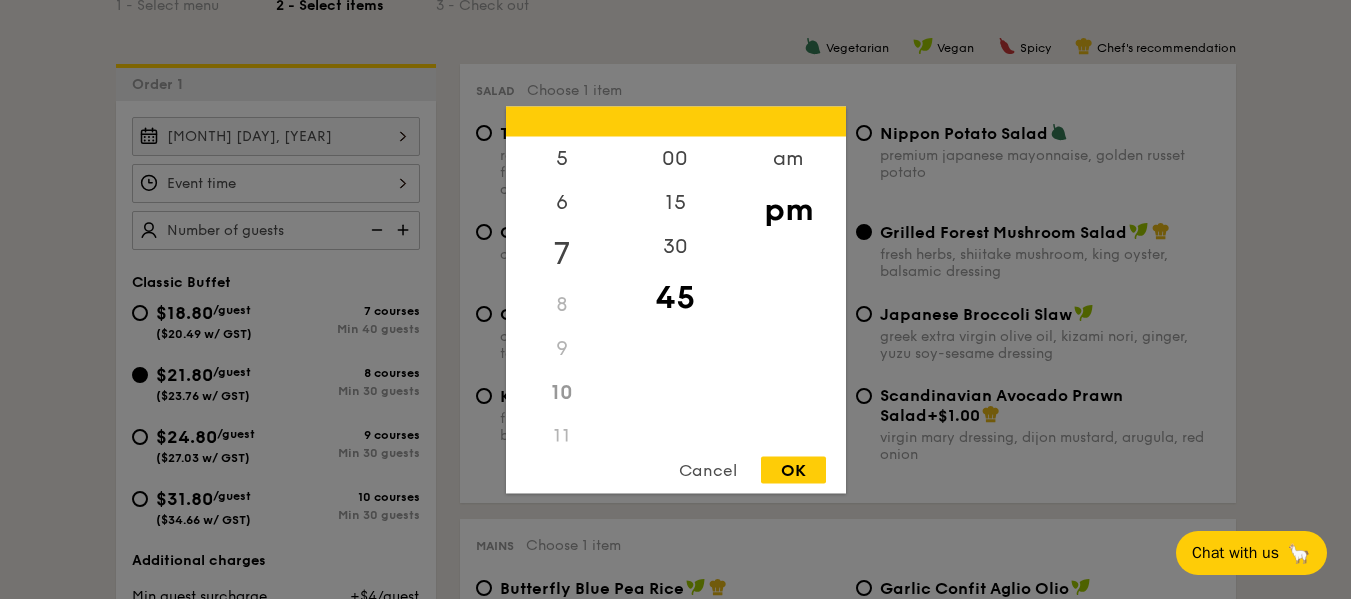 click on "7" at bounding box center [562, 253] 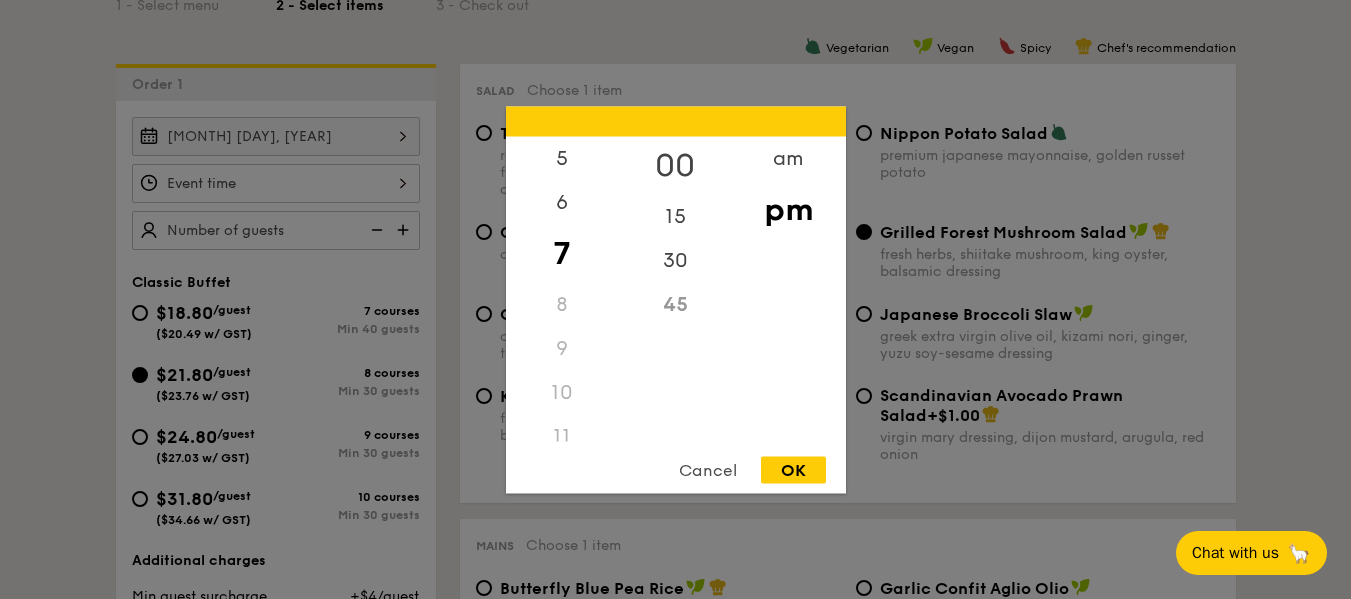 click on "00" at bounding box center (675, 165) 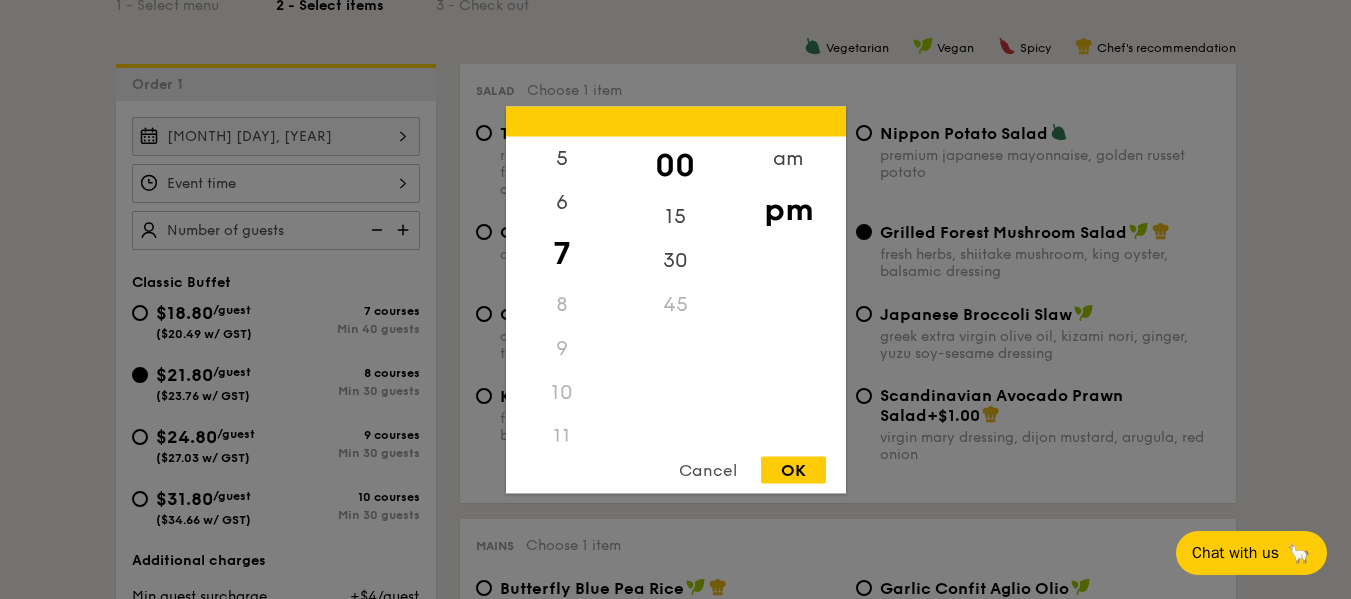 click on "OK" at bounding box center (793, 469) 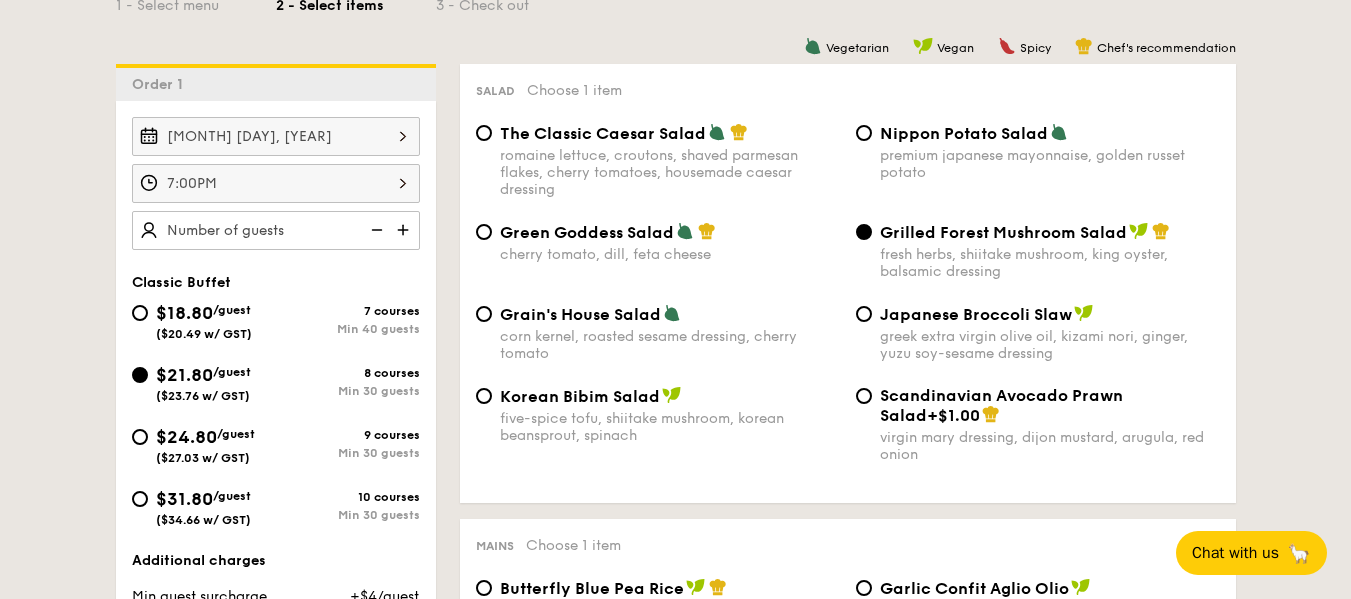 click at bounding box center (405, 230) 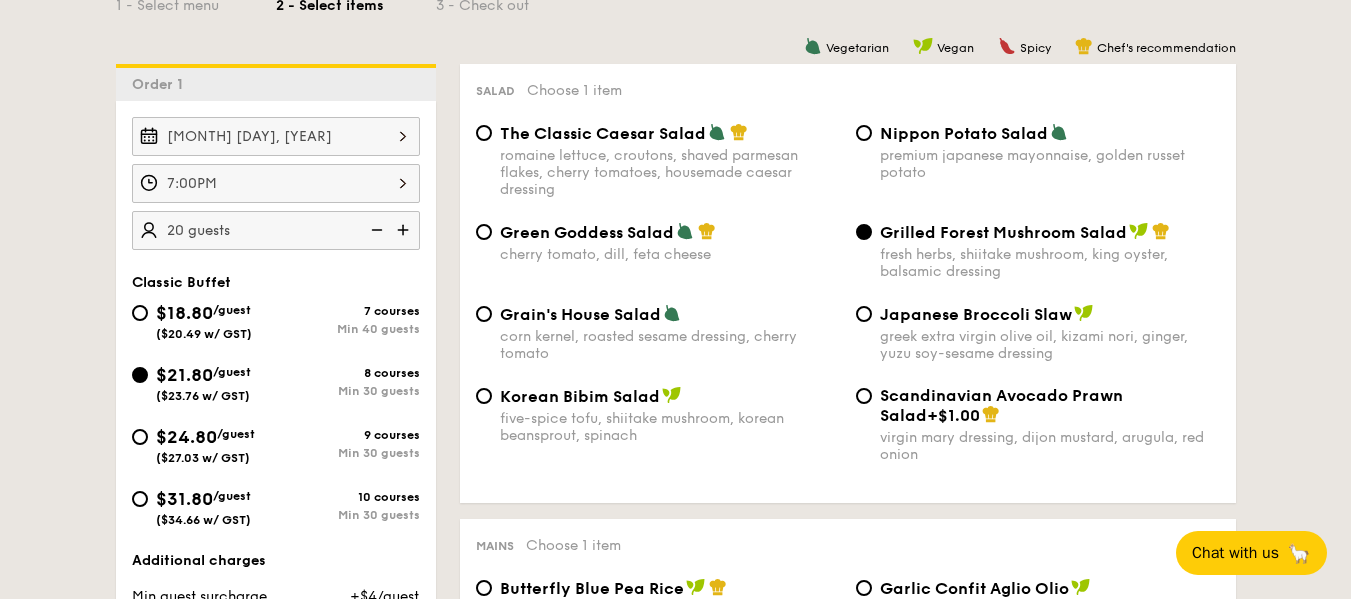 click at bounding box center [405, 230] 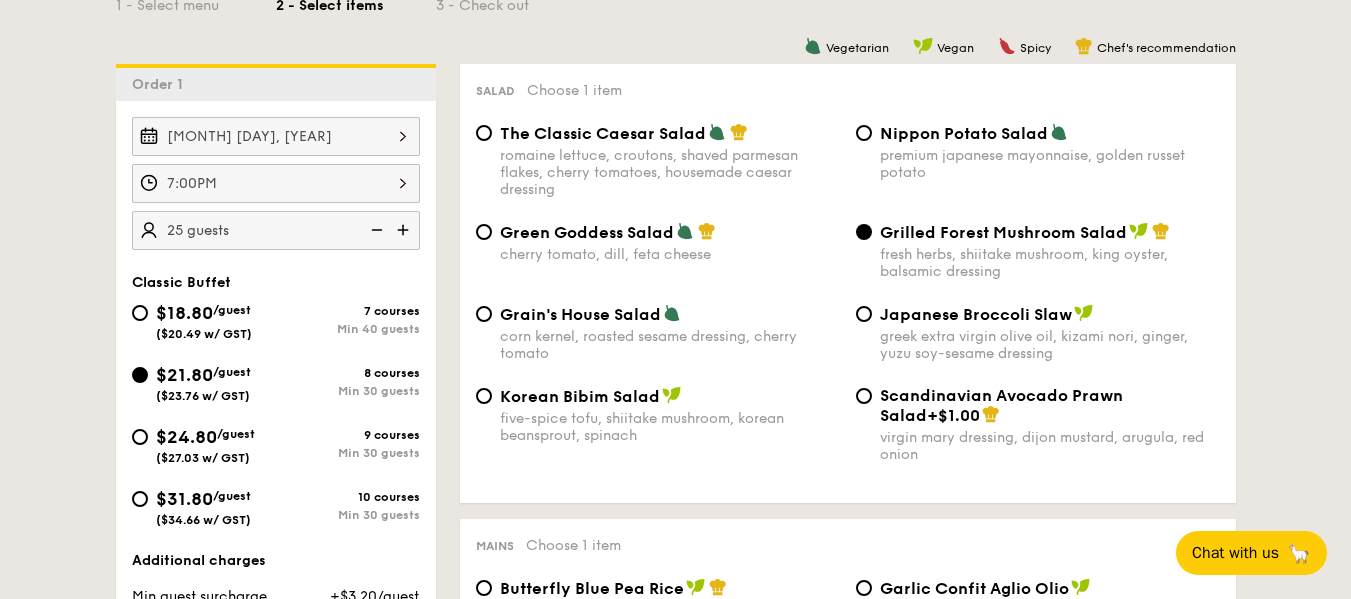 click at bounding box center (405, 230) 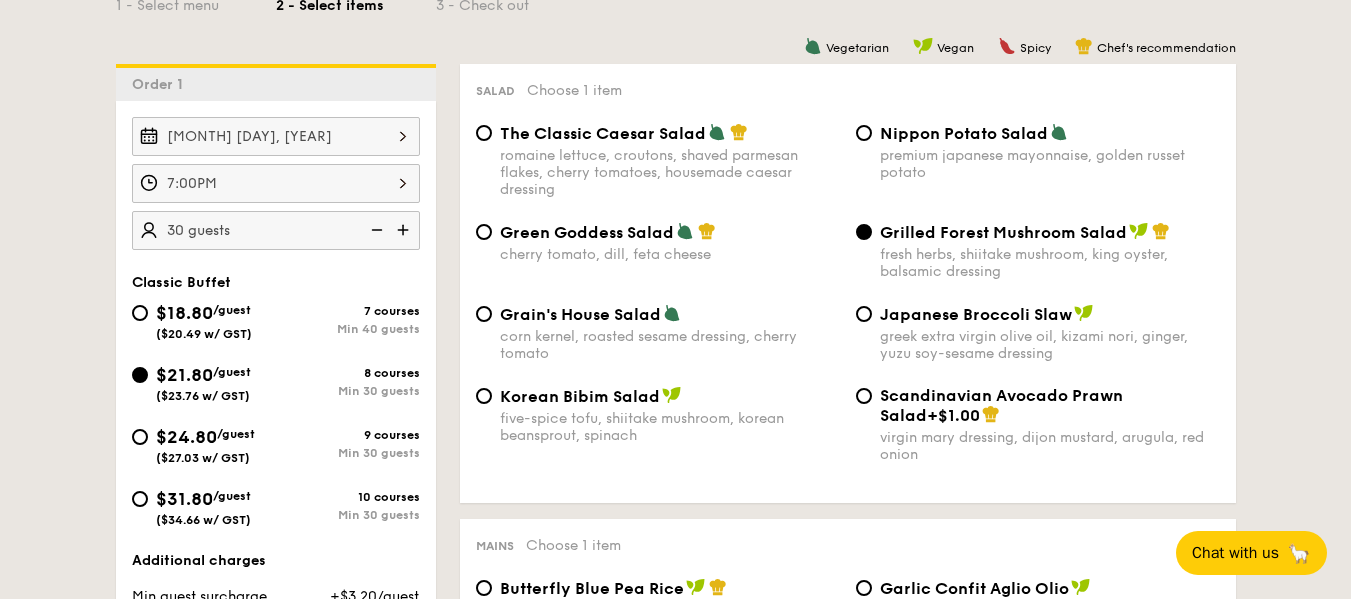 click at bounding box center (405, 230) 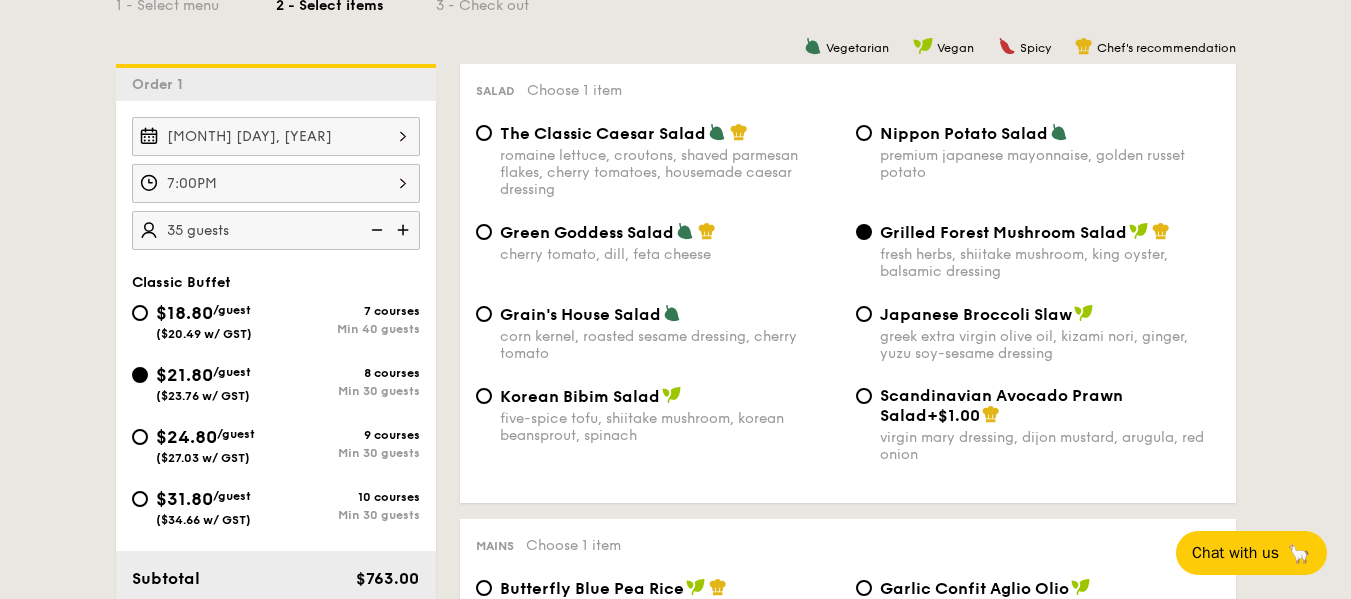 click at bounding box center [405, 230] 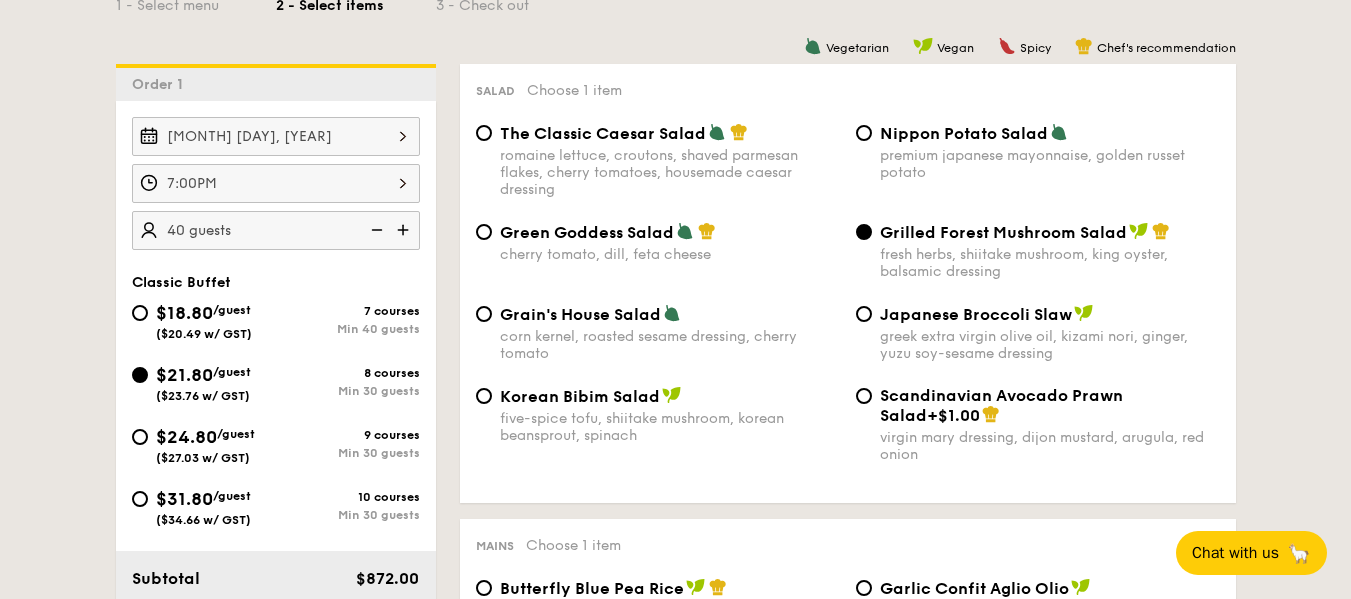 click at bounding box center [405, 230] 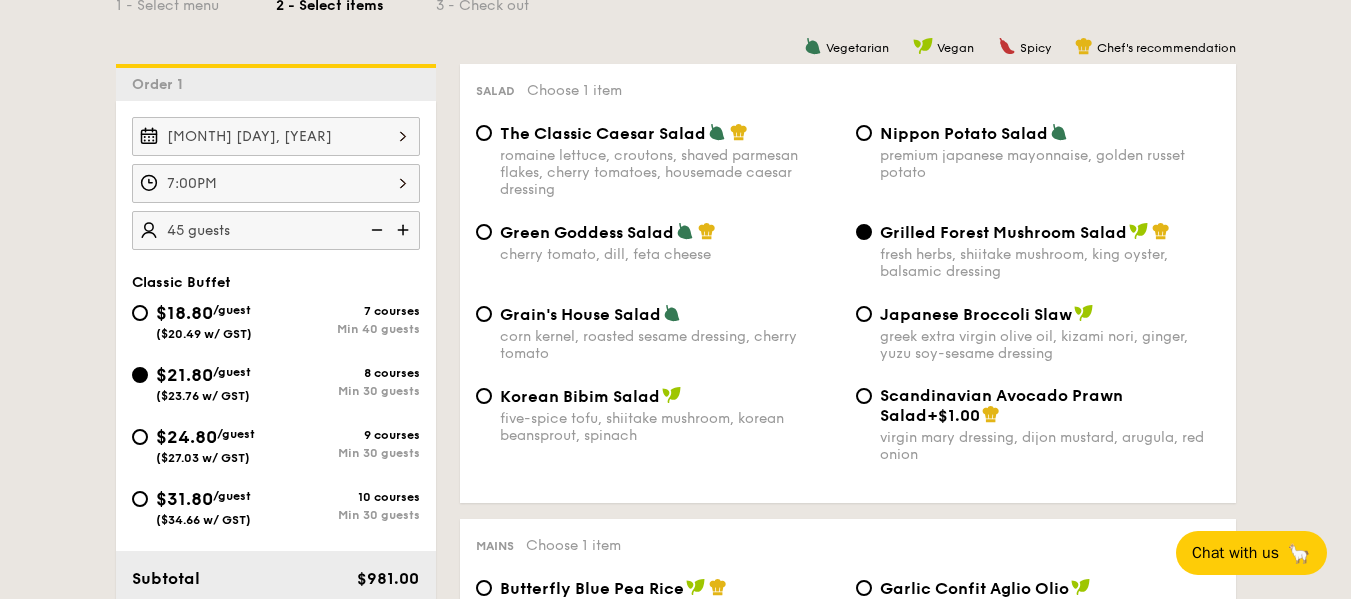 click at bounding box center [405, 230] 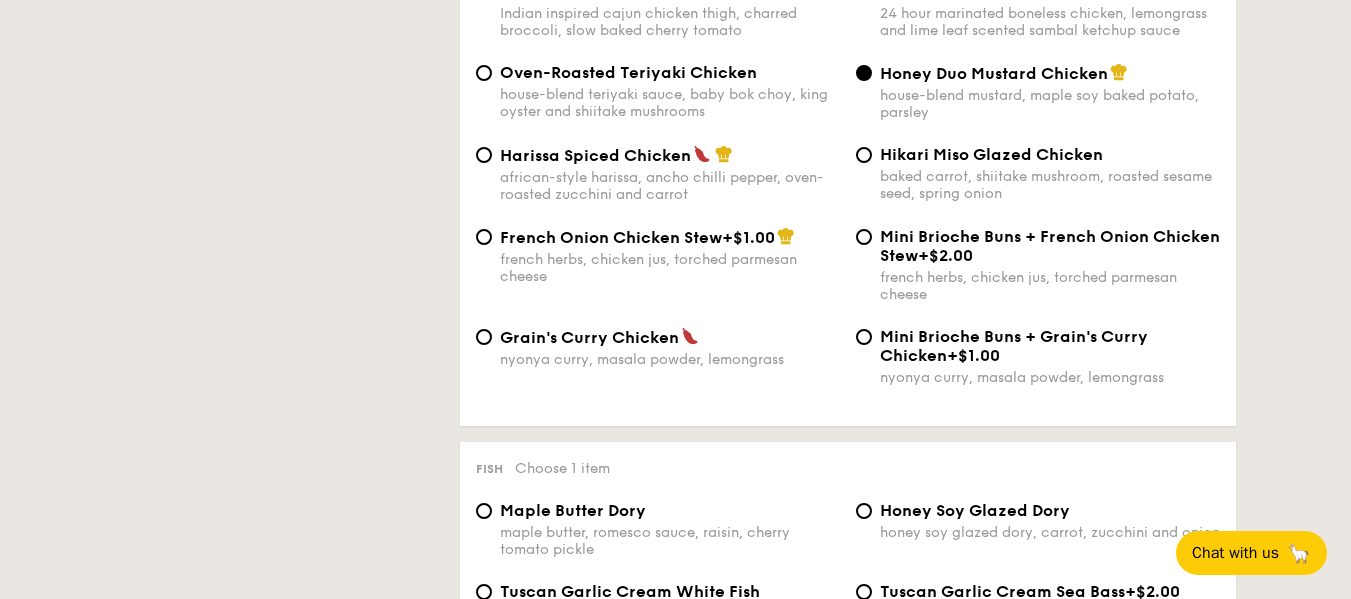 scroll, scrollTop: 1300, scrollLeft: 0, axis: vertical 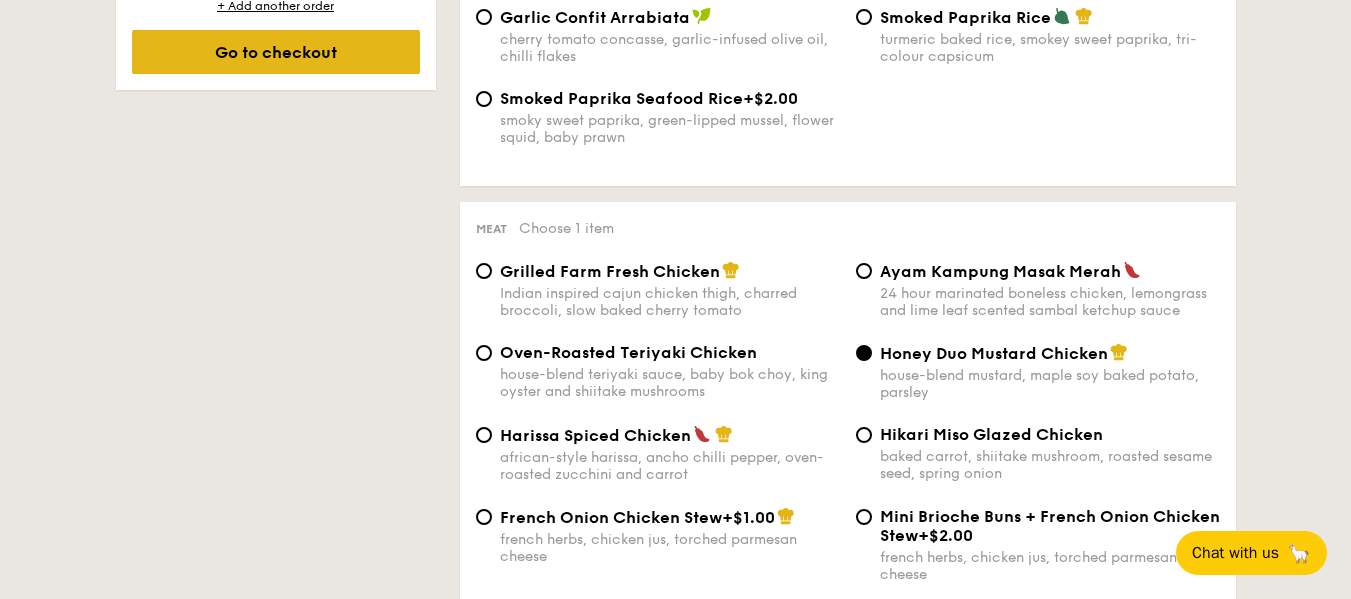 click on "Go to checkout" at bounding box center (276, 52) 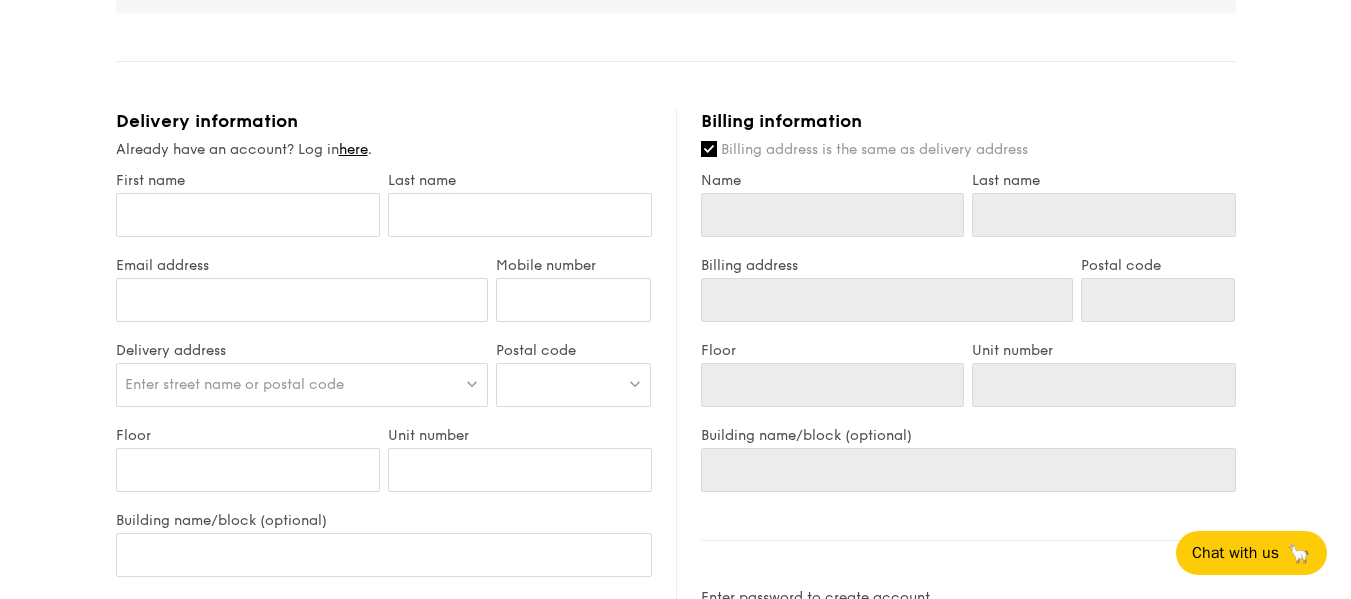 scroll, scrollTop: 1100, scrollLeft: 0, axis: vertical 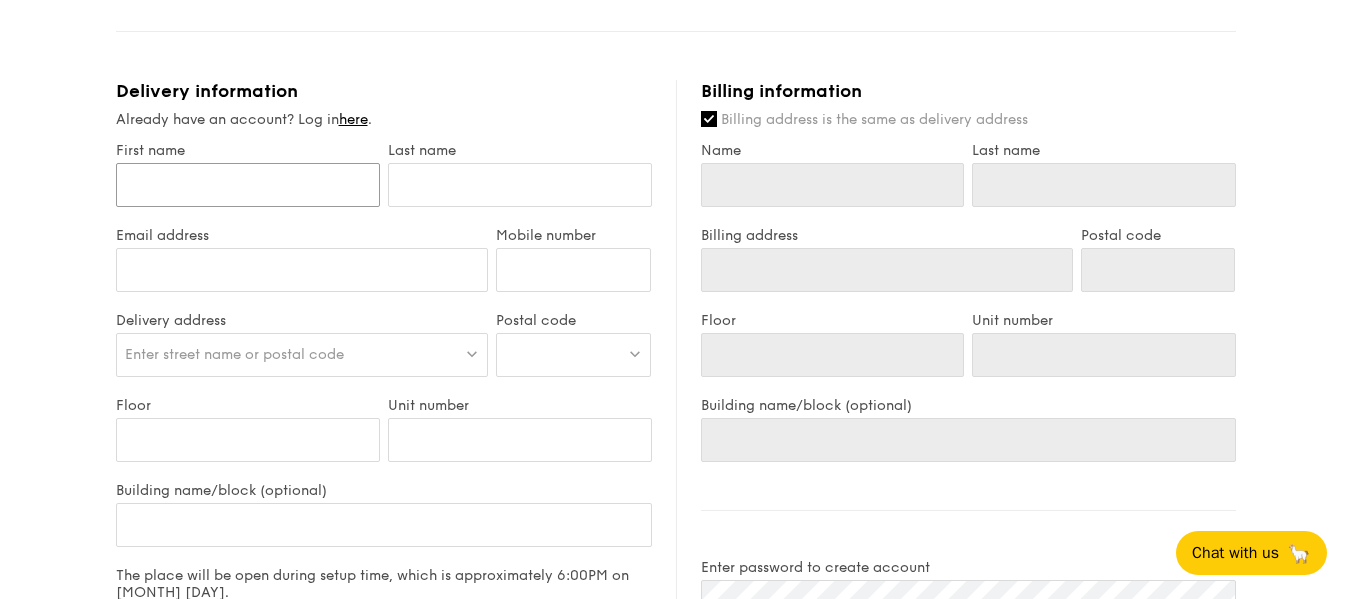 click on "First name" at bounding box center [248, 185] 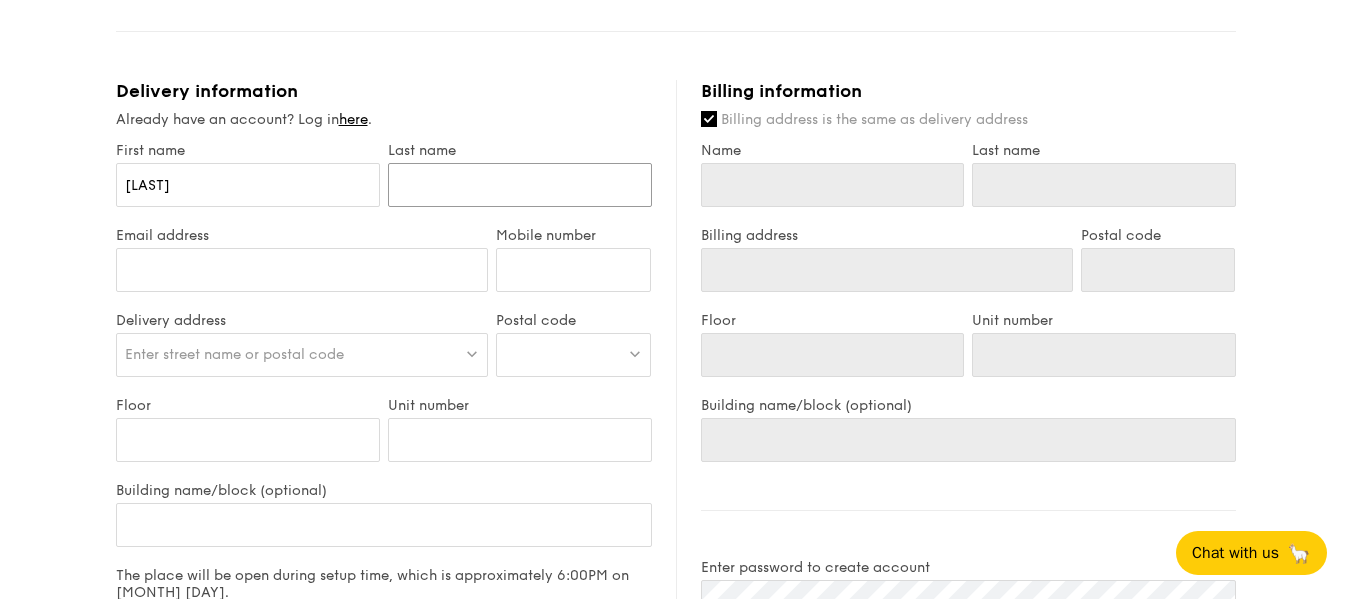 type on "[LAST]" 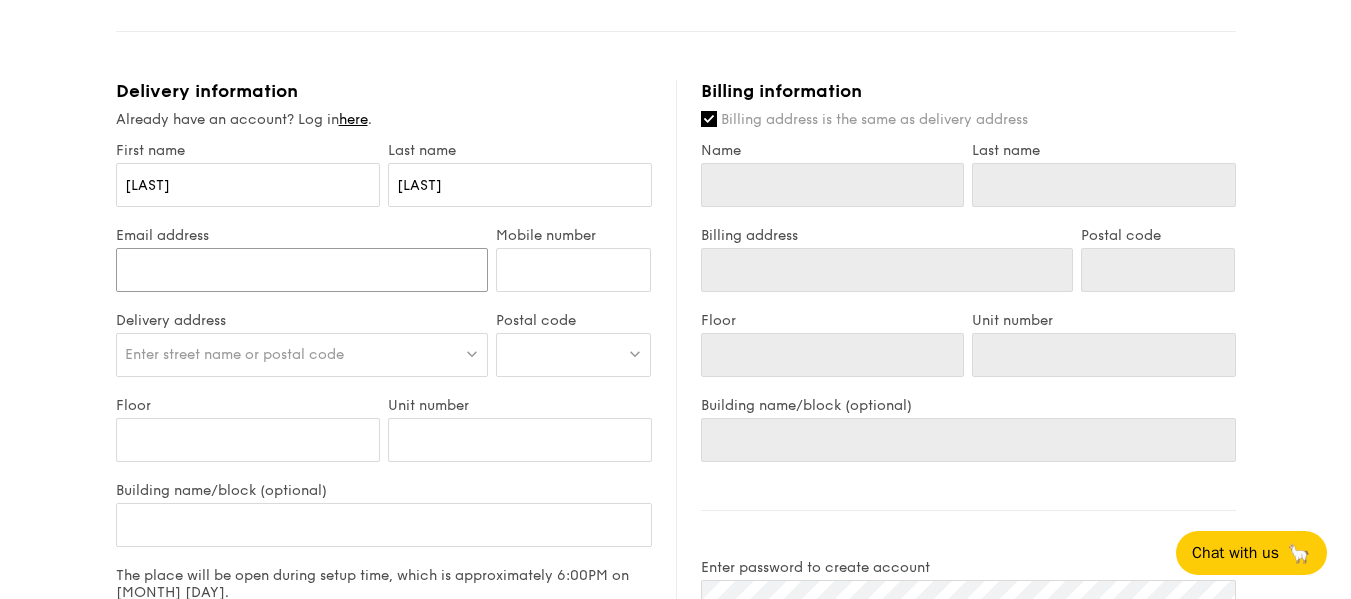 type on "[EMAIL]" 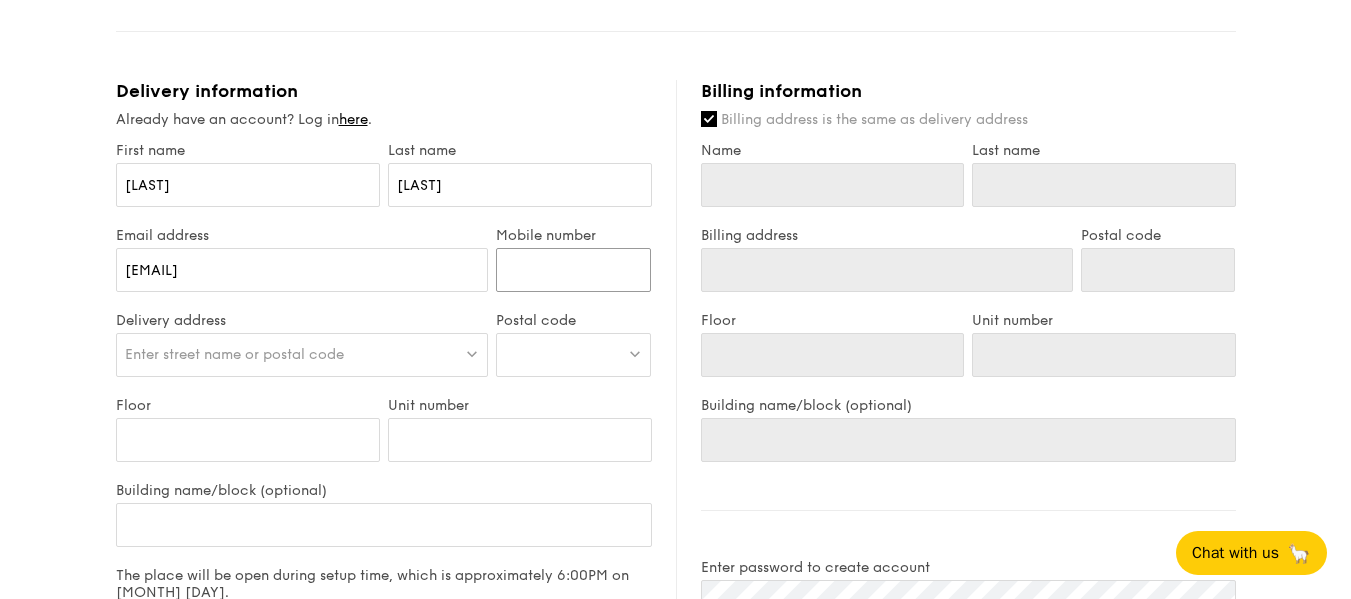type on "[PHONE]" 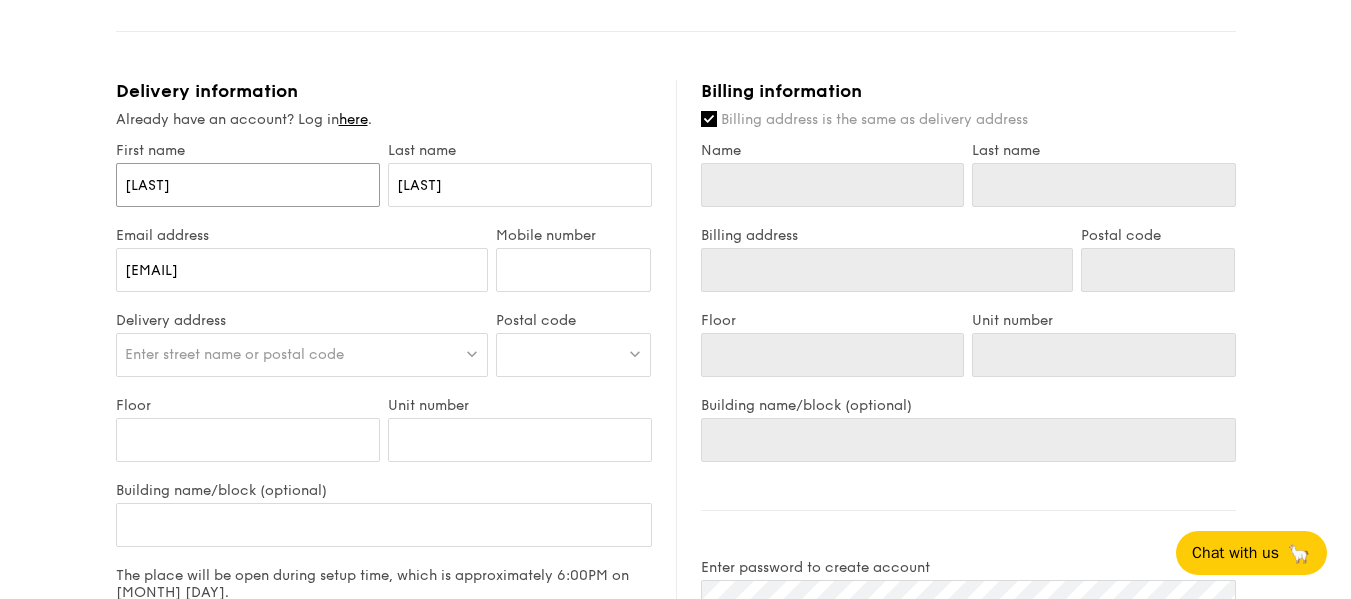 type on "[LAST]" 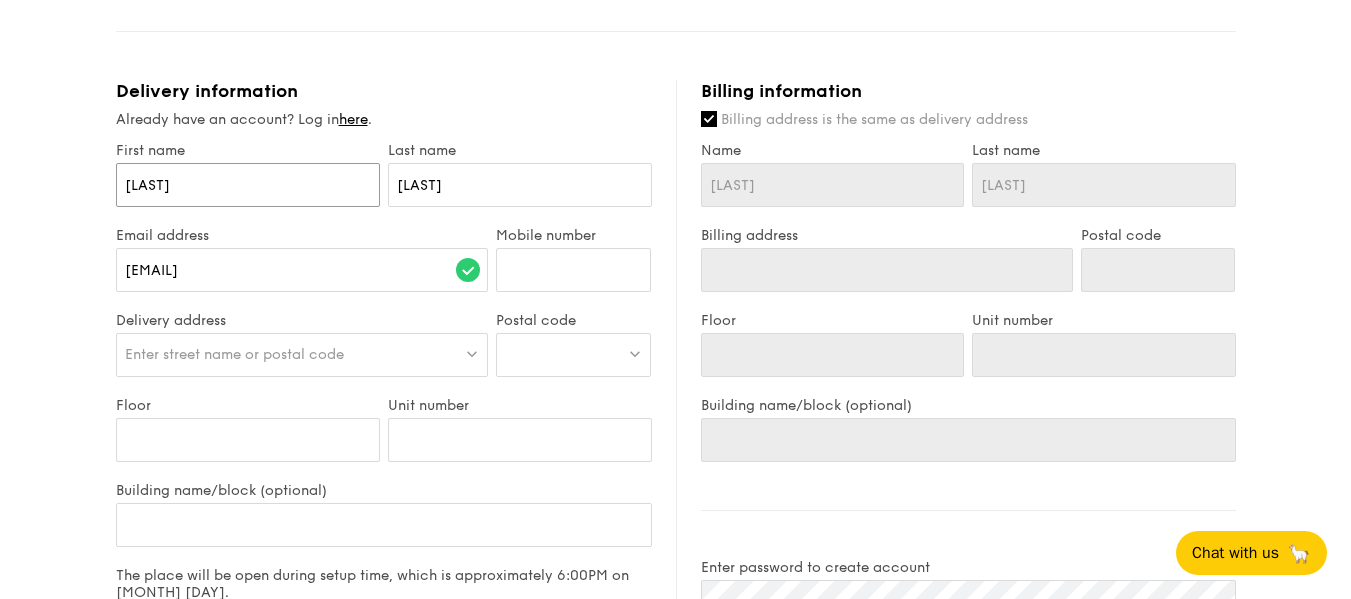 type on "[LAST]" 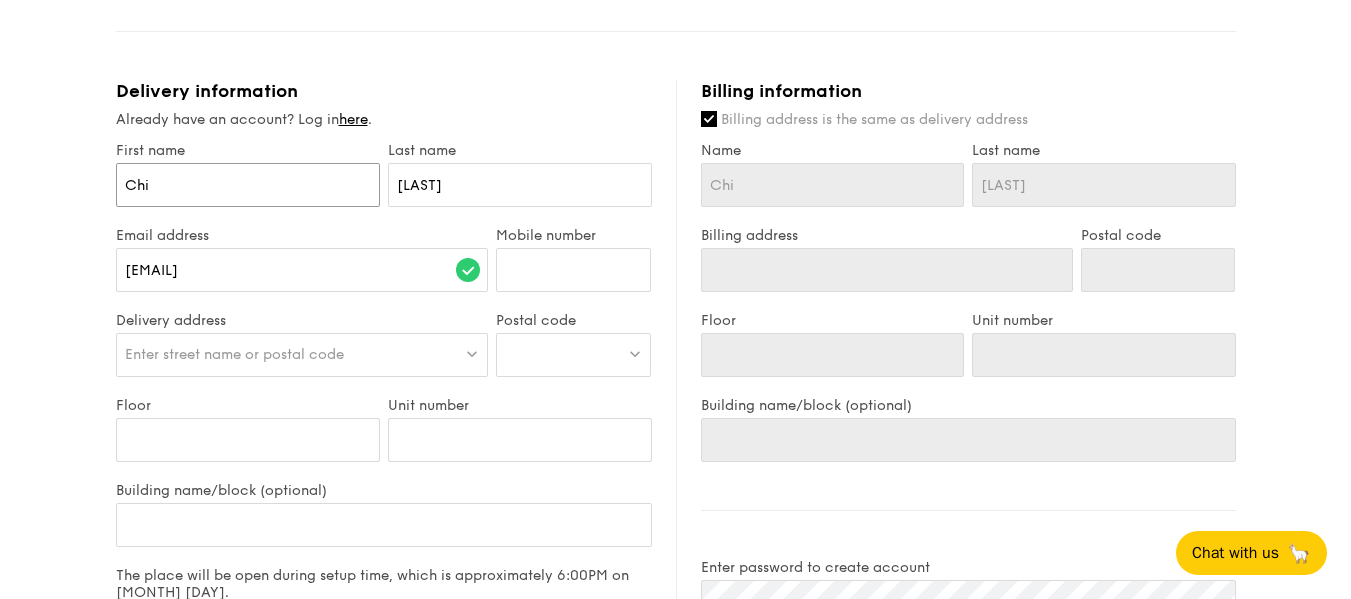 type on "[LAST]" 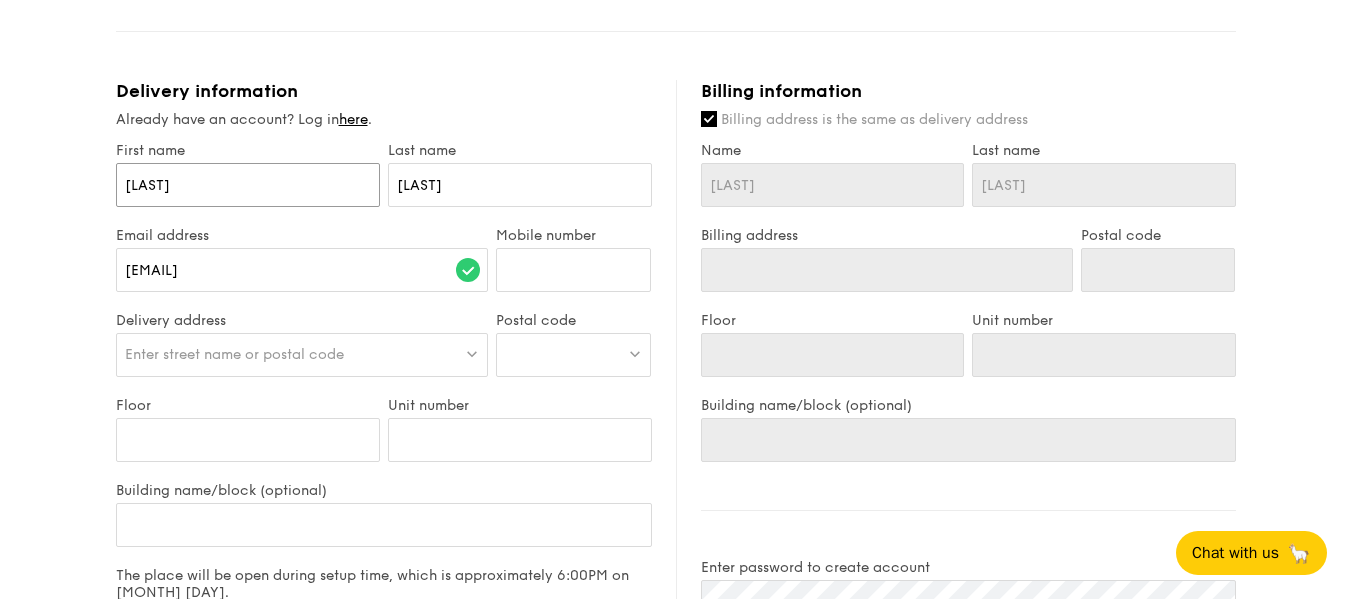 type on "C" 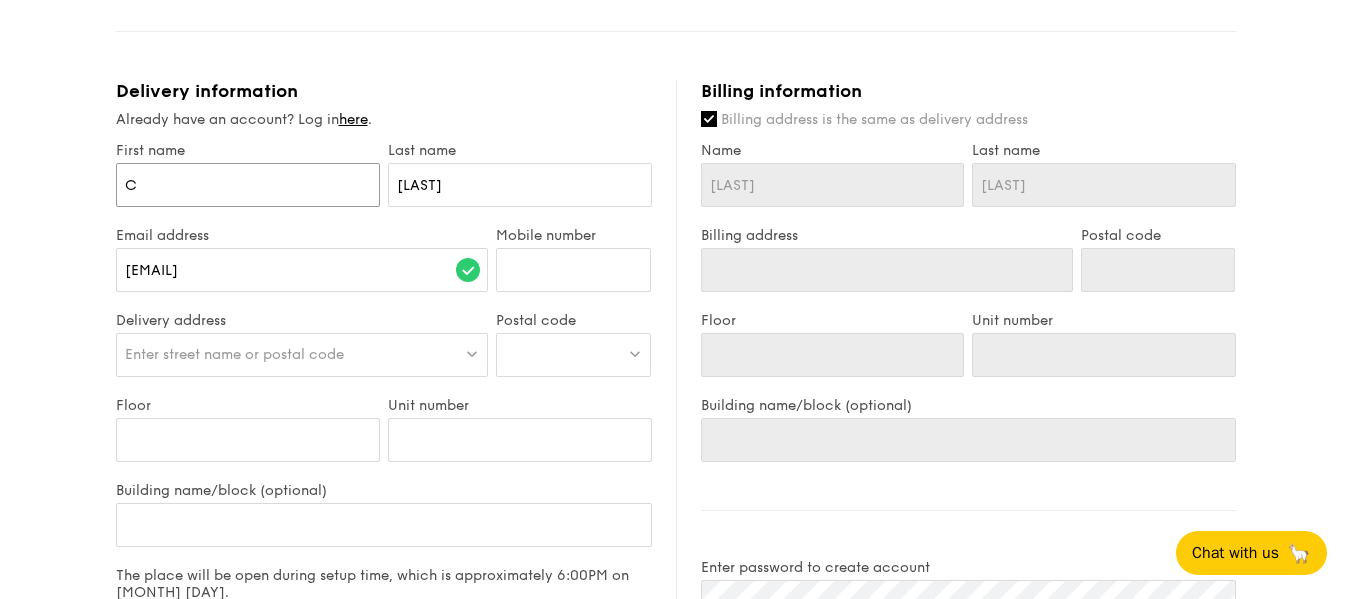 type on "C" 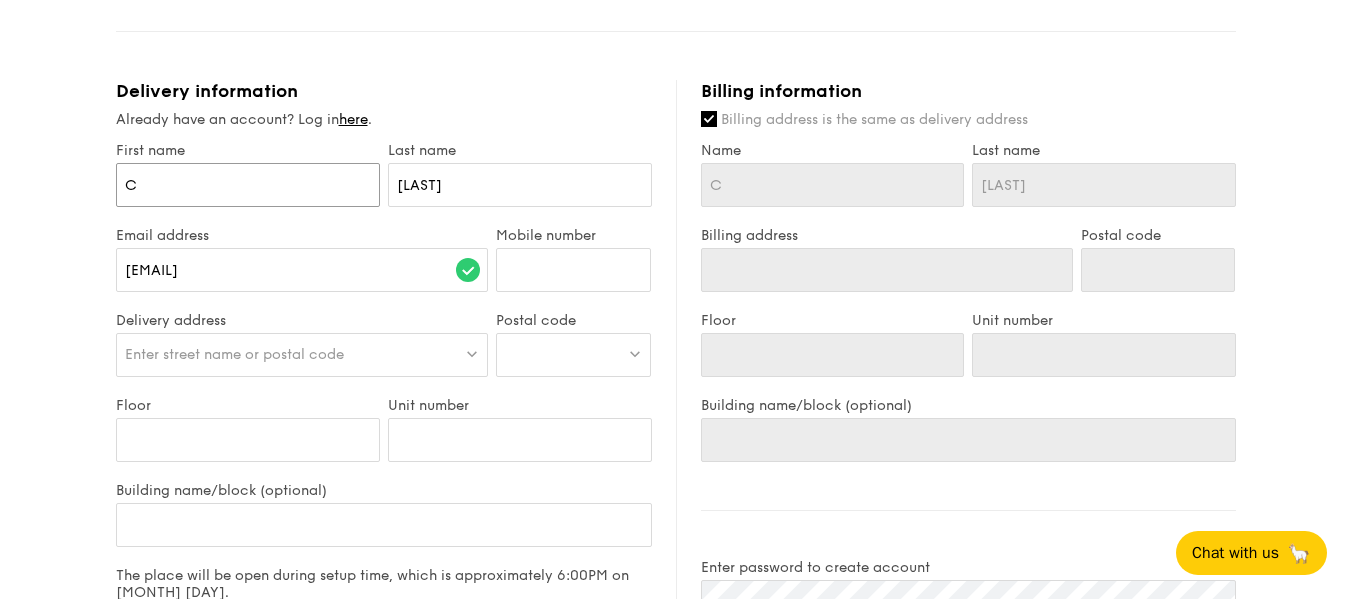 type 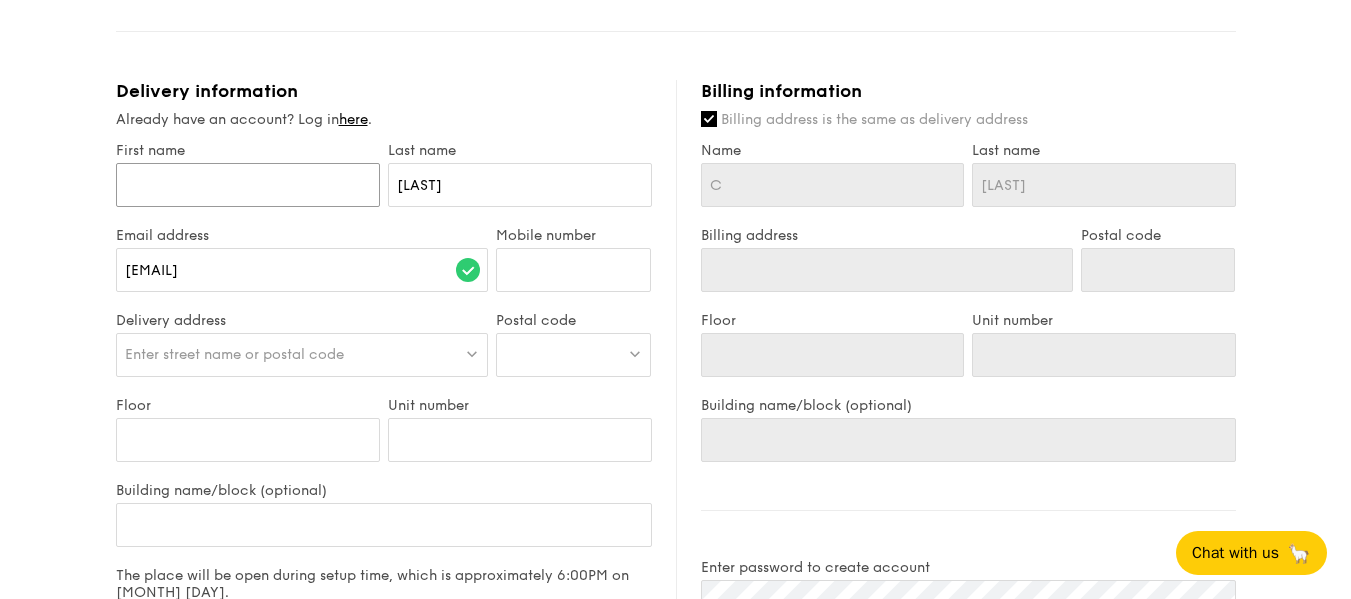 type 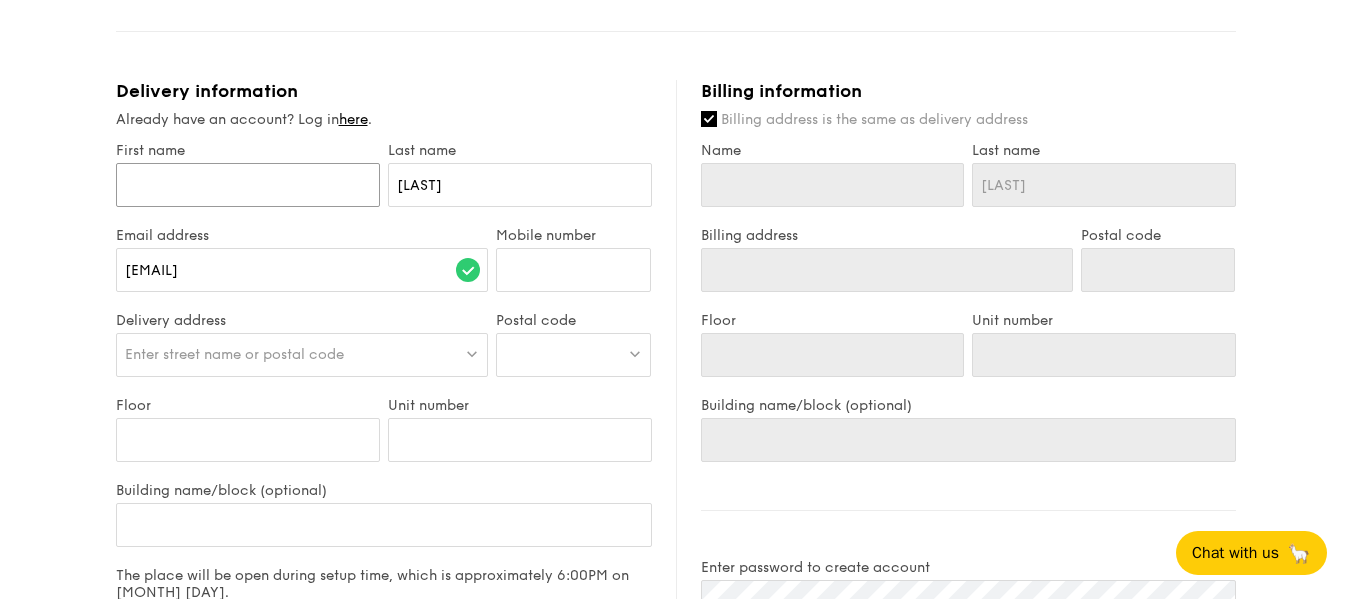 type on "L" 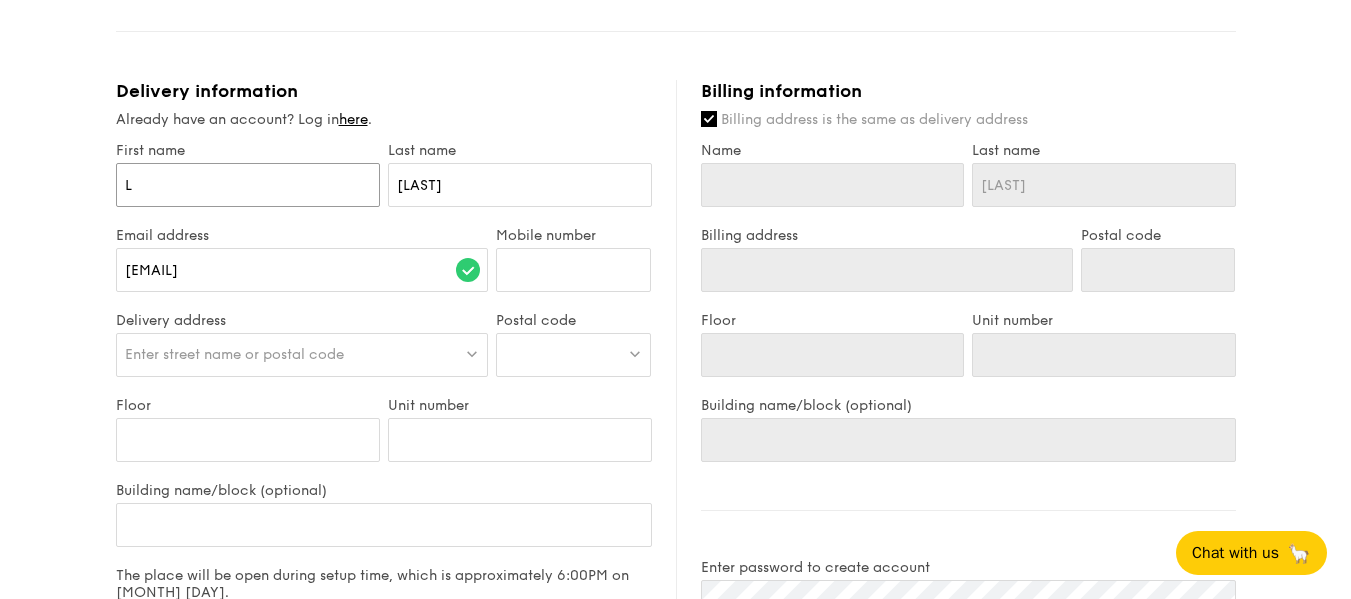 type on "L" 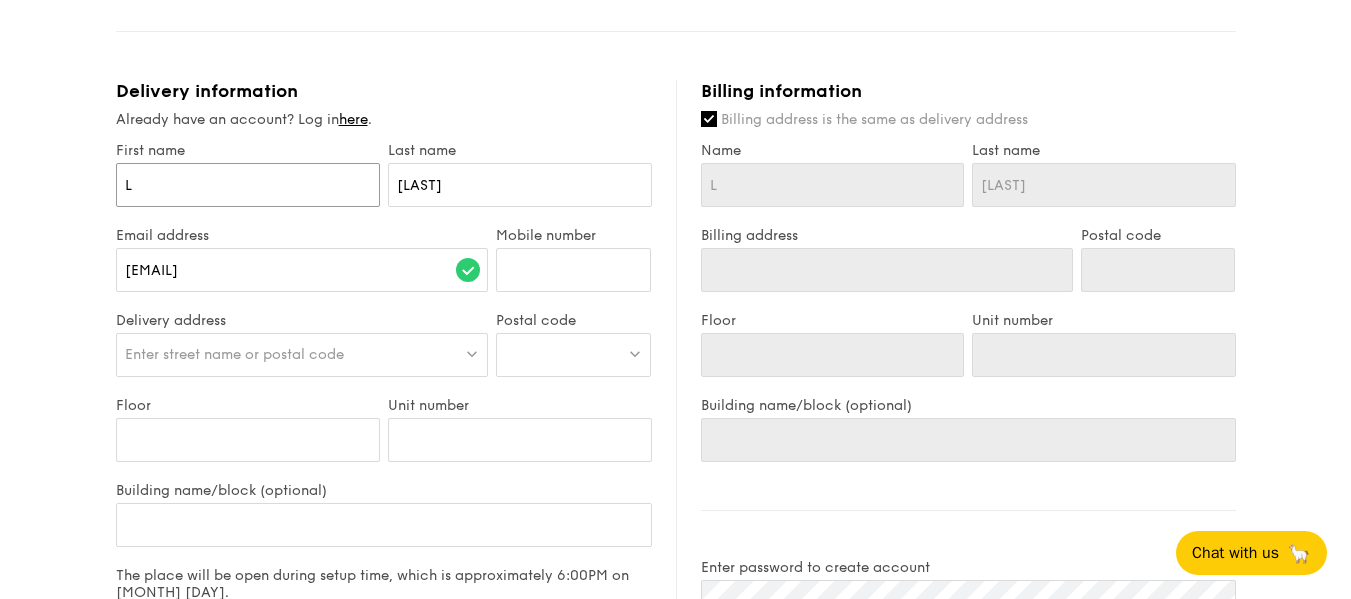 type on "[LAST]" 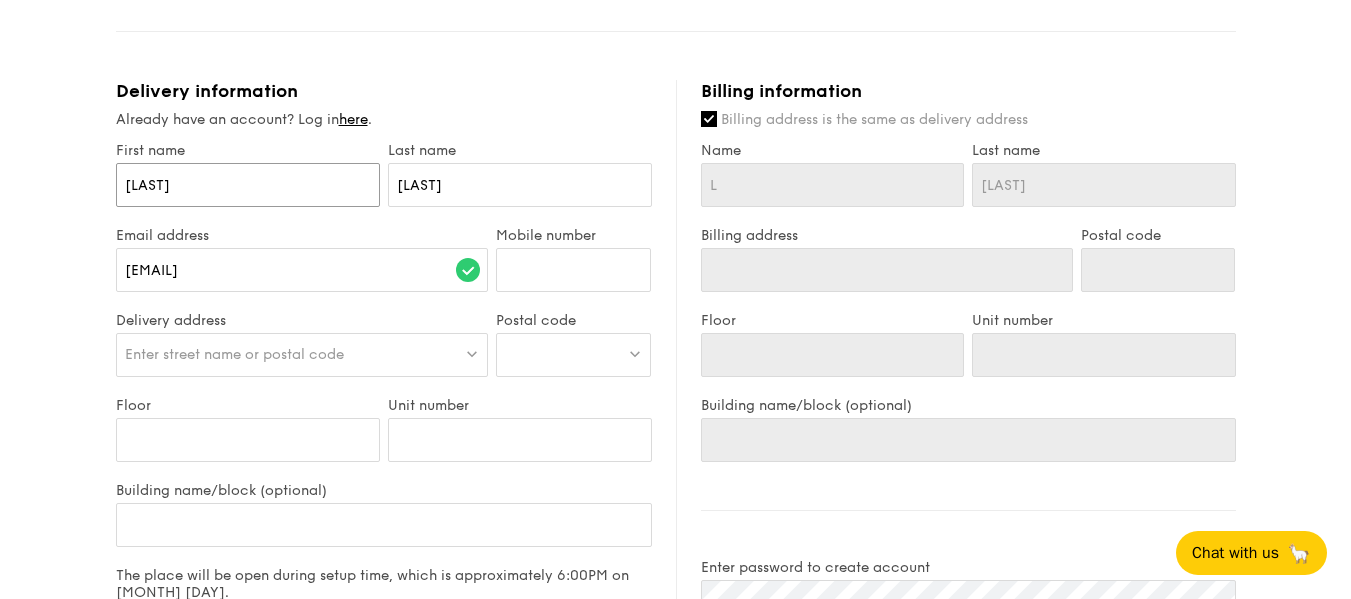 type on "[LAST]" 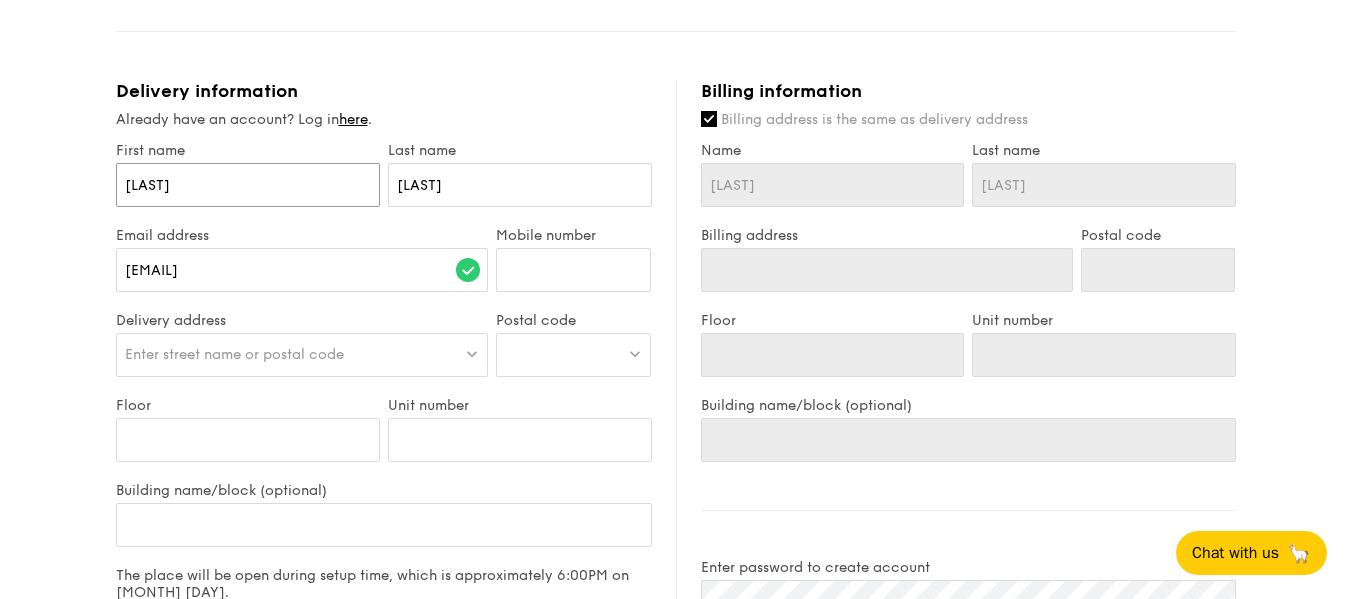 type on "Loo" 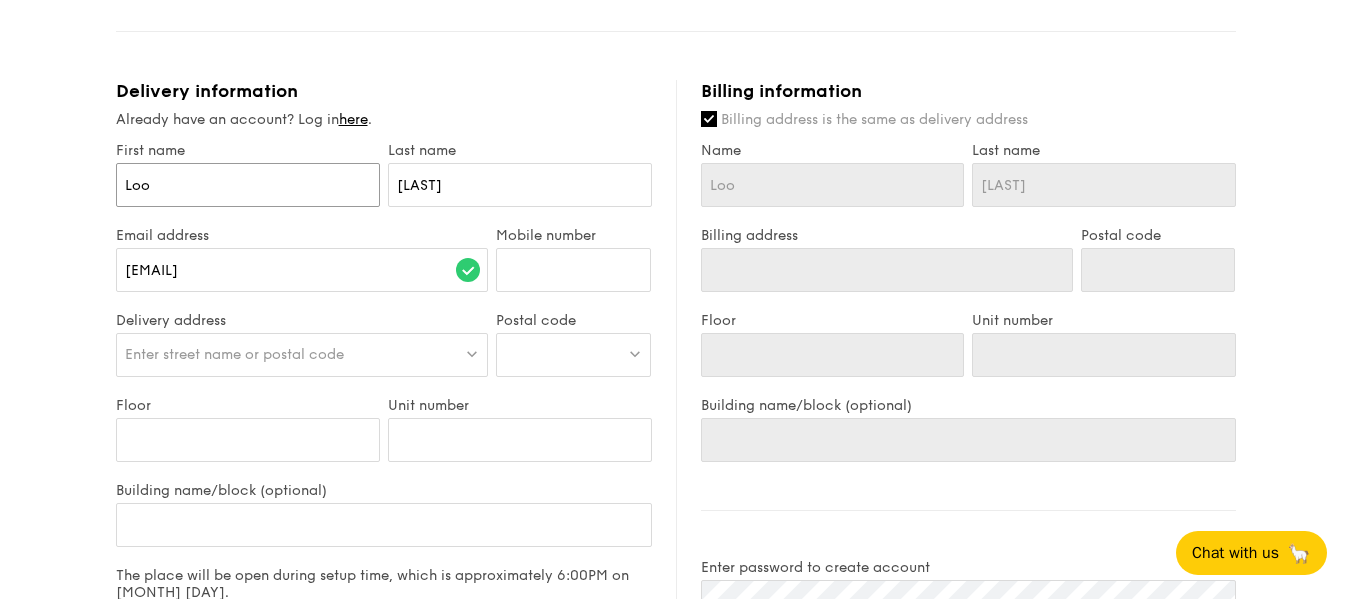 type on "Loo" 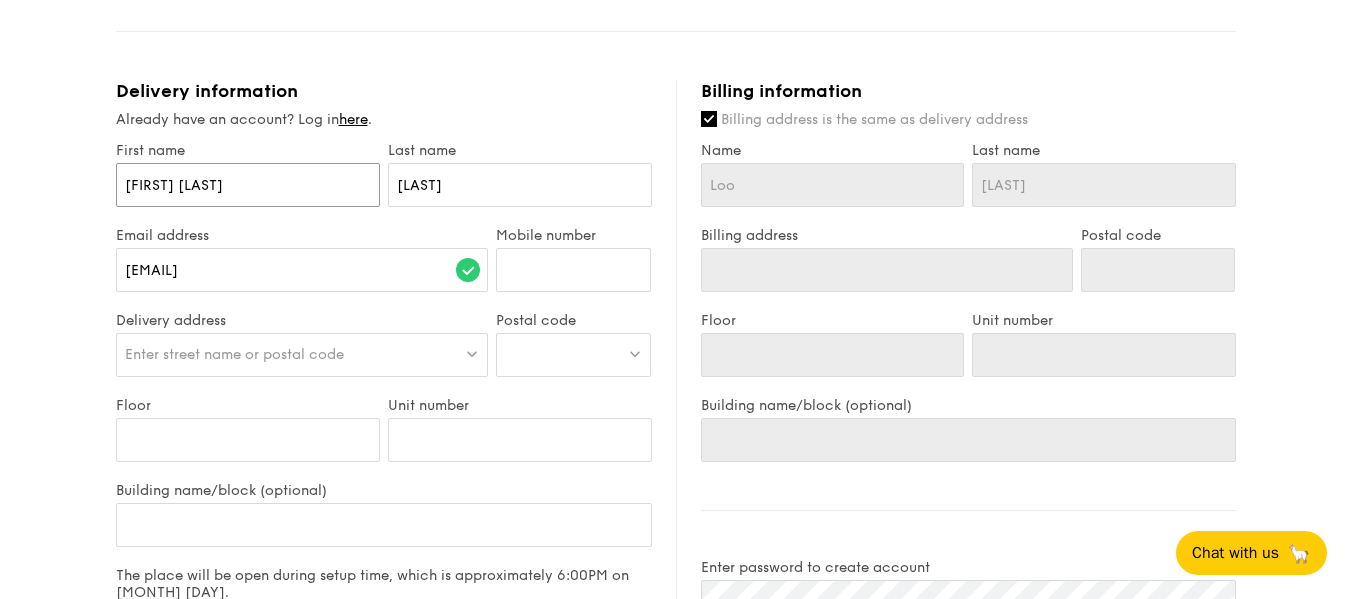 type on "[FIRST] [LAST]" 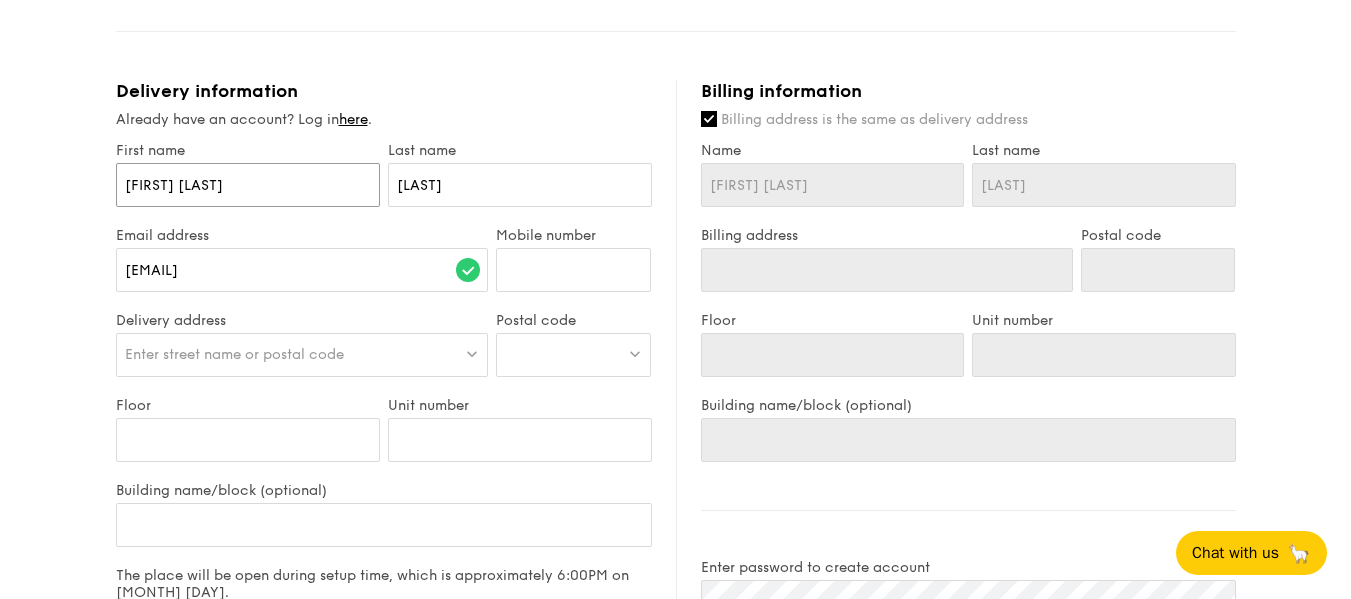 type on "[FIRST] [LAST]" 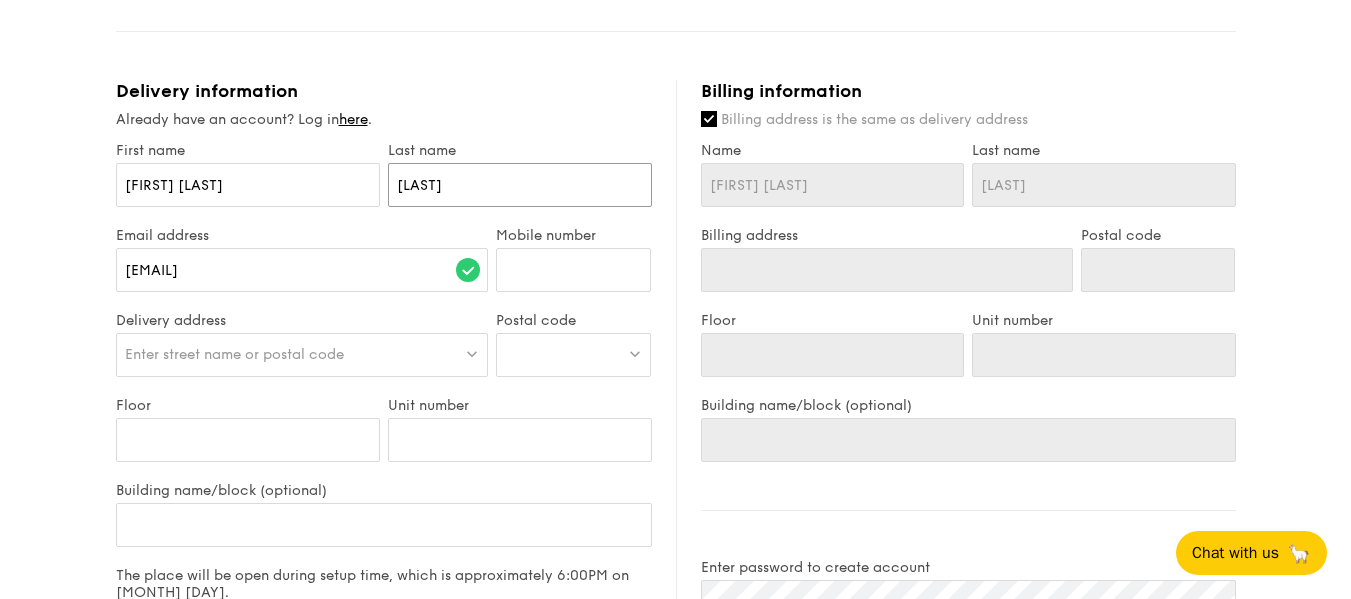 click on "[LAST]" at bounding box center [520, 185] 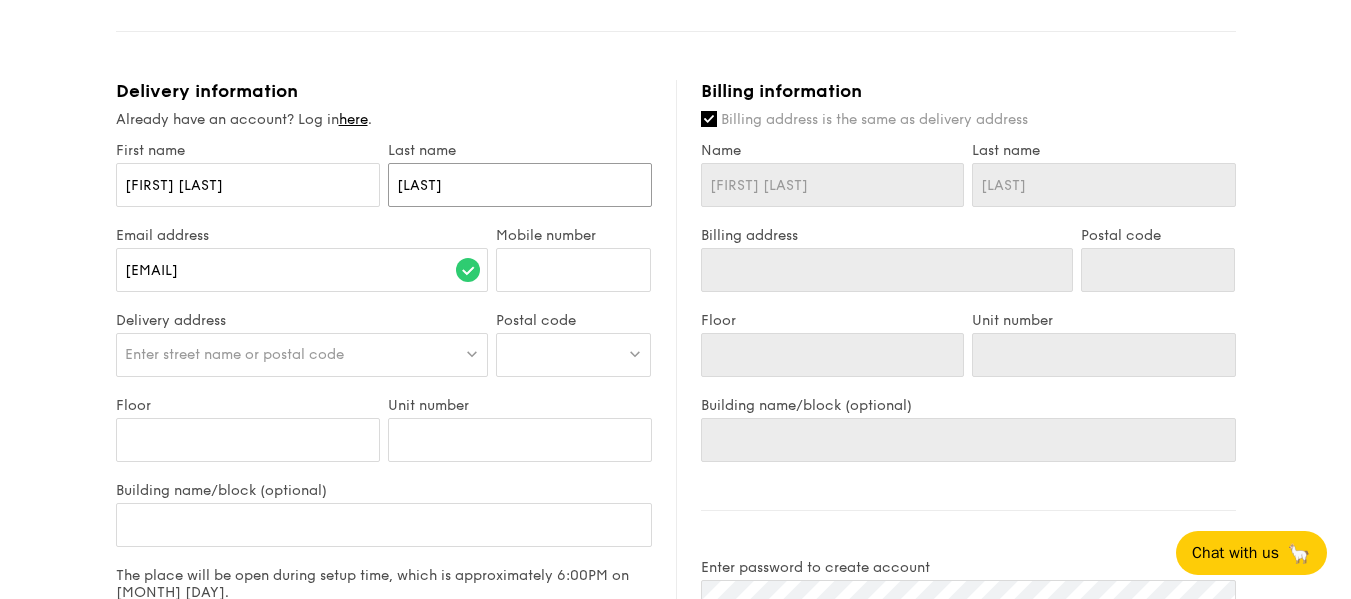 type on "[LAST]" 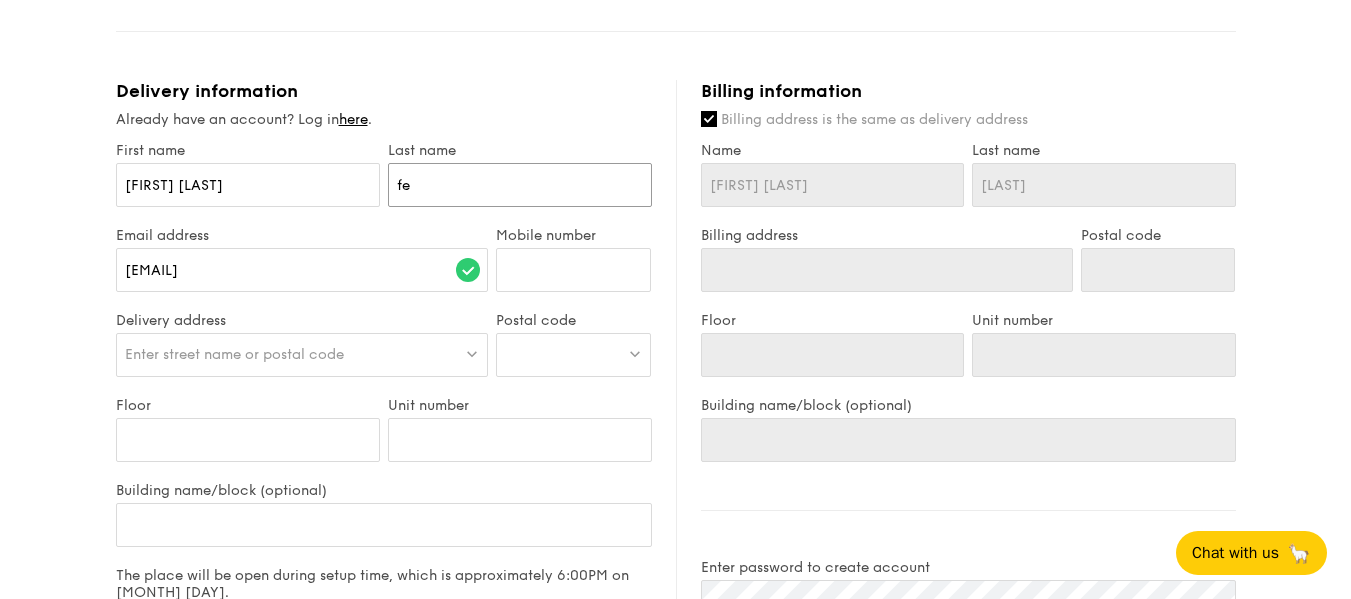 type on "fe" 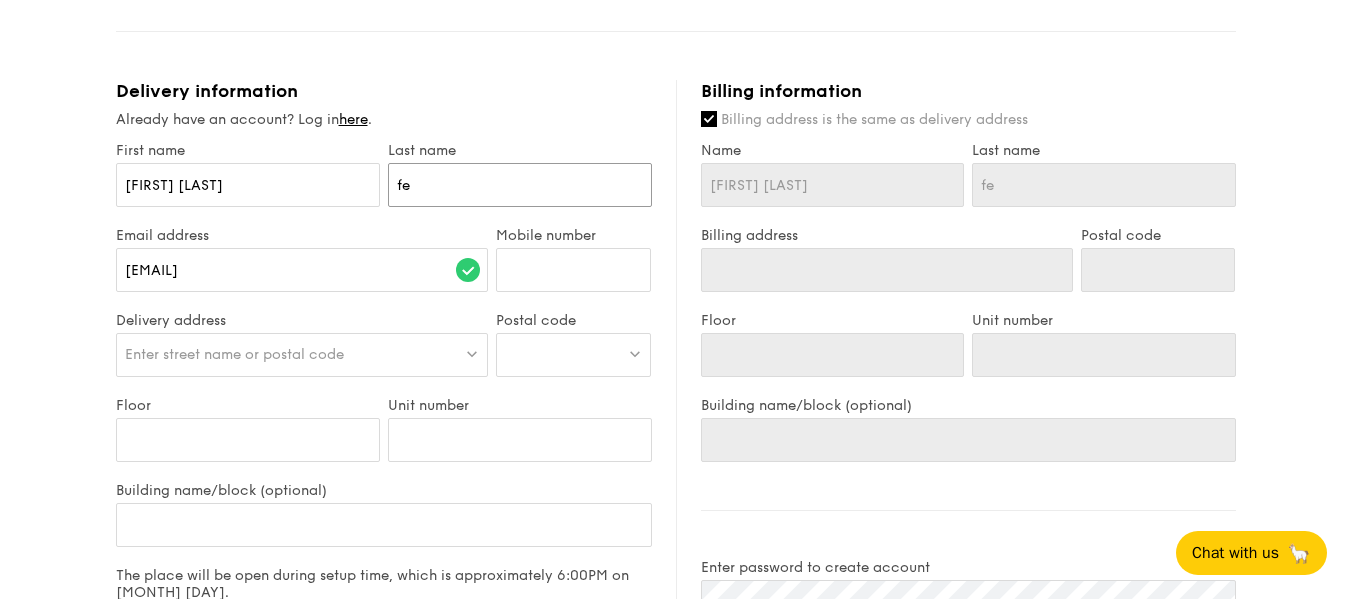type on "f" 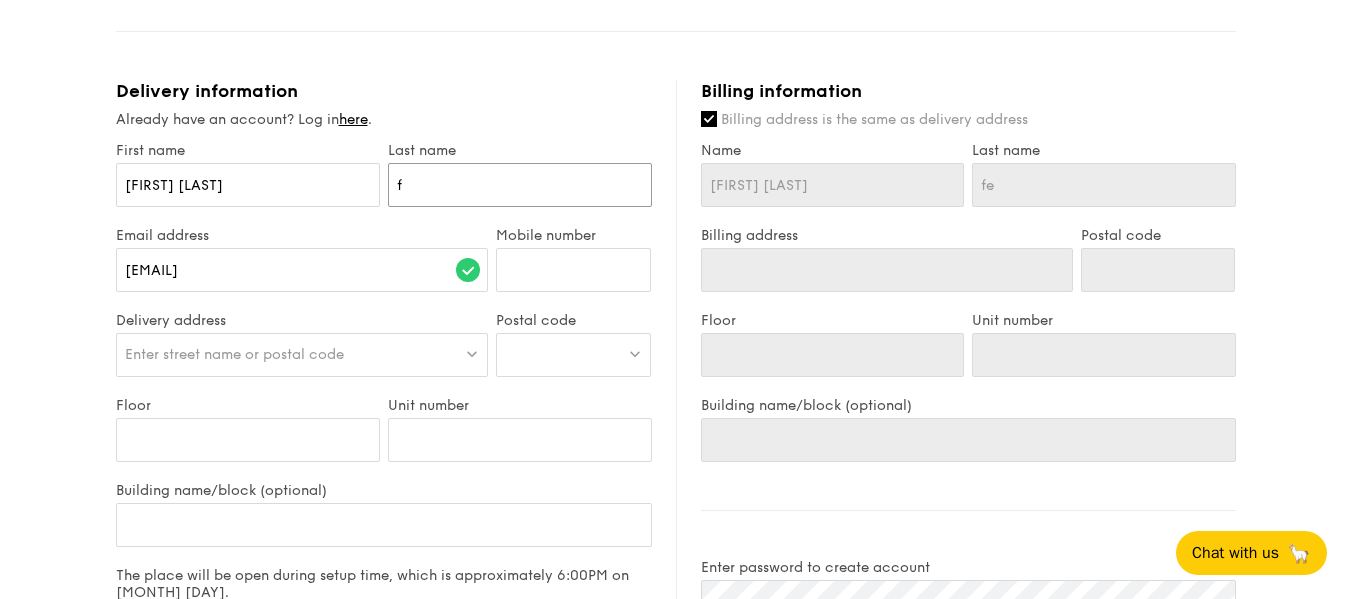 type on "f" 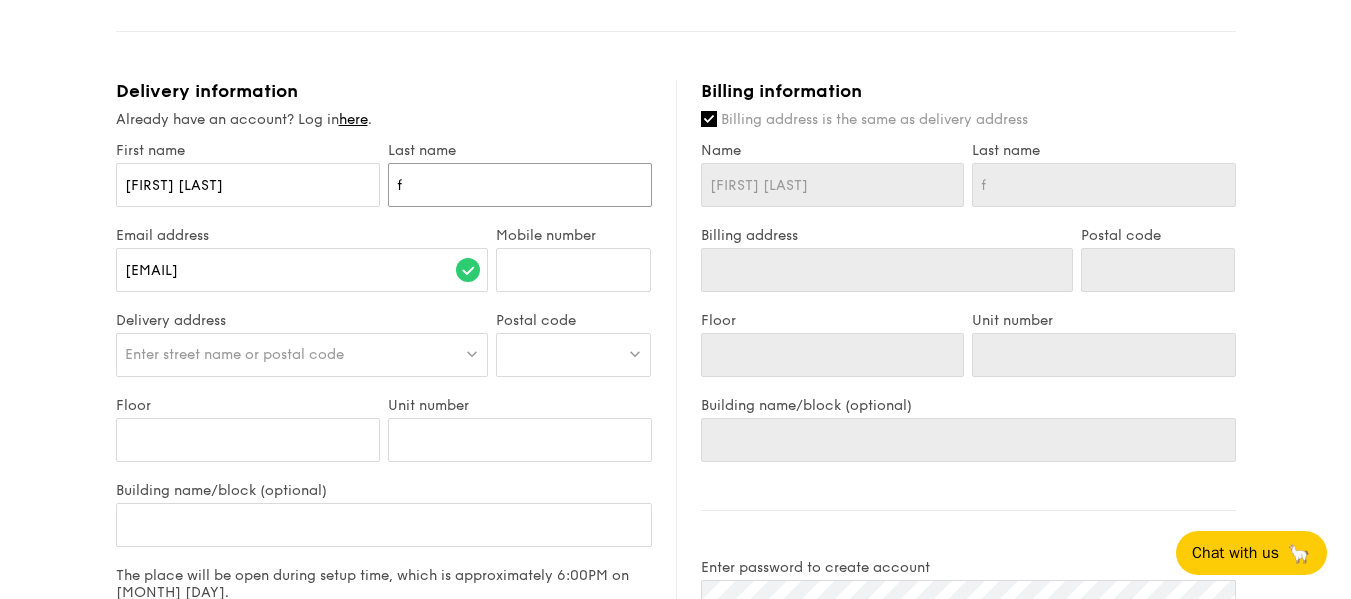 type 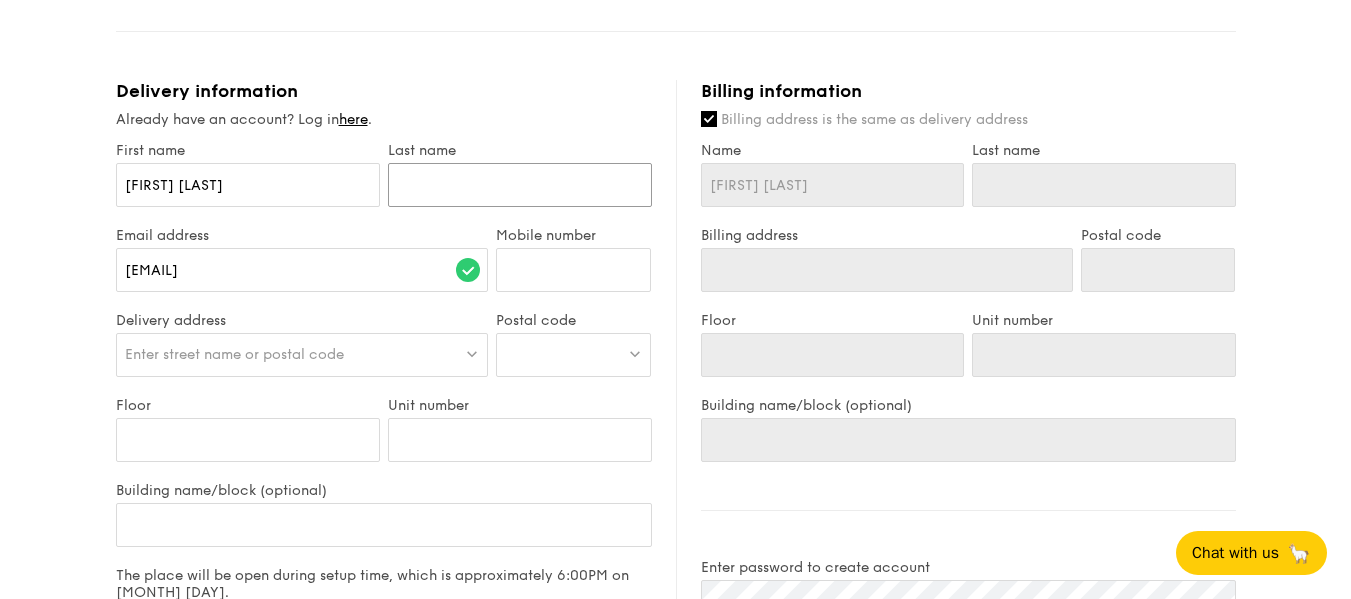 type on "F" 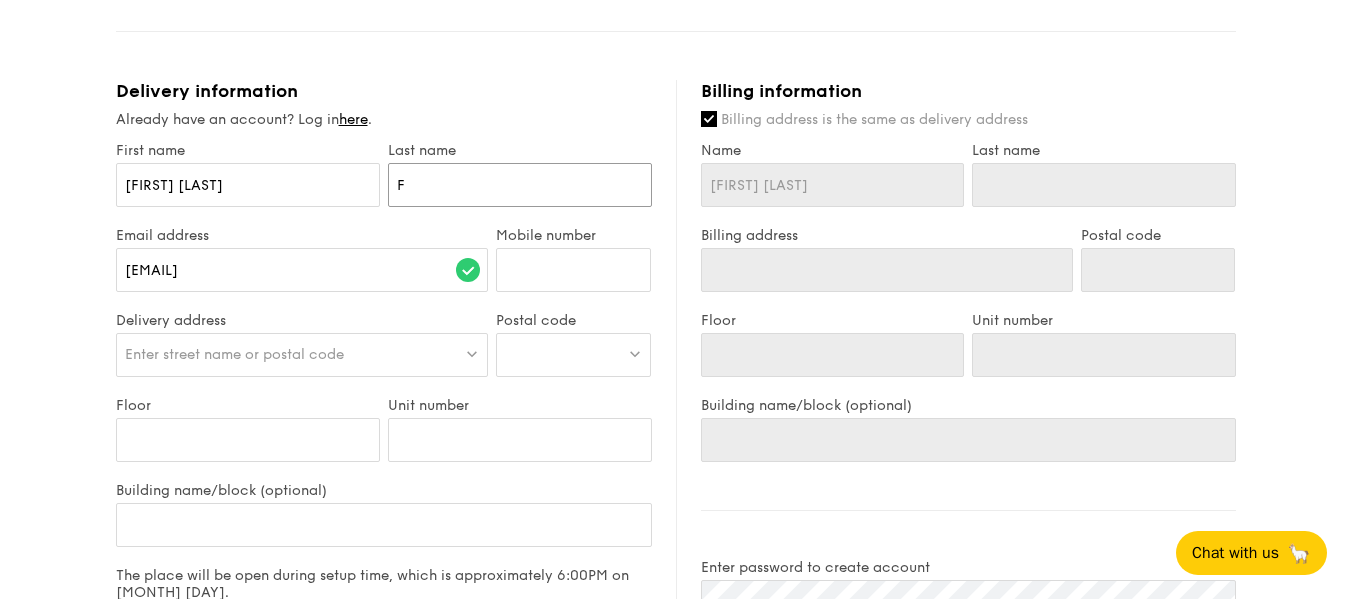 type on "F" 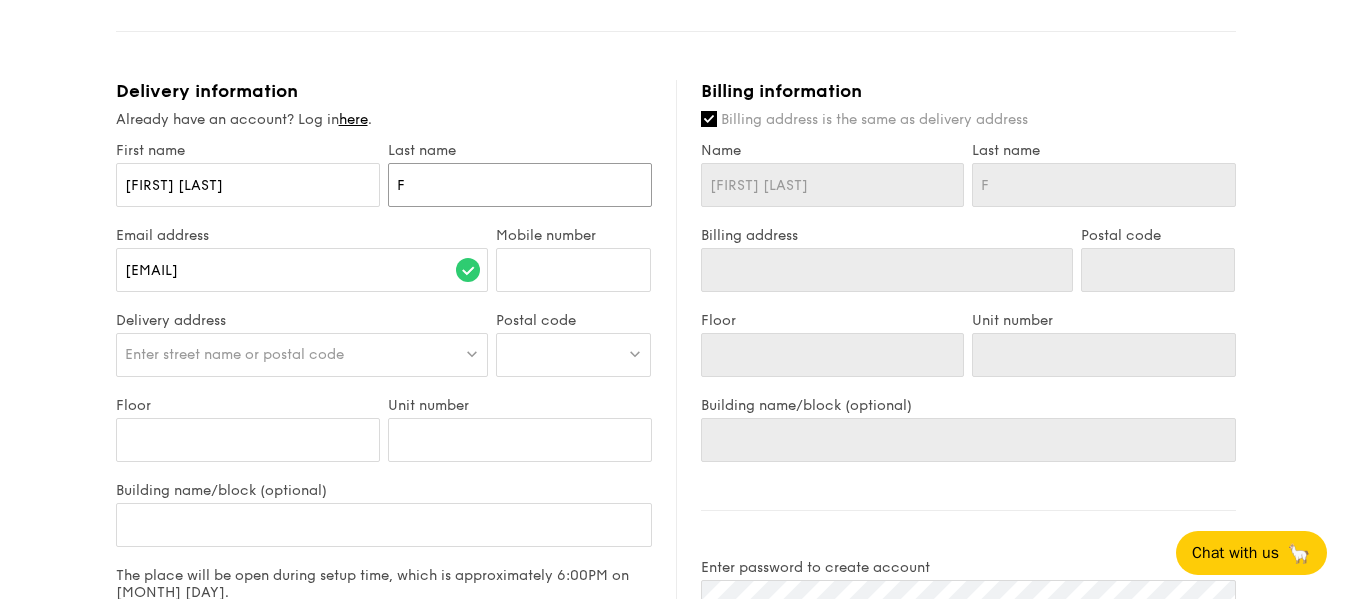 type on "[LAST]" 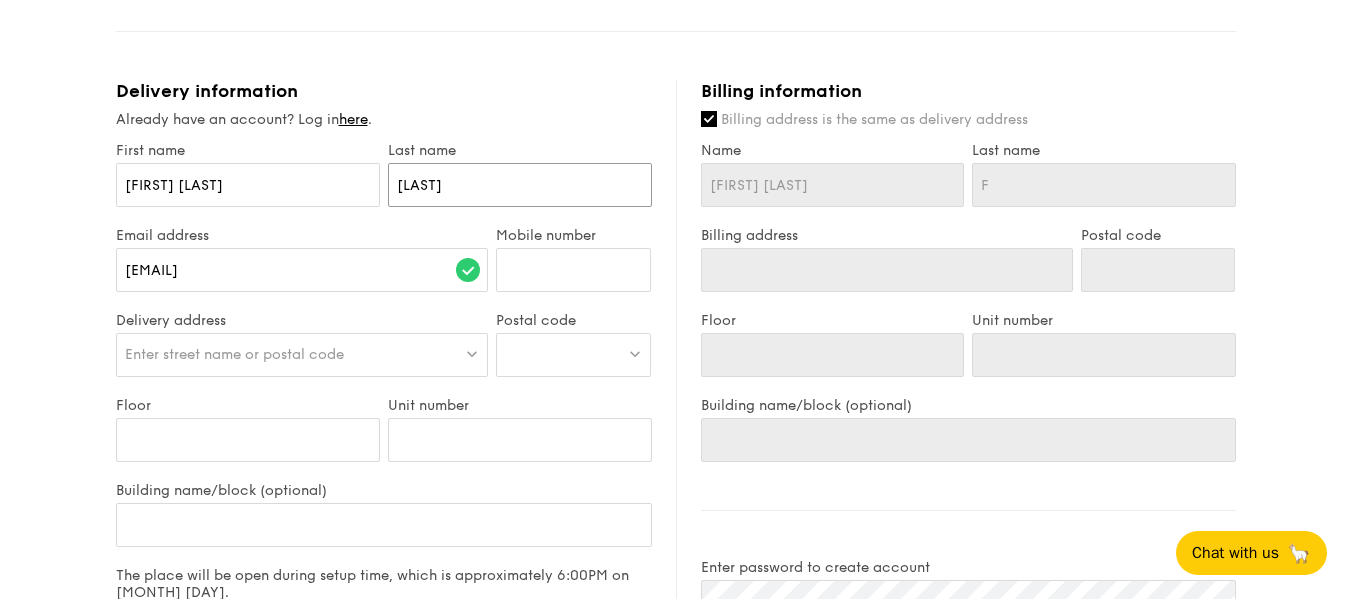 type on "[LAST]" 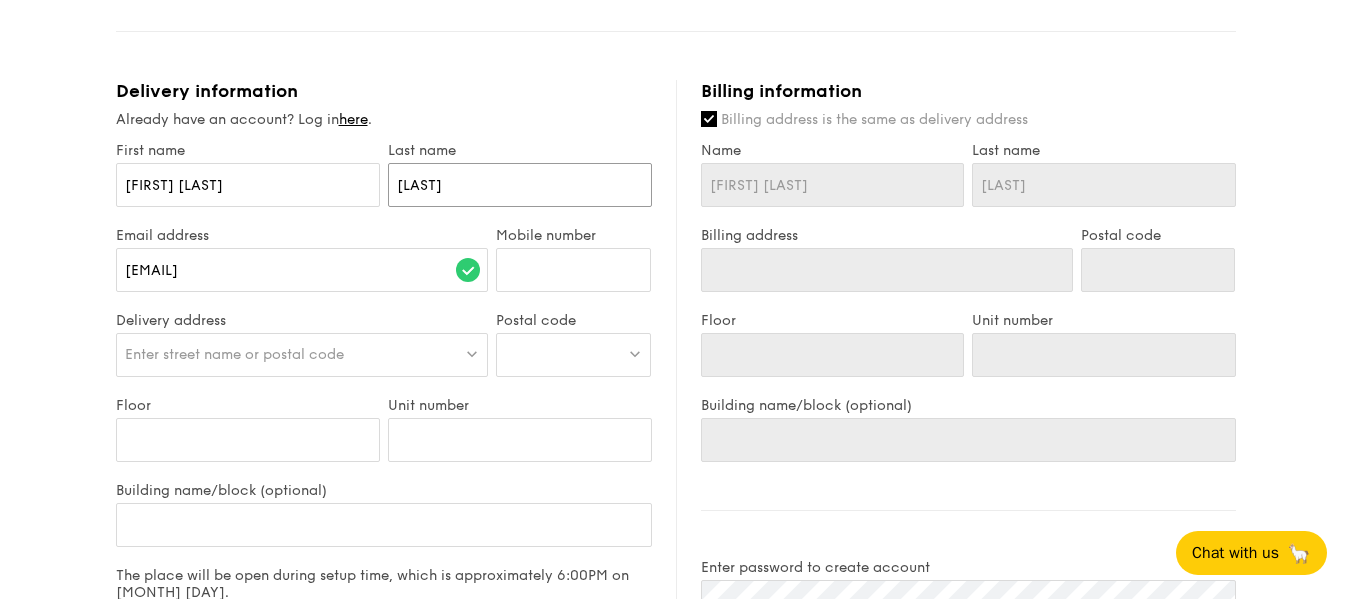 type on "[LAST]" 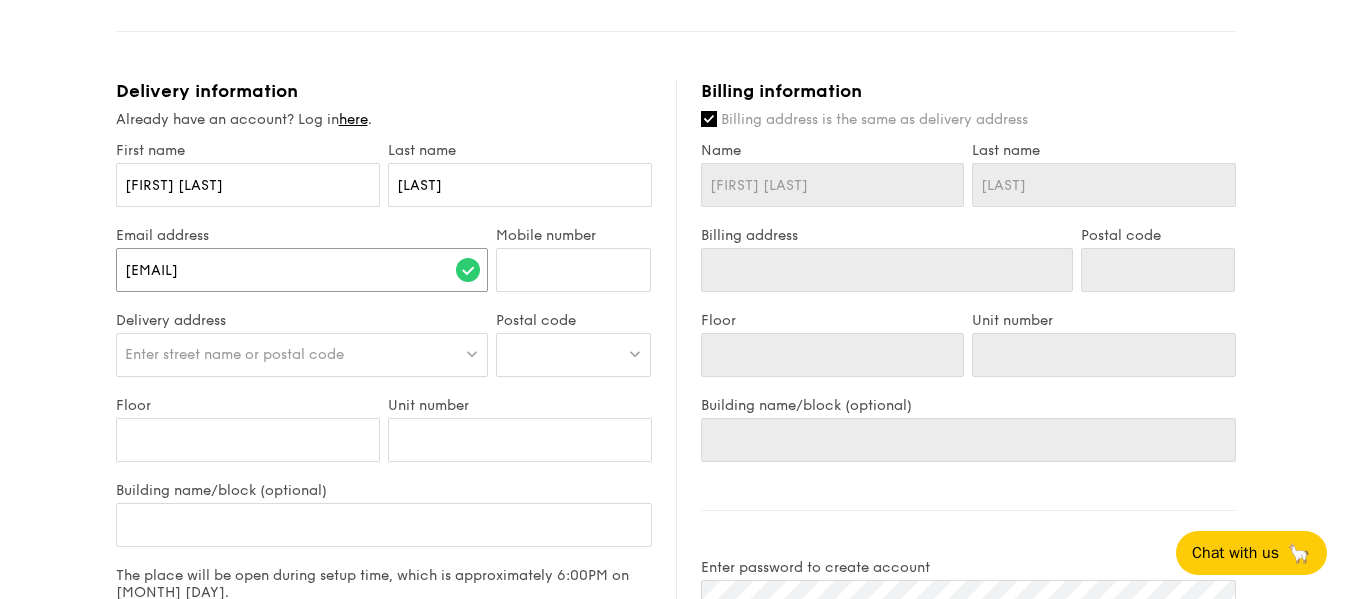 click on "[EMAIL]" at bounding box center (302, 270) 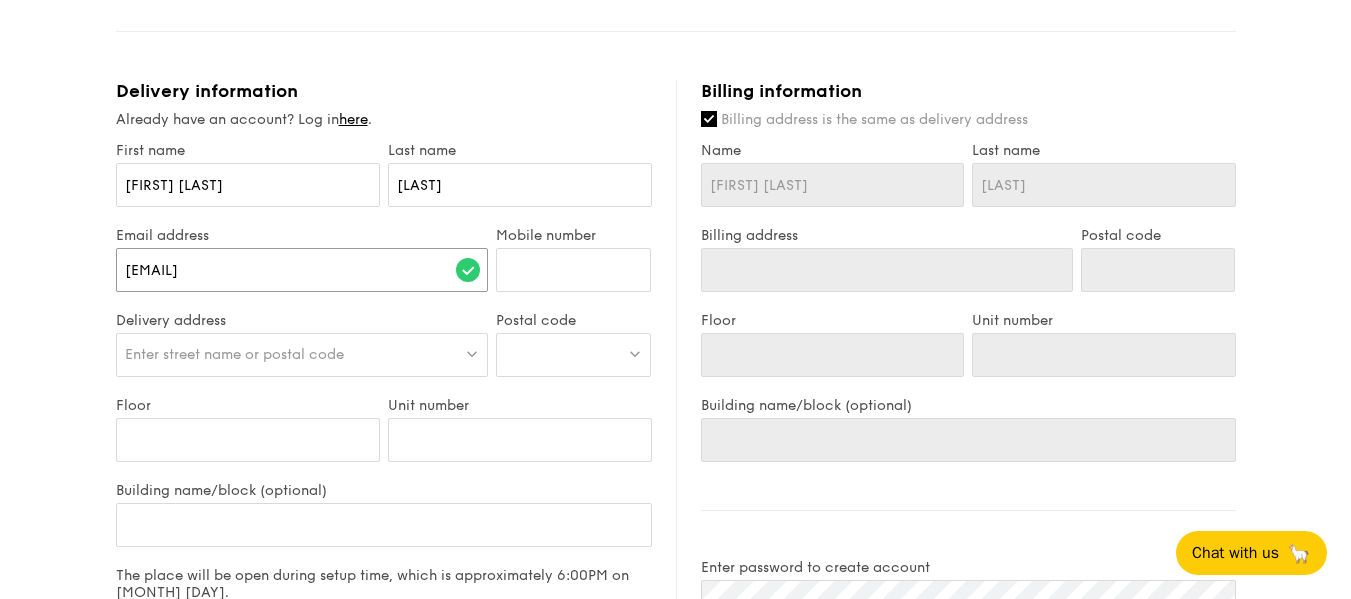type on "[EMAIL]" 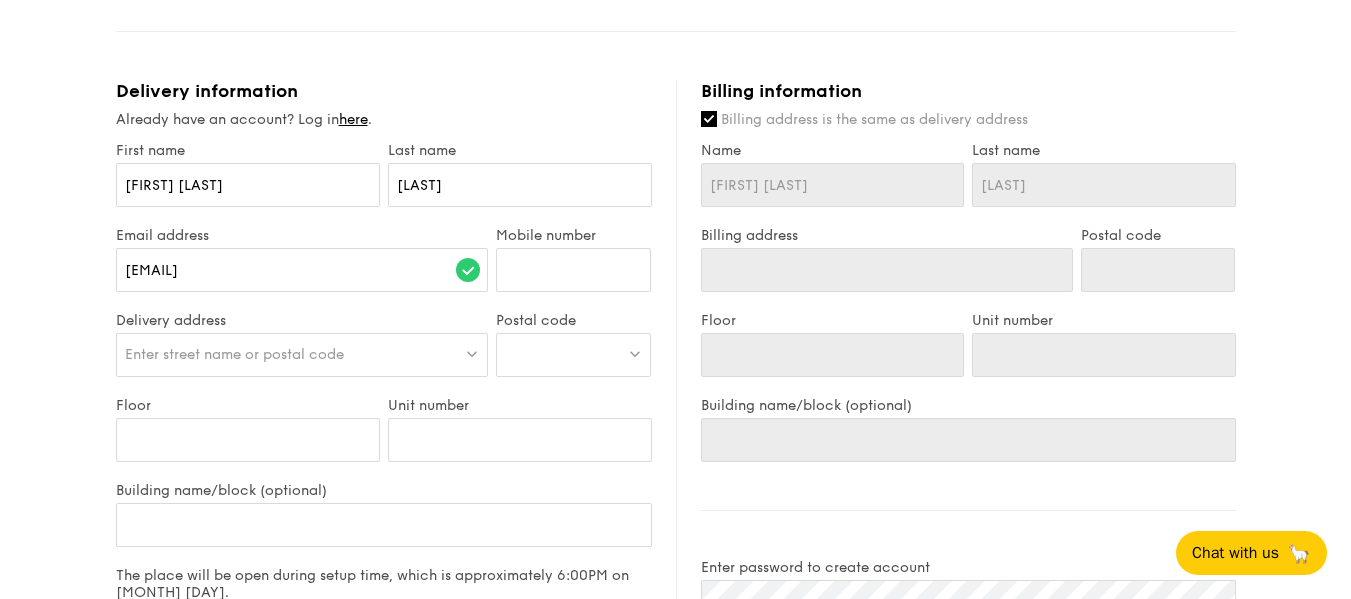 click on "Enter street name or postal code" at bounding box center (234, 354) 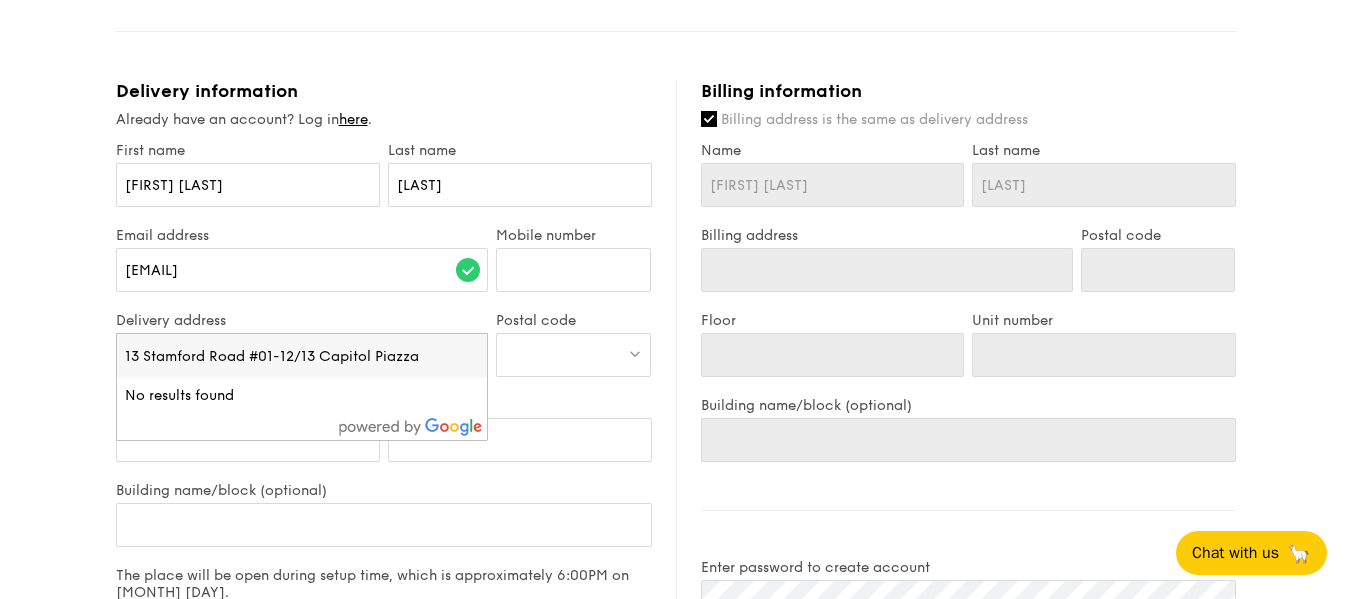 click on "13 Stamford Road #01-12/13 Capitol Piazza" at bounding box center [302, 356] 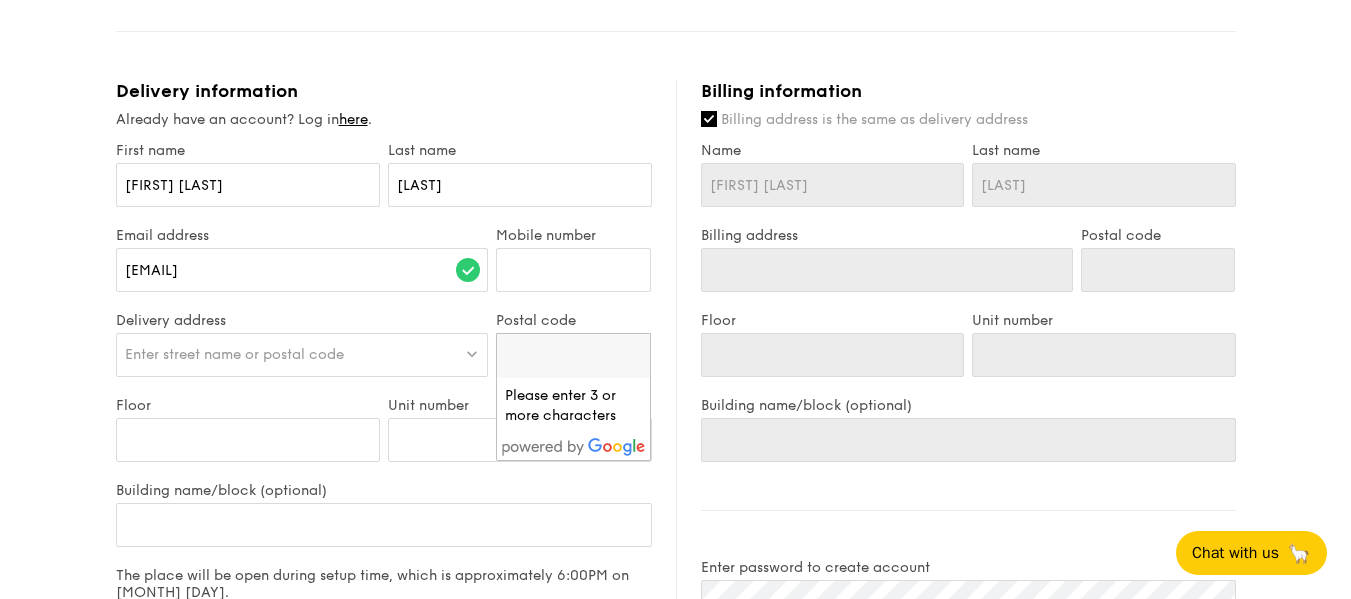 click on "Enter street name or postal code" at bounding box center [302, 355] 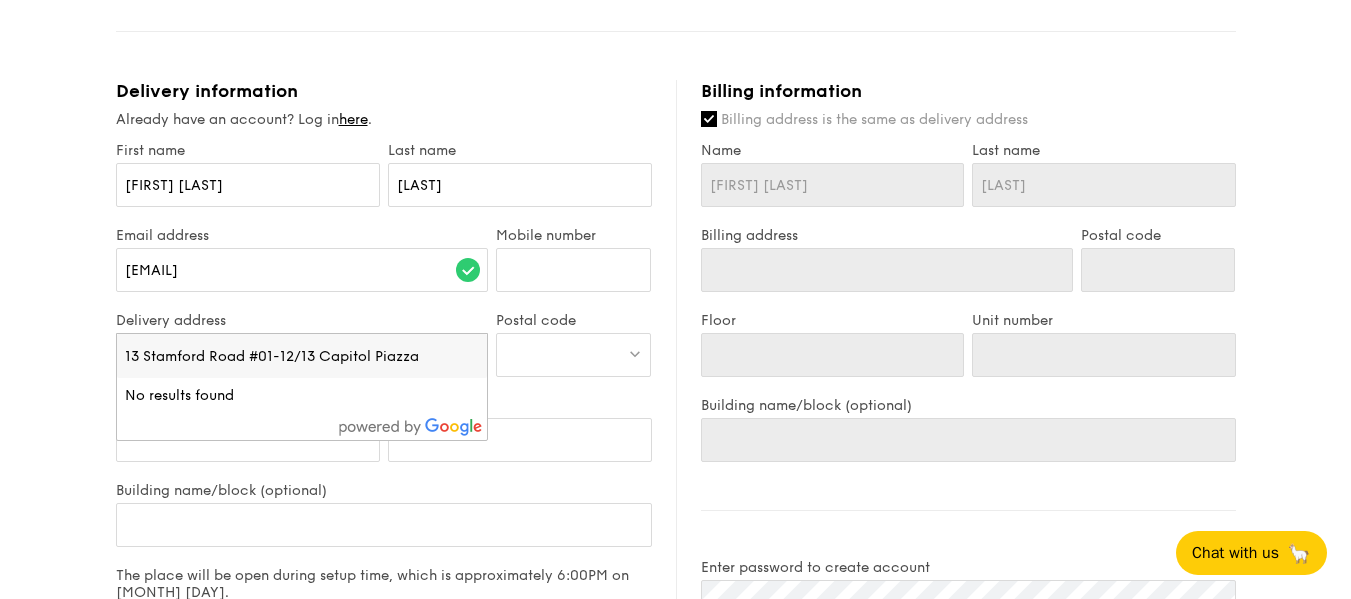 click at bounding box center [573, 355] 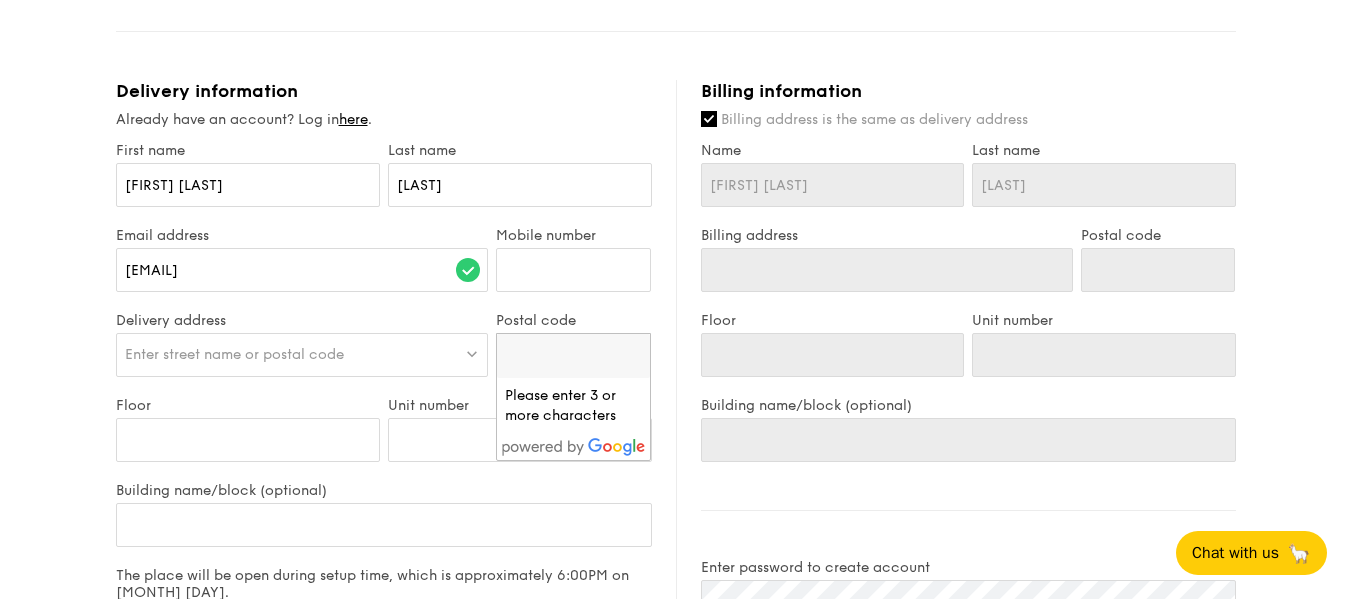 click on "Enter street name or postal code" at bounding box center (234, 354) 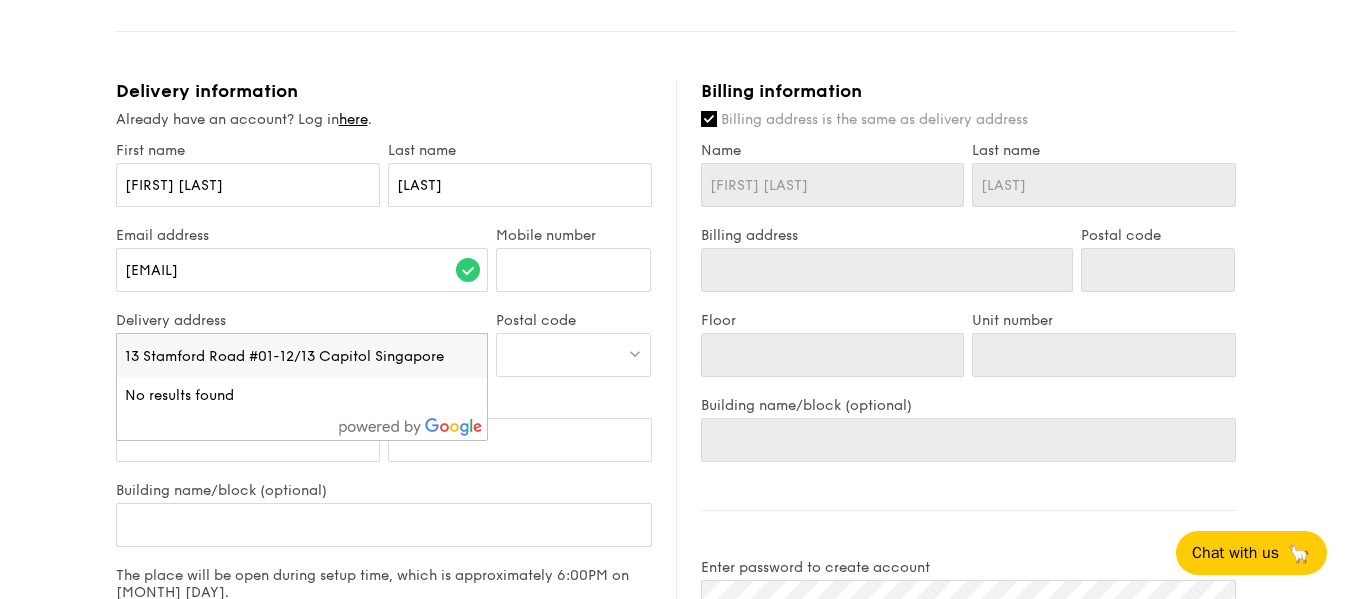 type on "13 Stamford Road #01-12/13 Capitol Singapore" 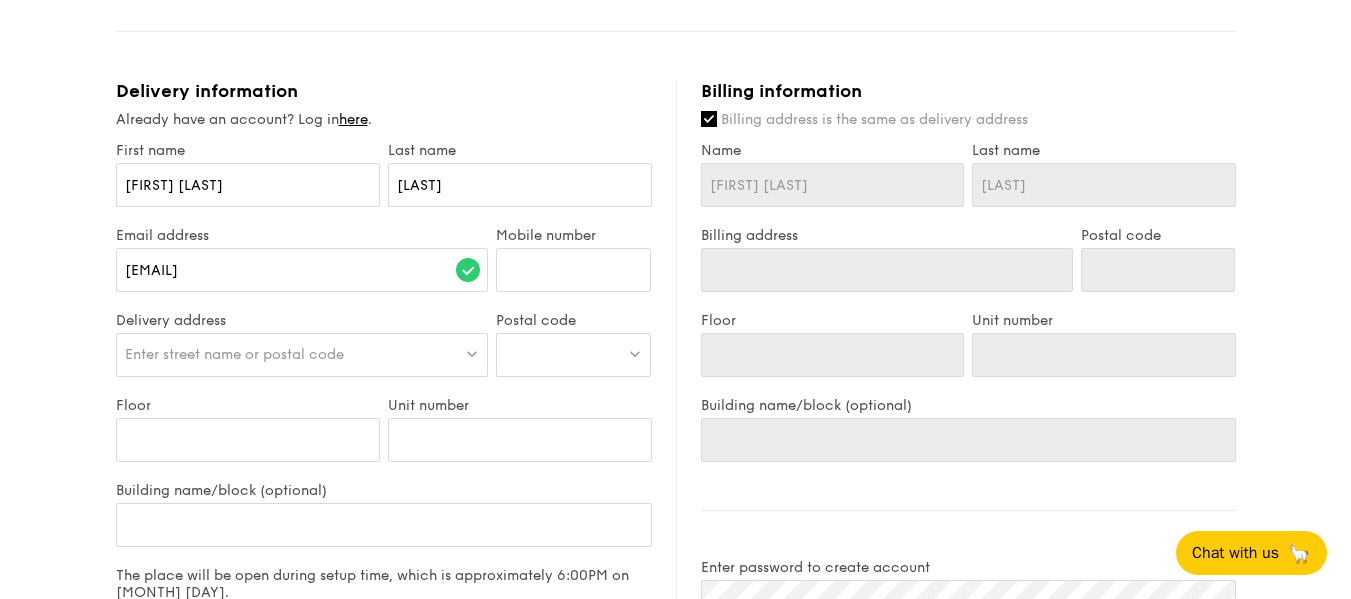 click at bounding box center (573, 355) 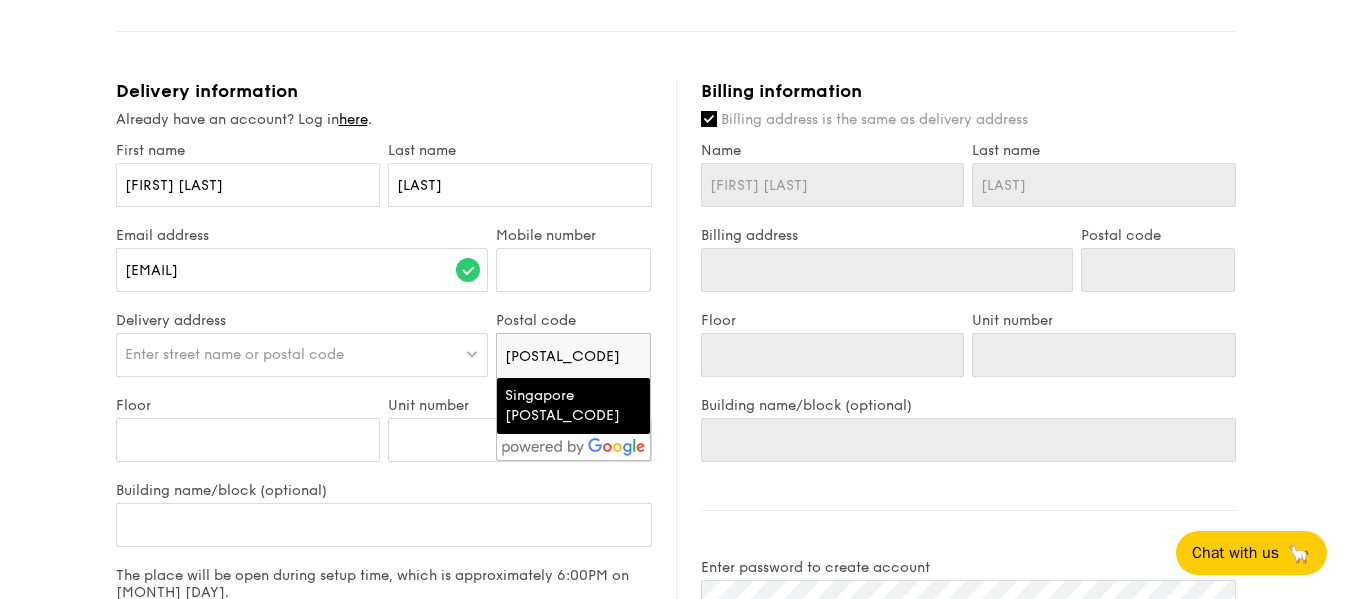 type on "[POSTAL_CODE]" 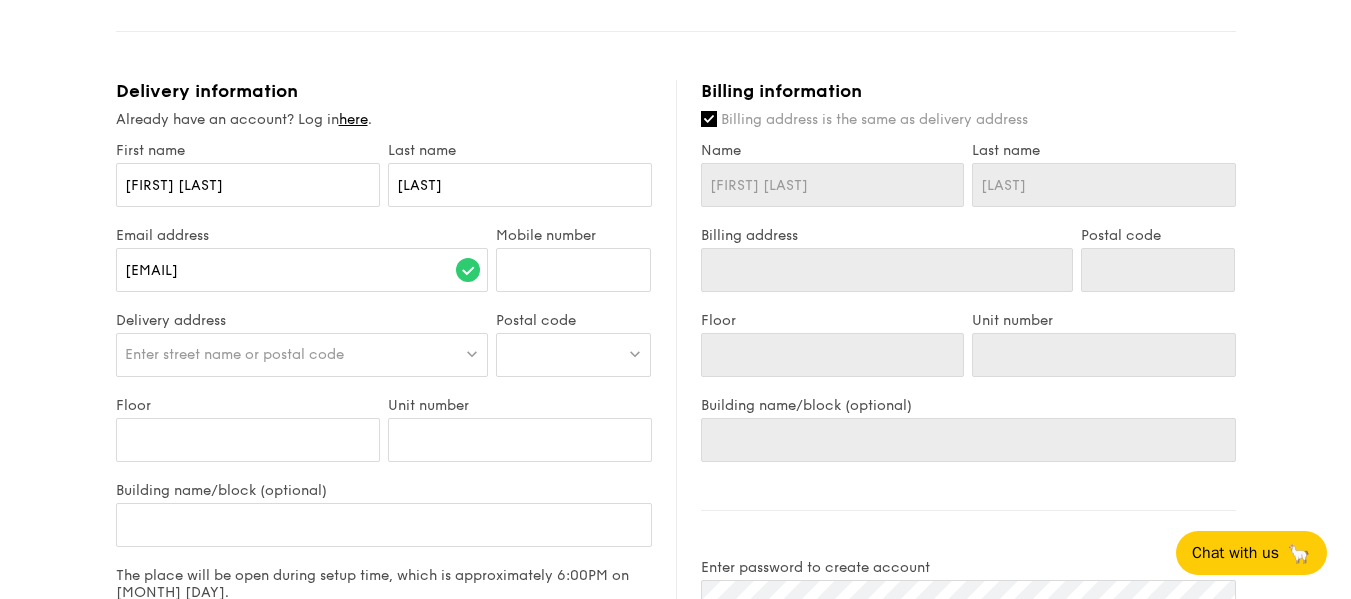 type on "13 Stamford Rd, 新加坡 [POSTAL_CODE]" 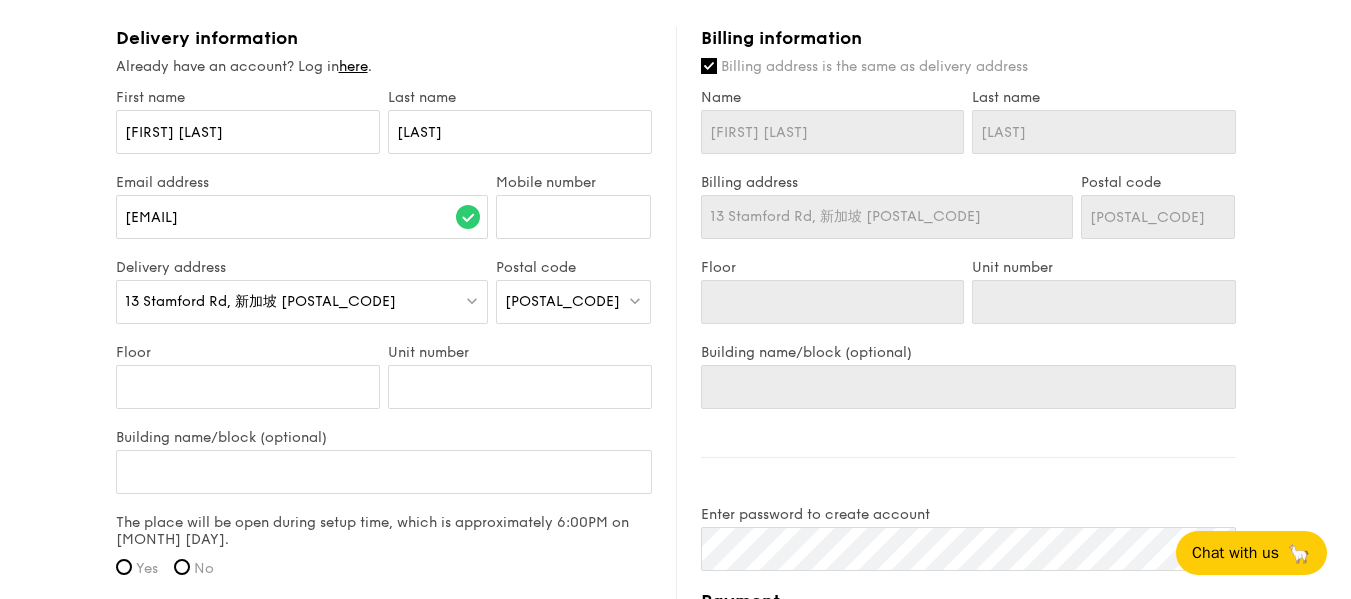 scroll, scrollTop: 1200, scrollLeft: 0, axis: vertical 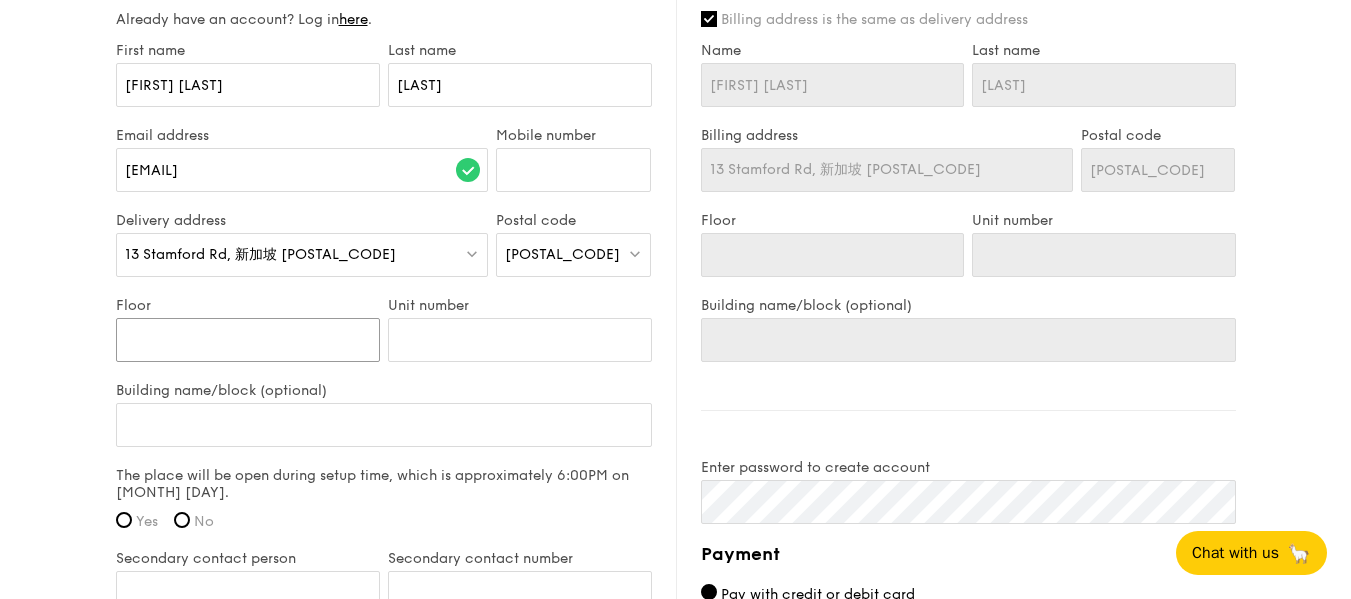 click on "Floor" at bounding box center (248, 340) 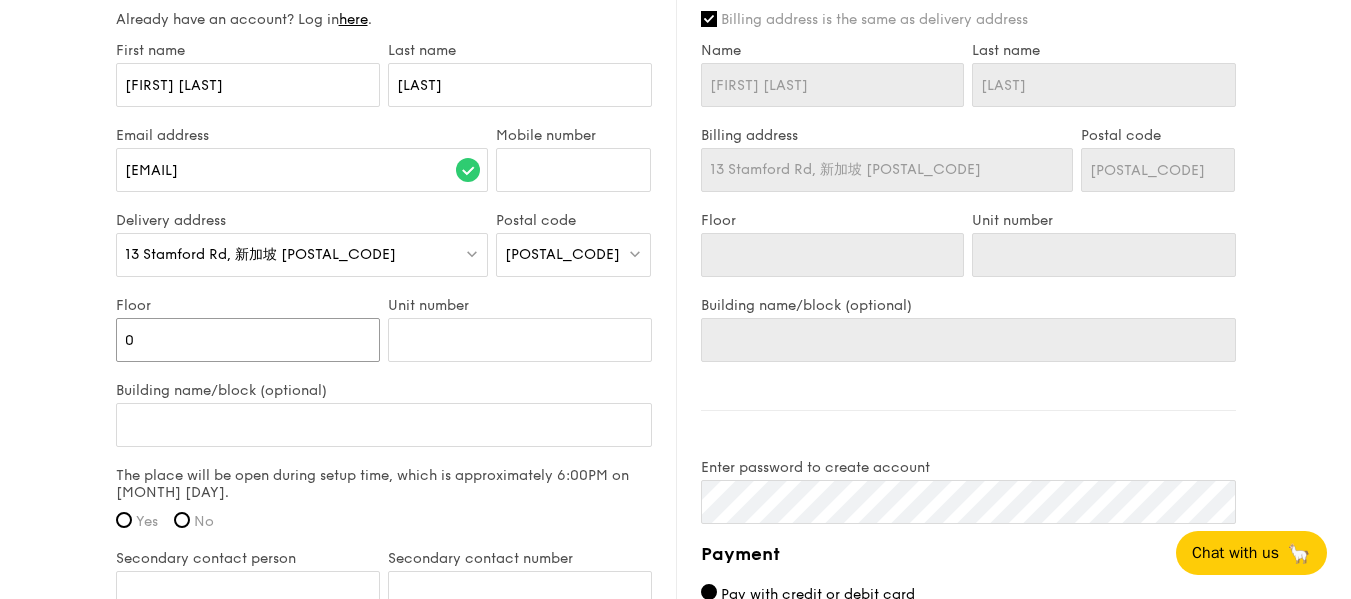 type on "0" 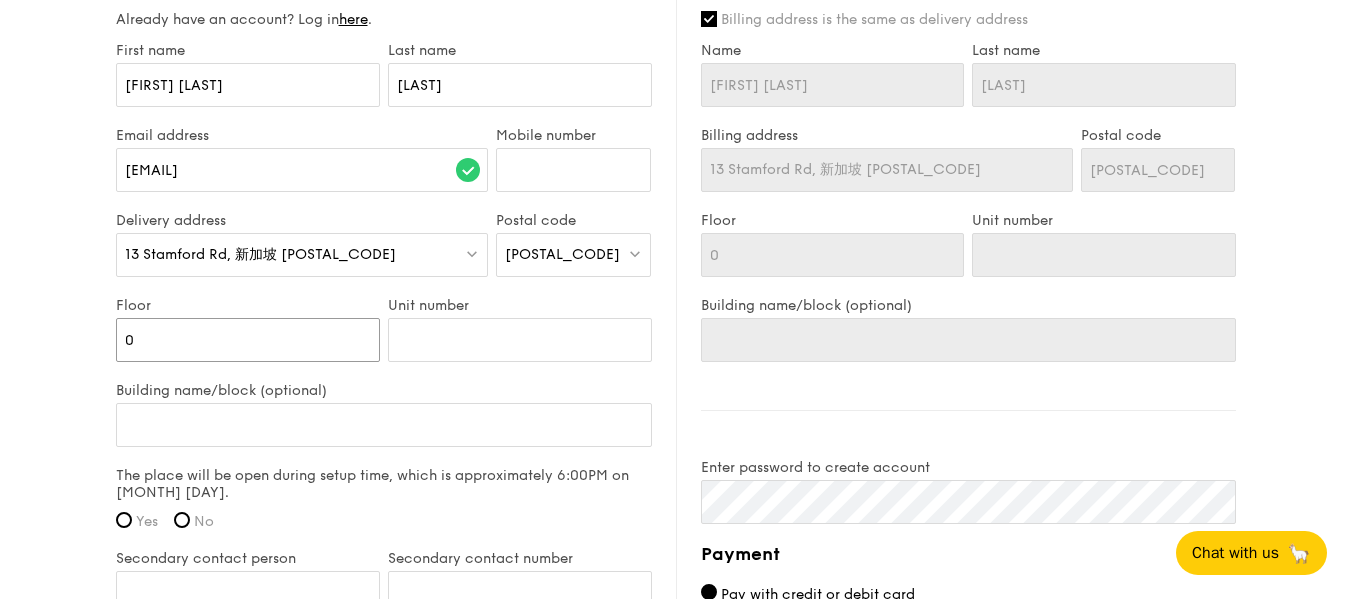 type on "01" 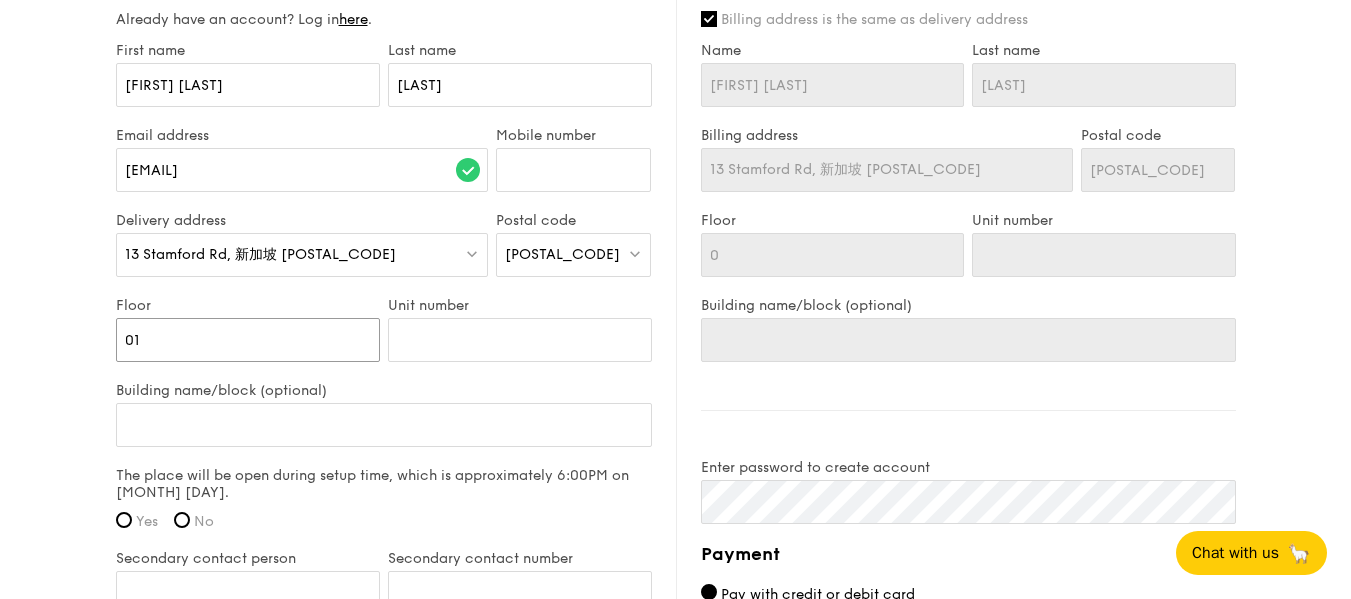 type on "01" 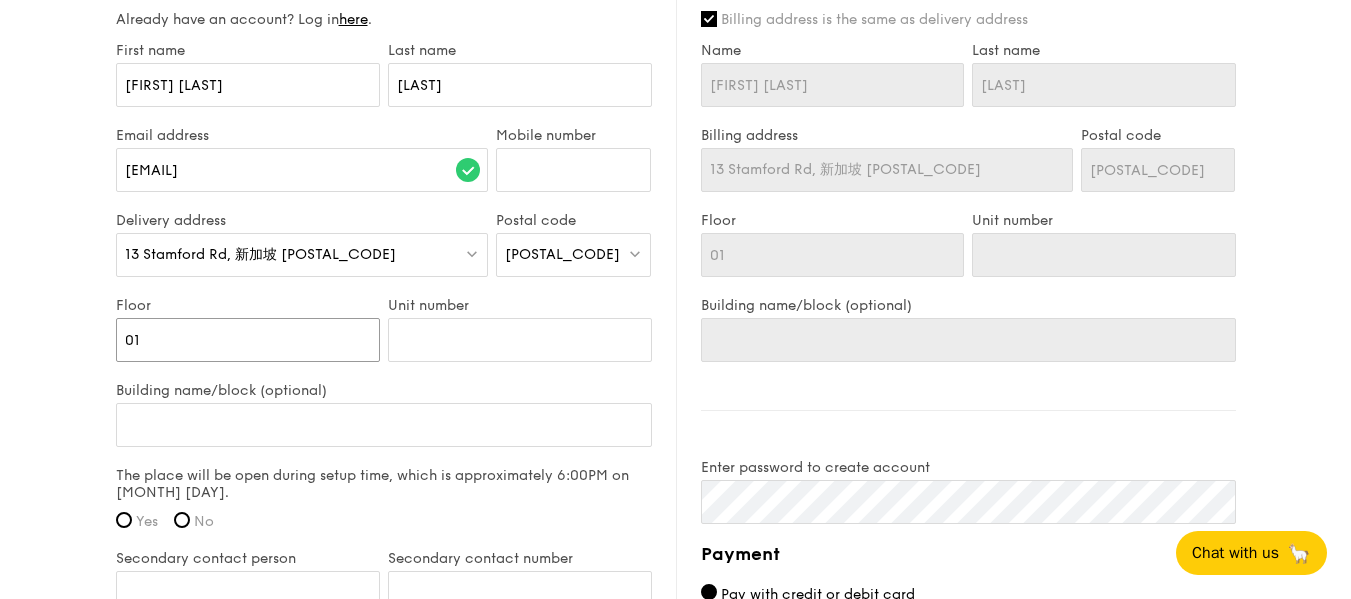 type on "01-" 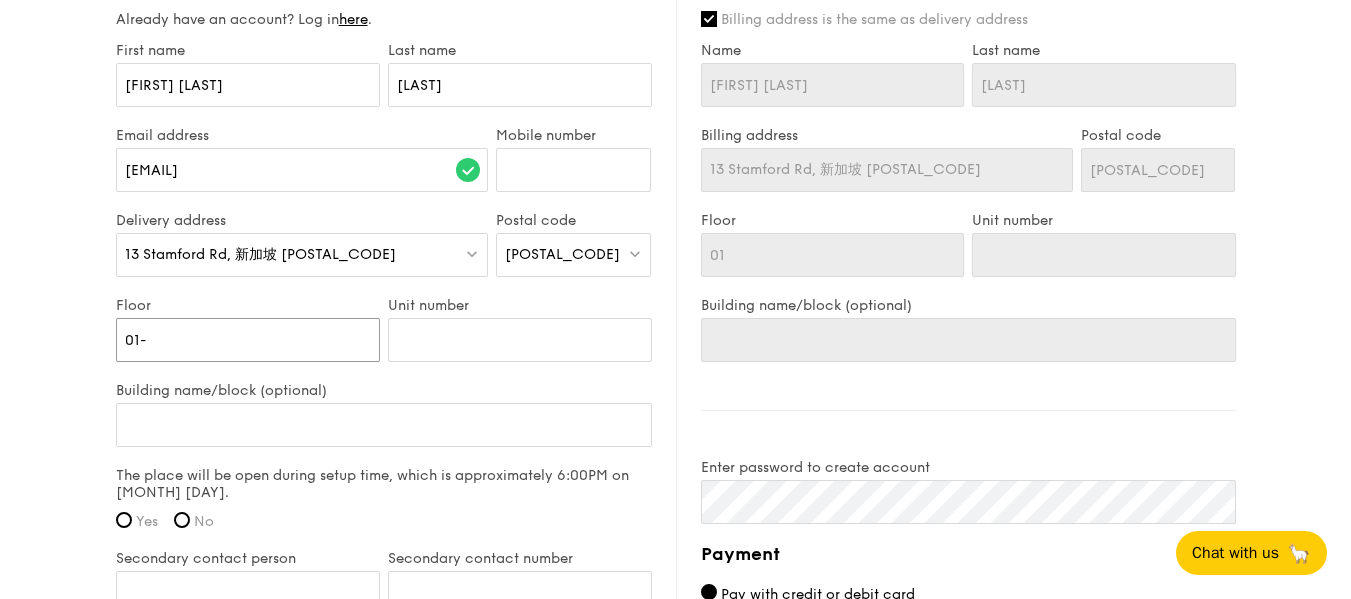 type on "01-" 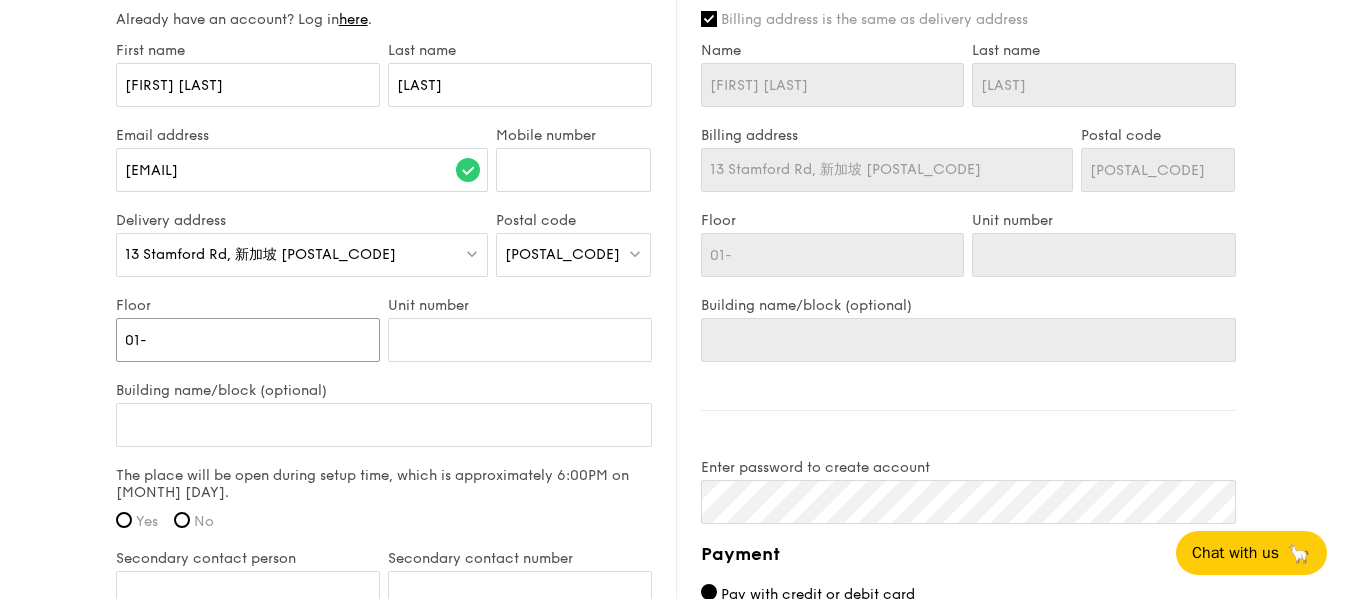 type on "01-1" 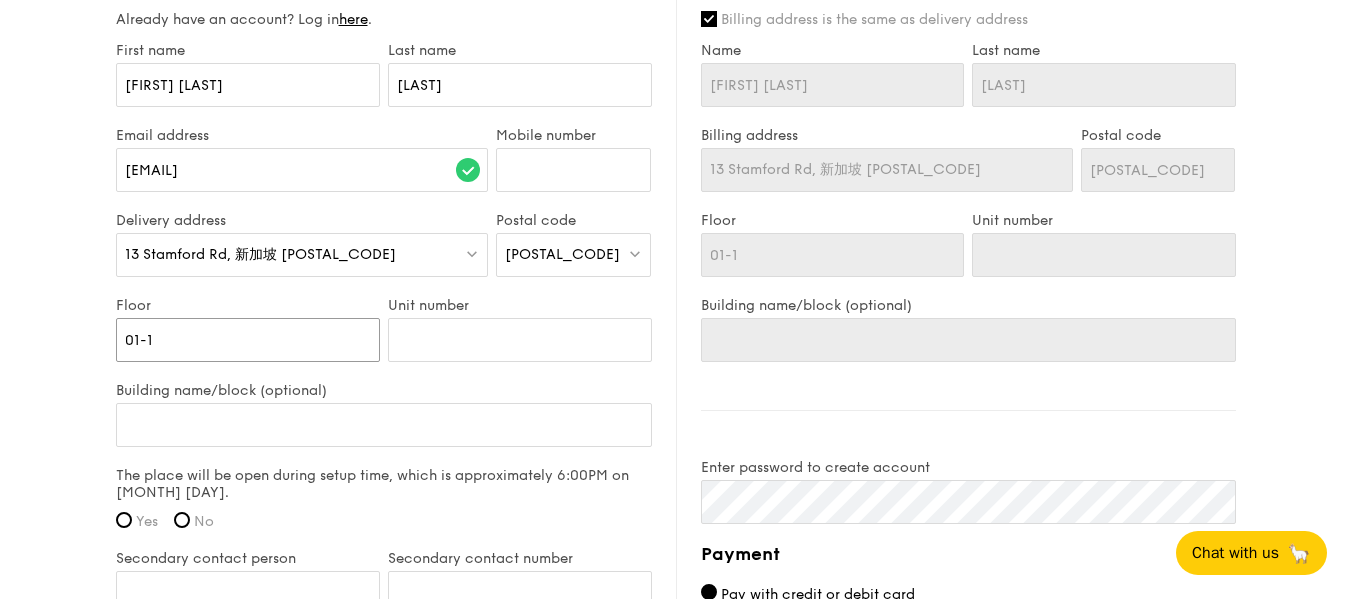 type on "01-12" 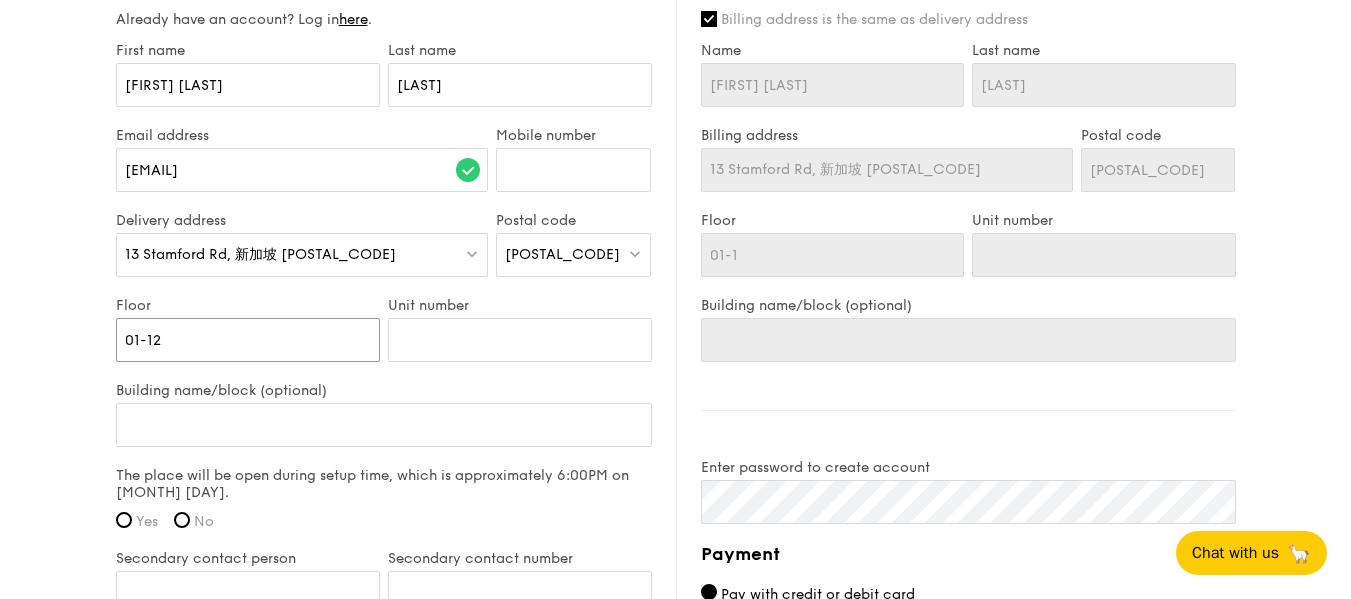 type on "01-12" 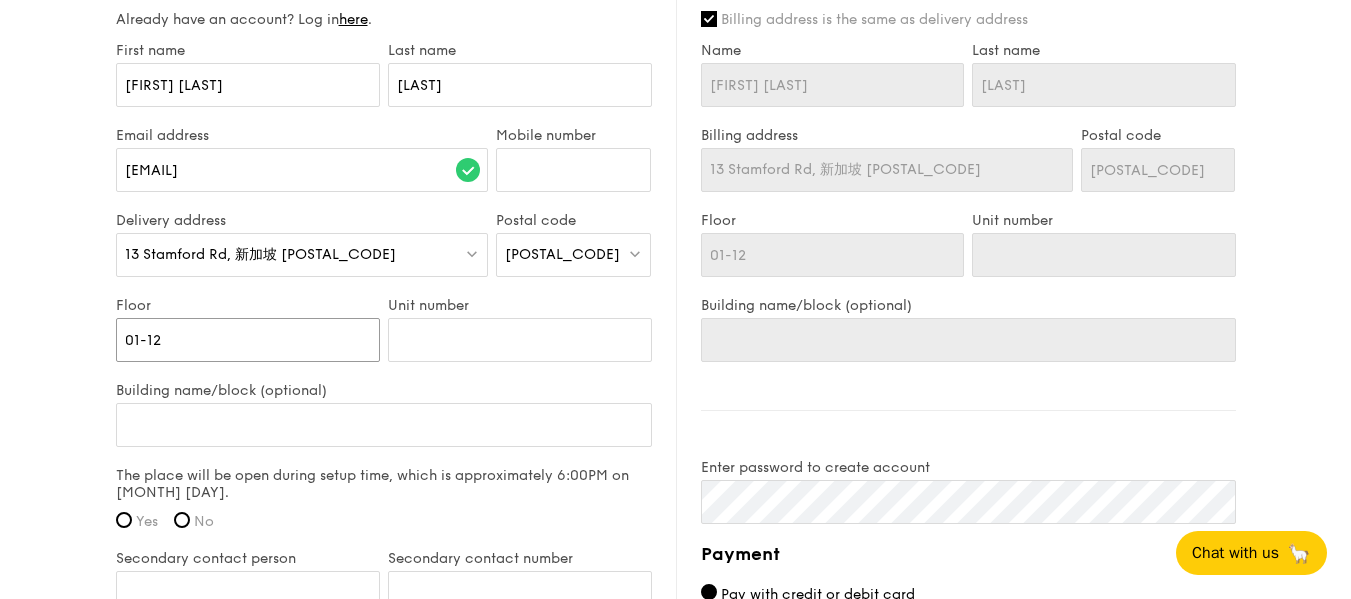 type on "01-12/" 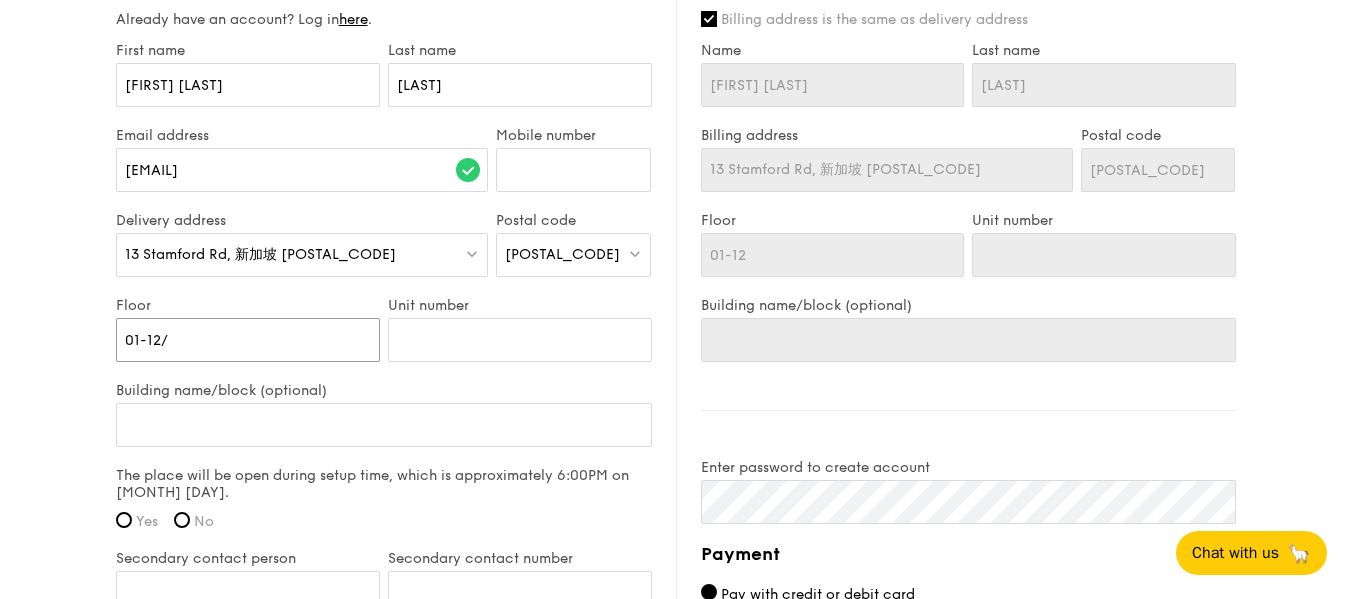 type on "01-12/" 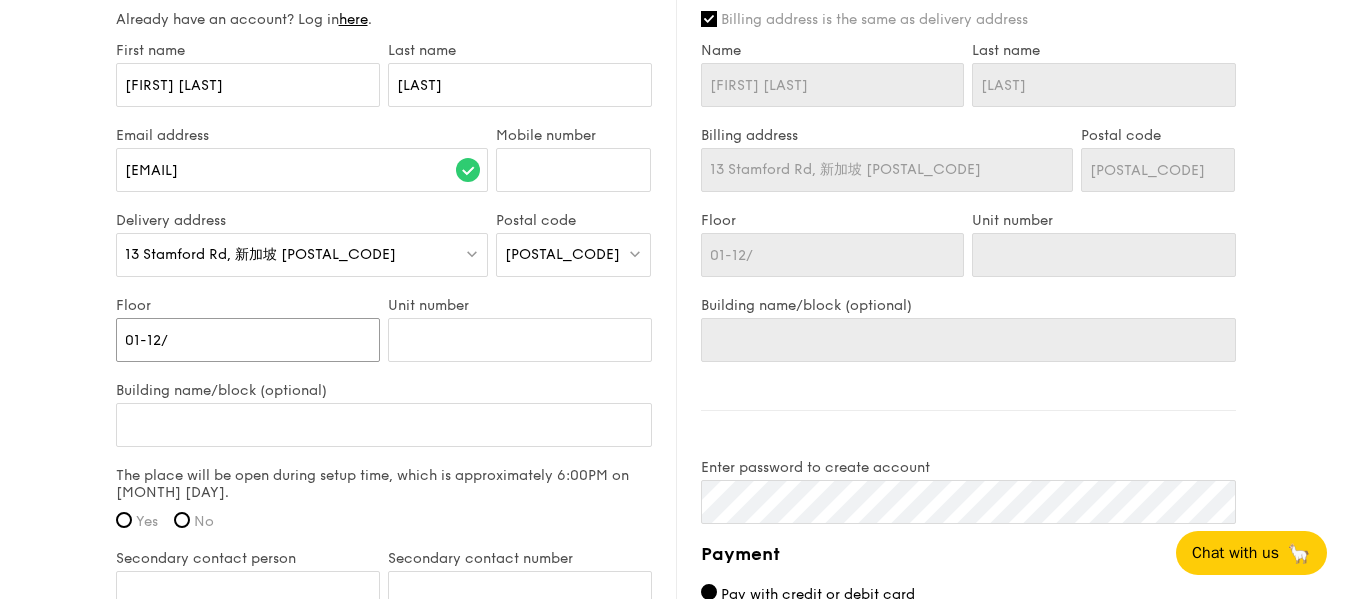 type on "01-12/1" 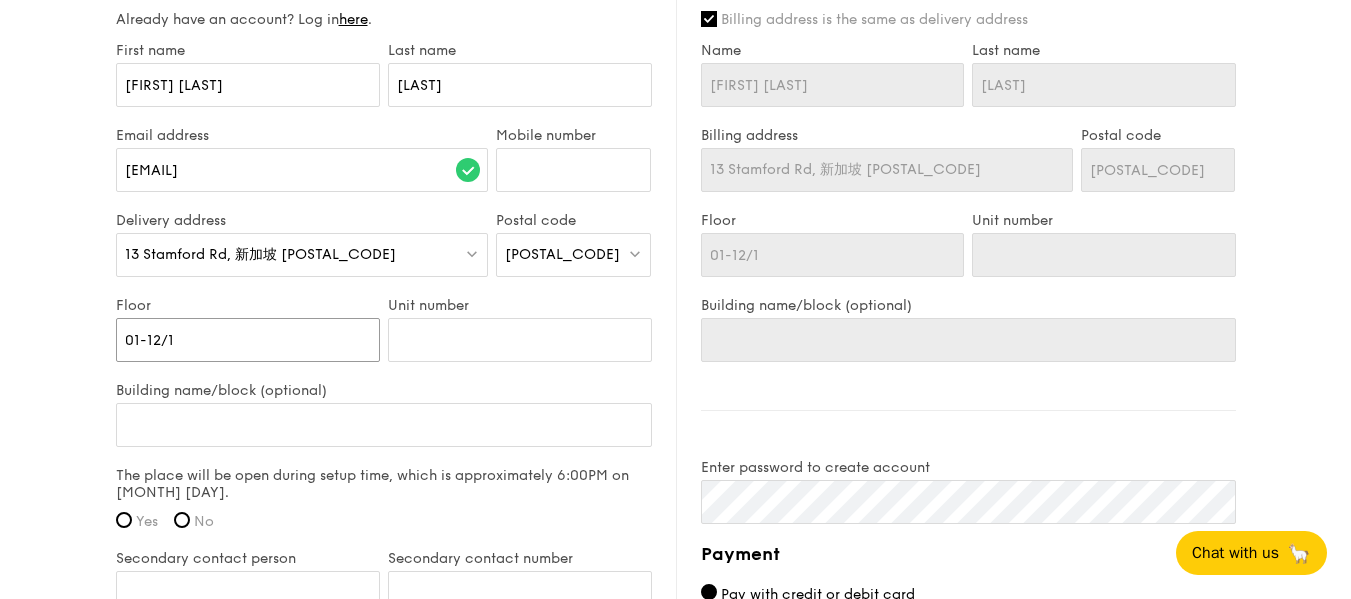 type on "01-12/13" 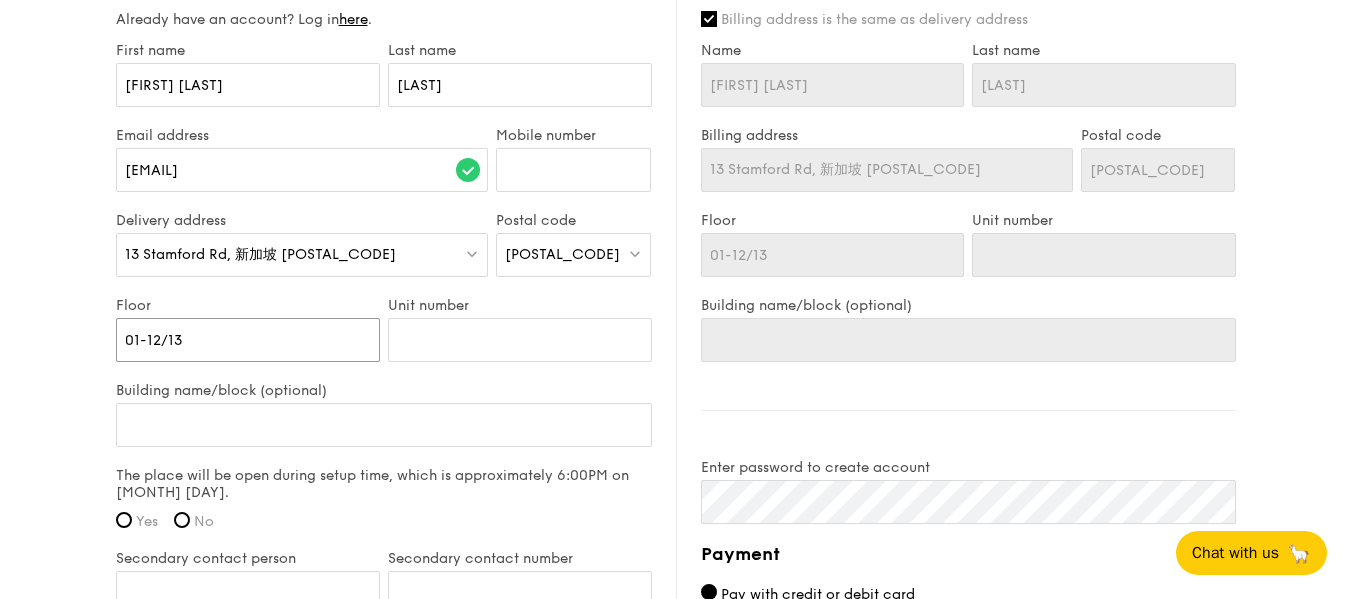type on "01-12/1" 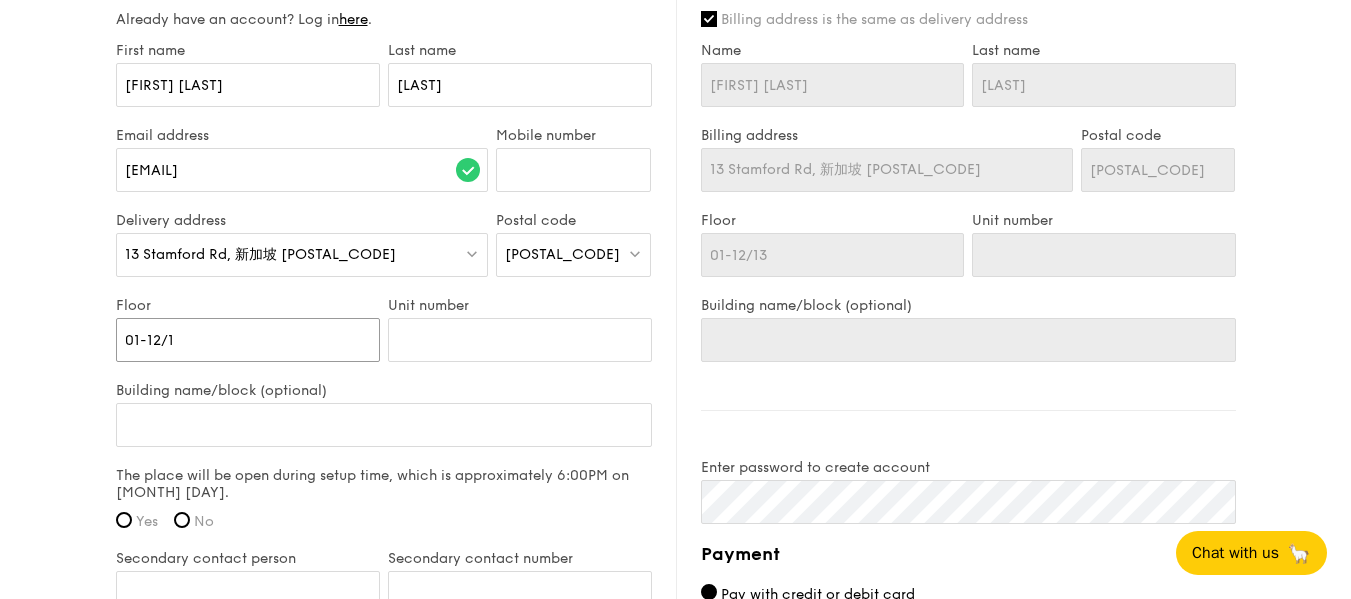 type on "01-12/1" 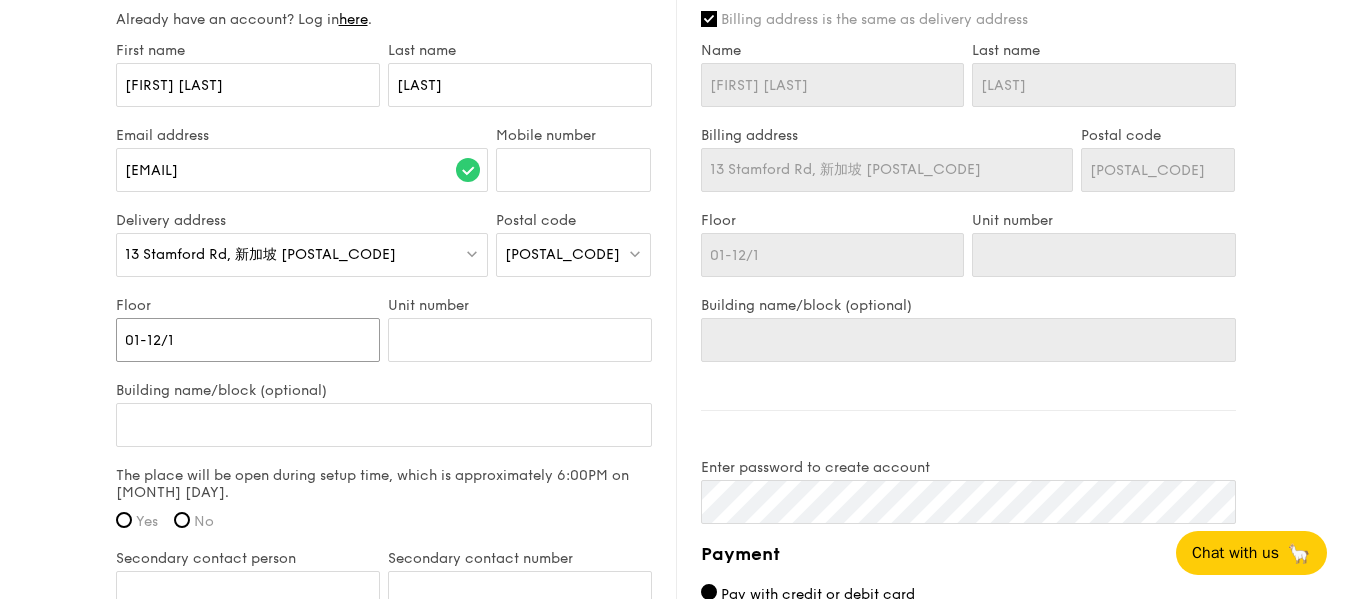 type on "01-12/" 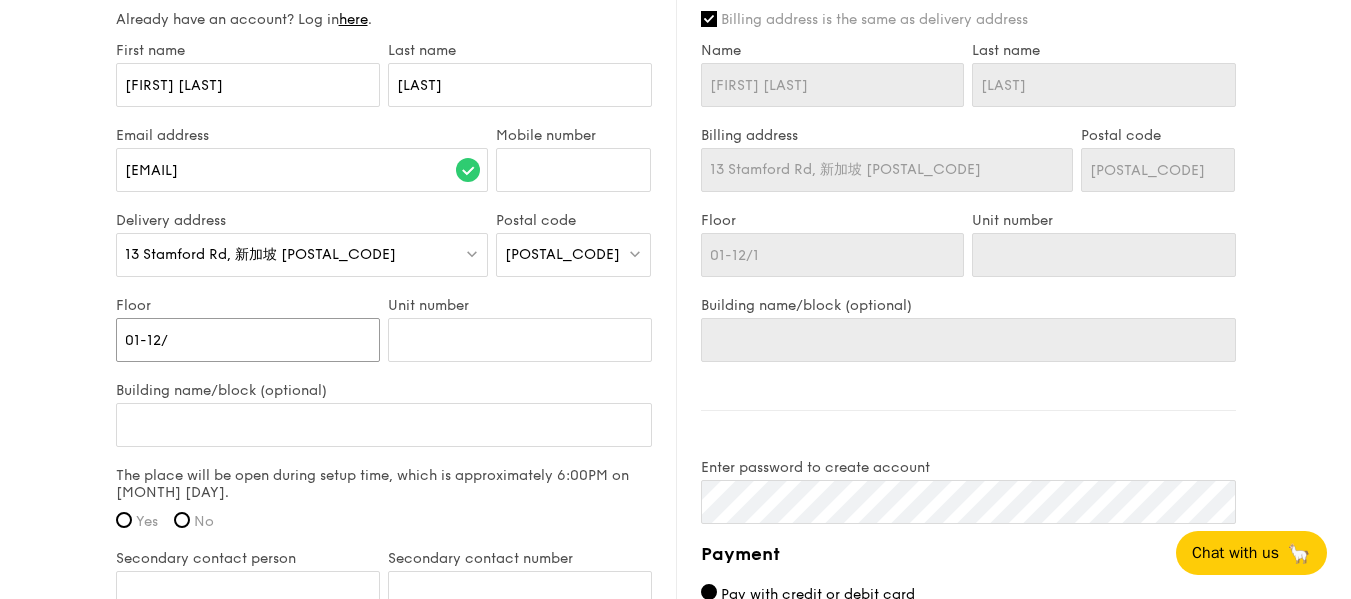 type on "01-12/" 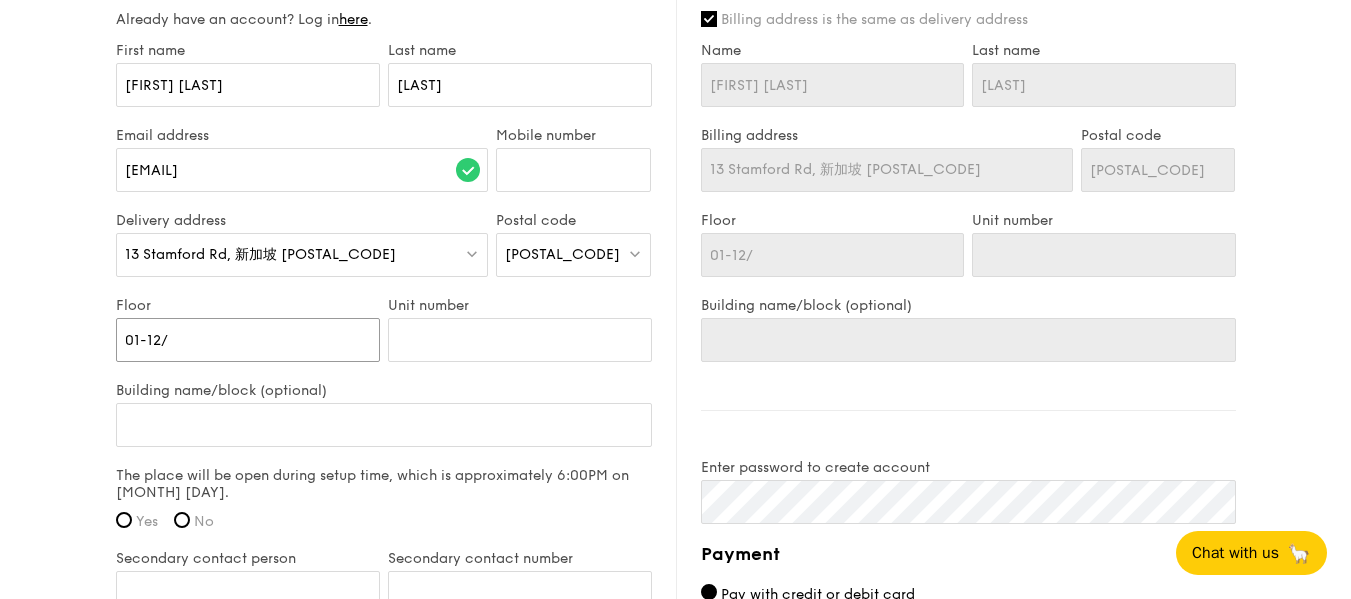type on "01-12" 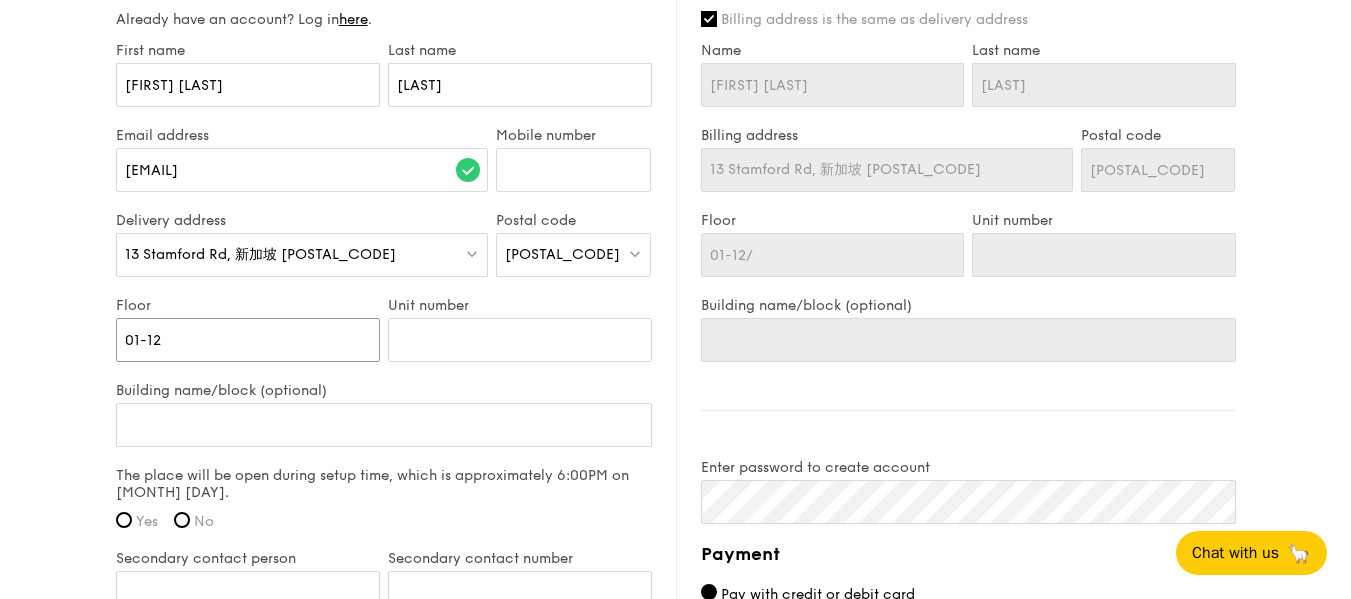 type on "01-12" 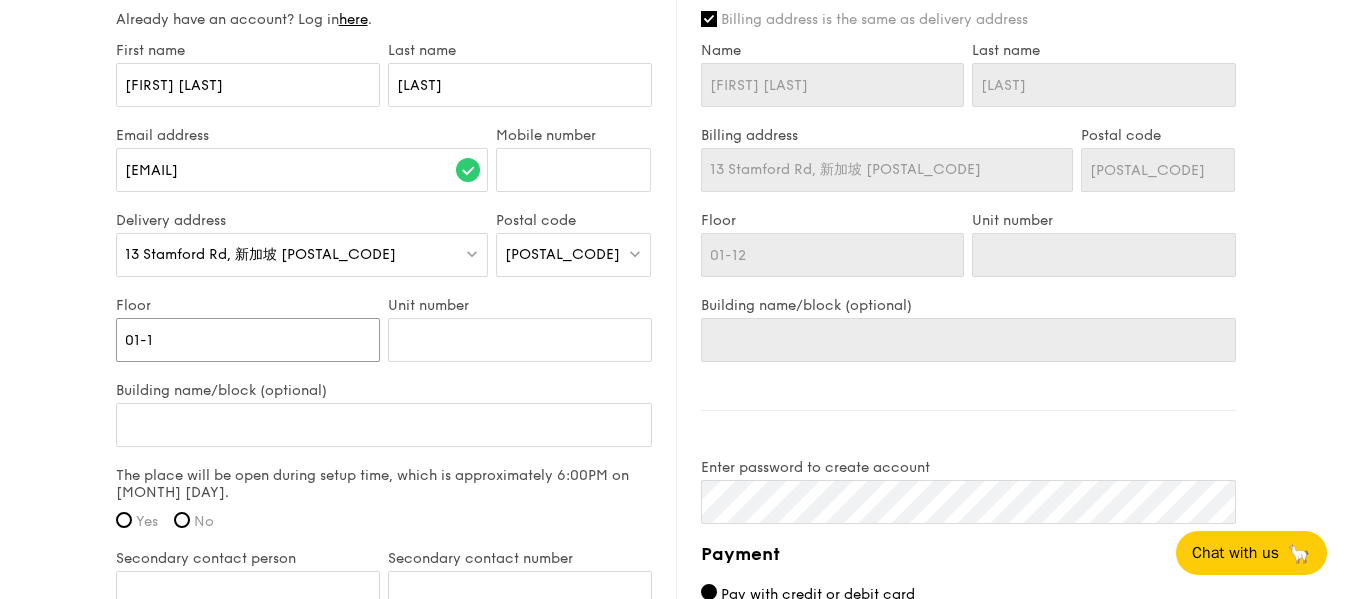type on "01-" 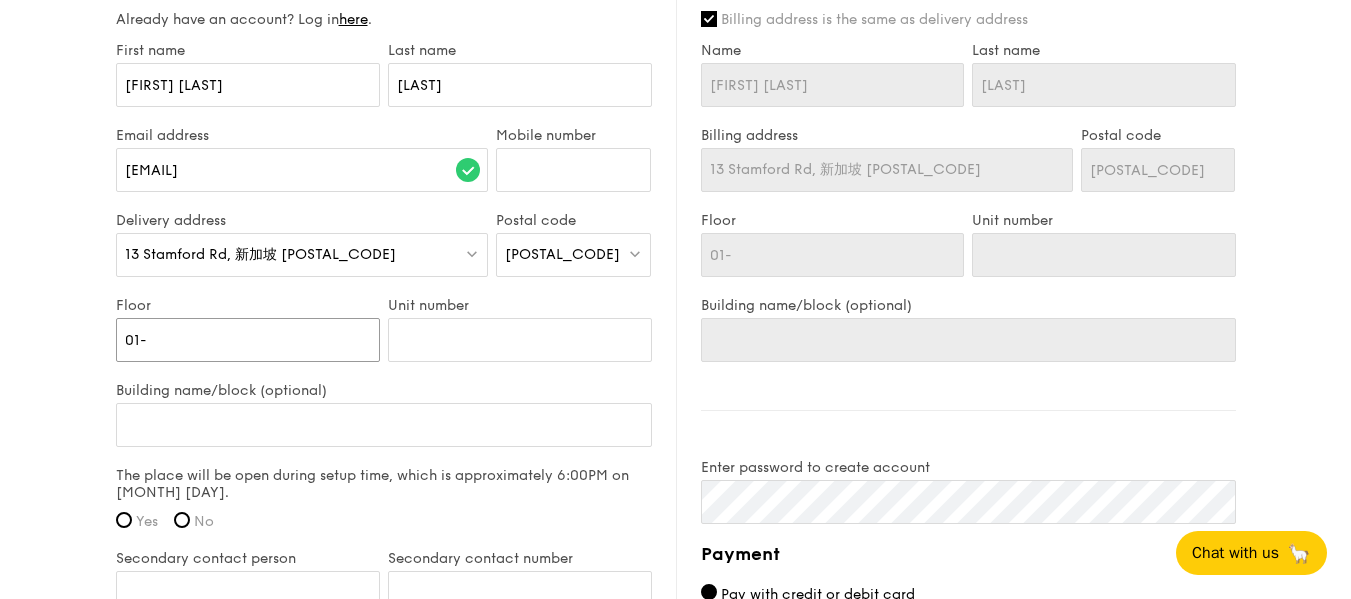 type on "01" 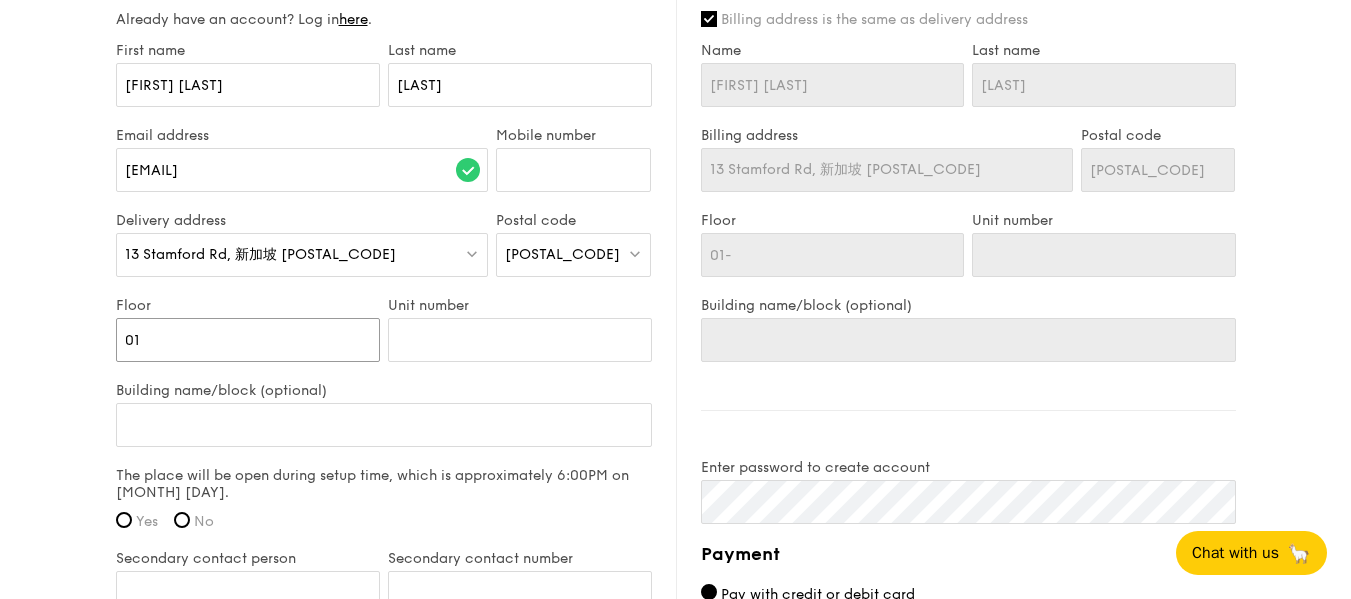 type on "01" 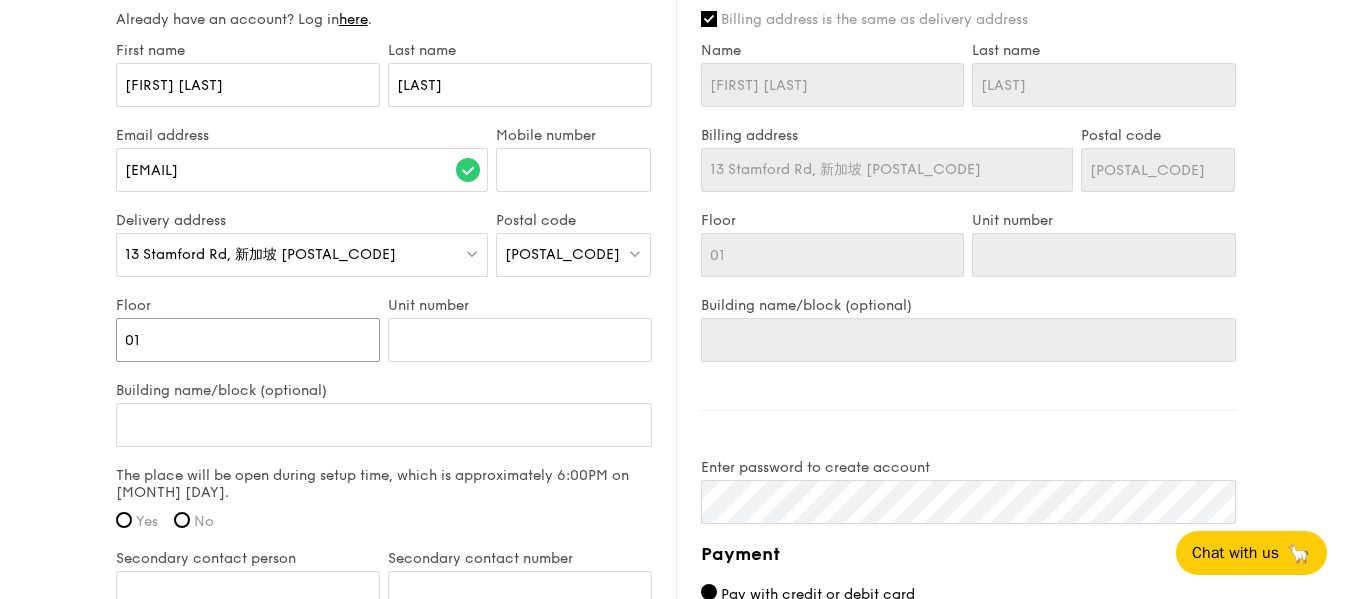 type on "0" 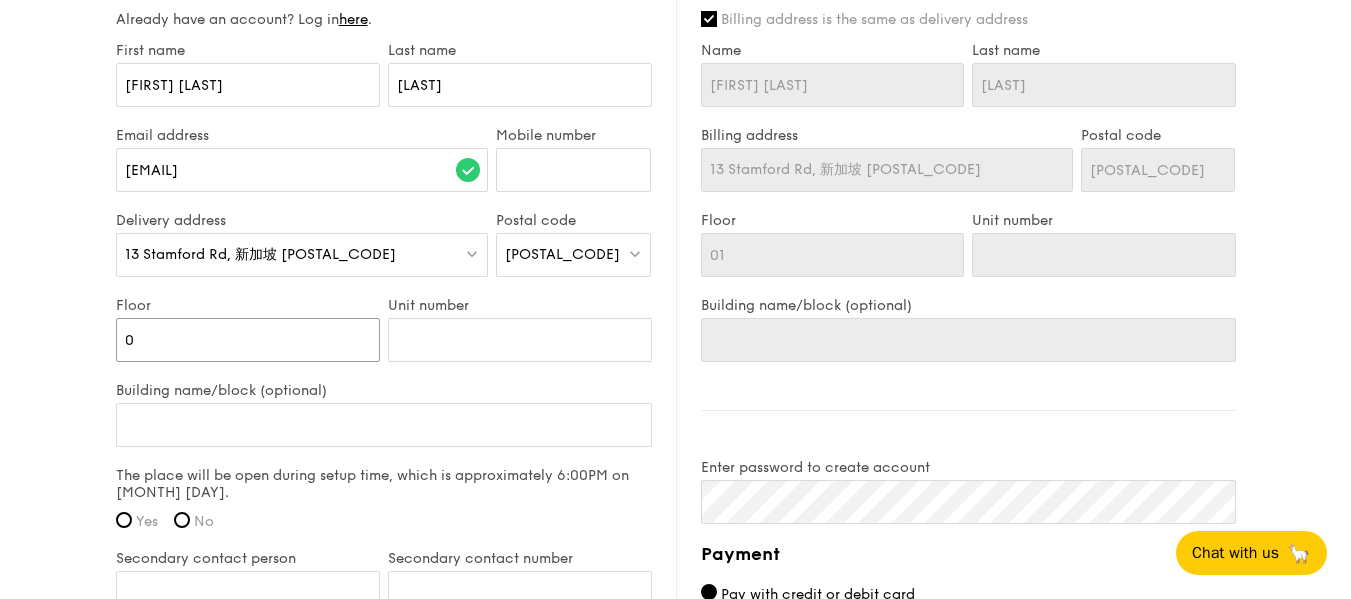 type on "0" 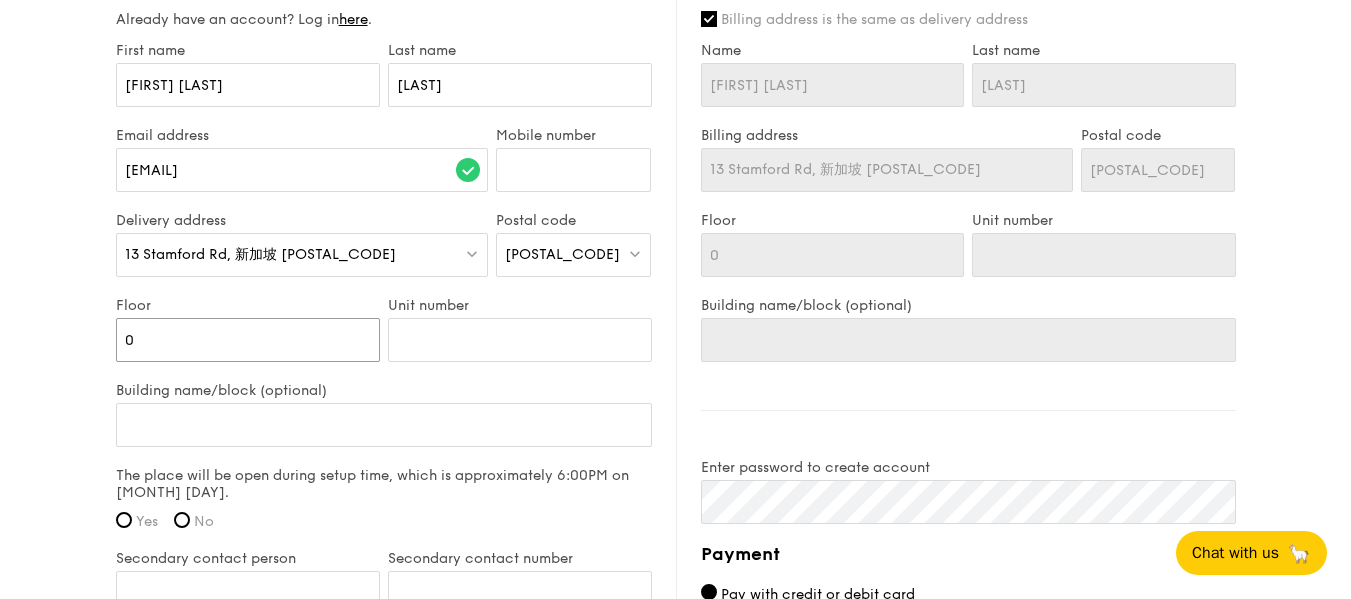 type 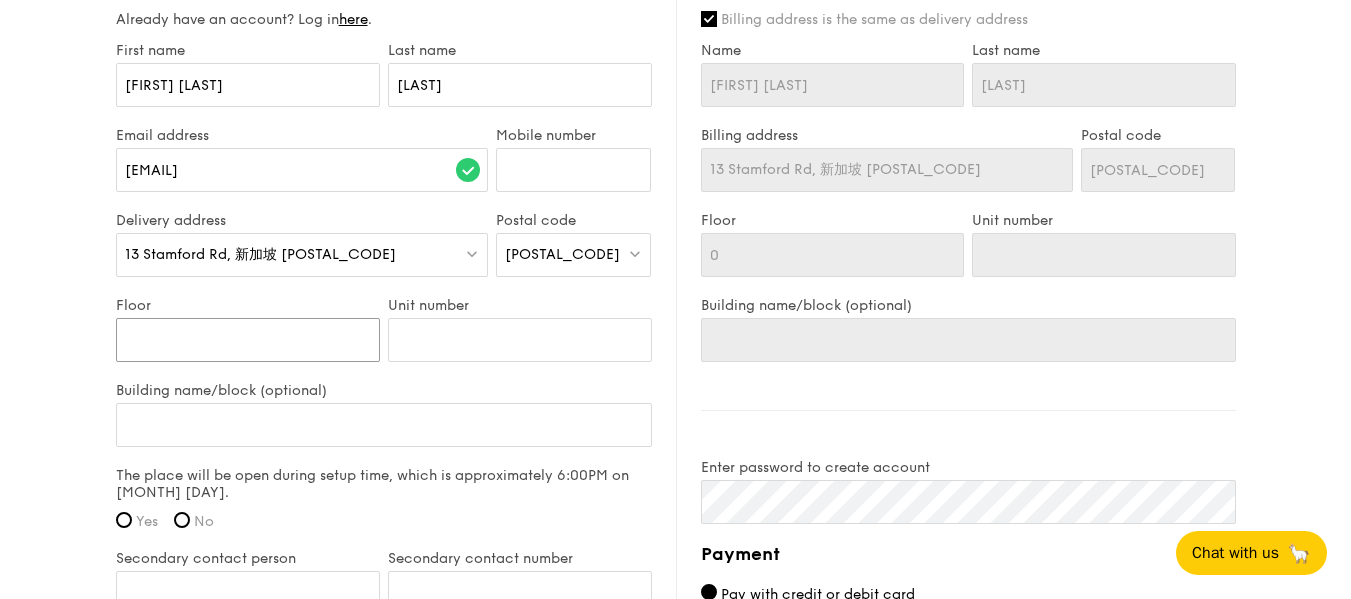 type 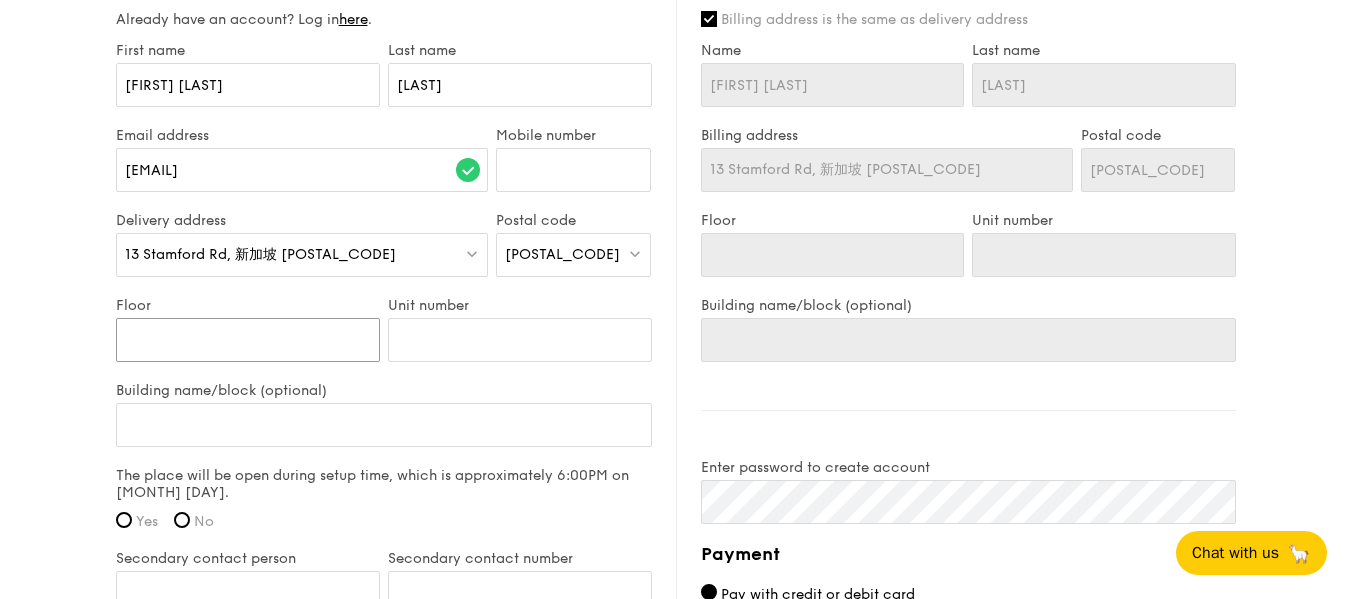 type on "g" 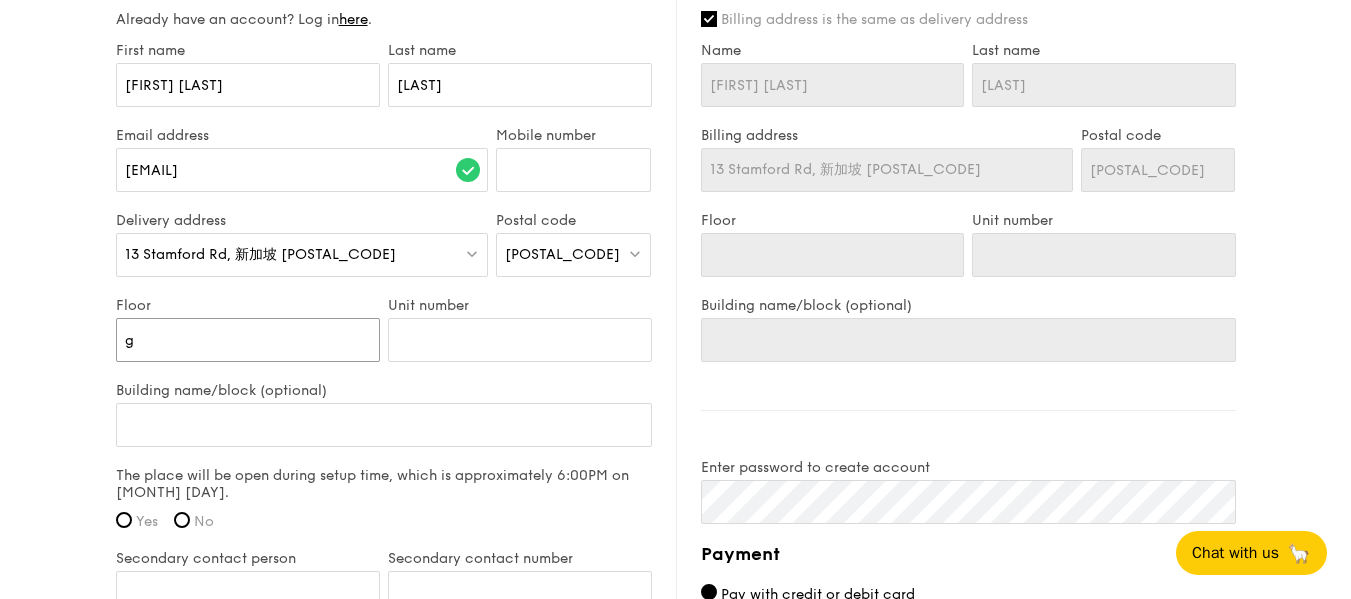 type on "g" 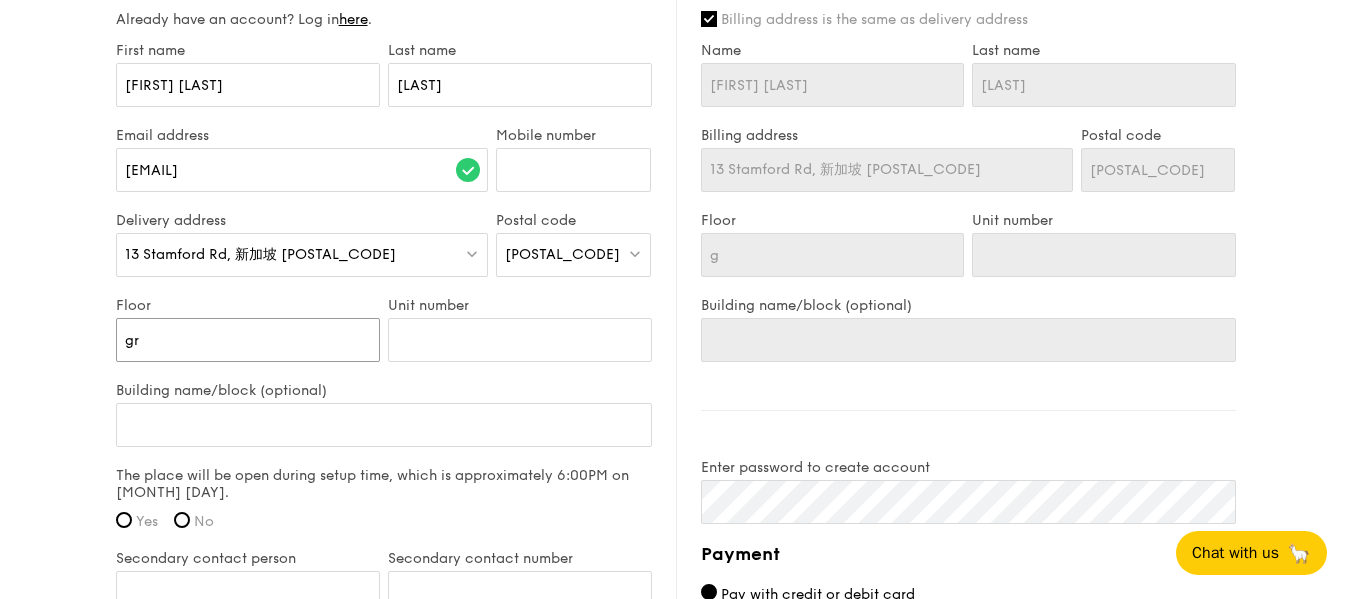 type on "gro" 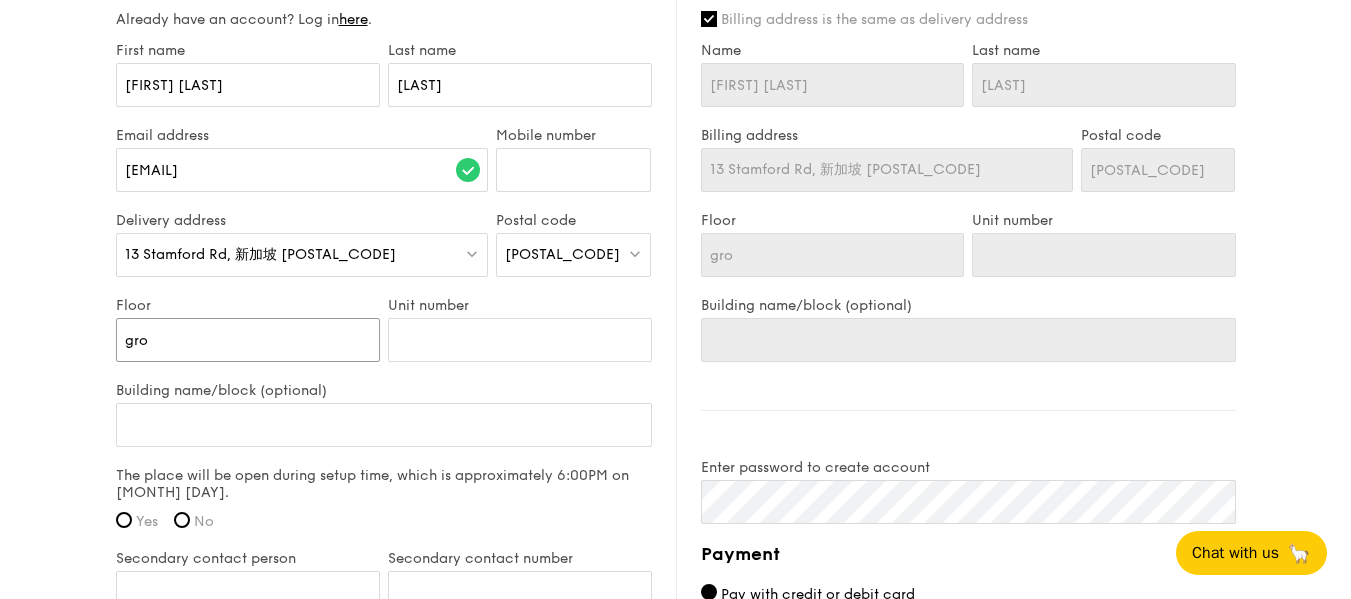 type on "grou" 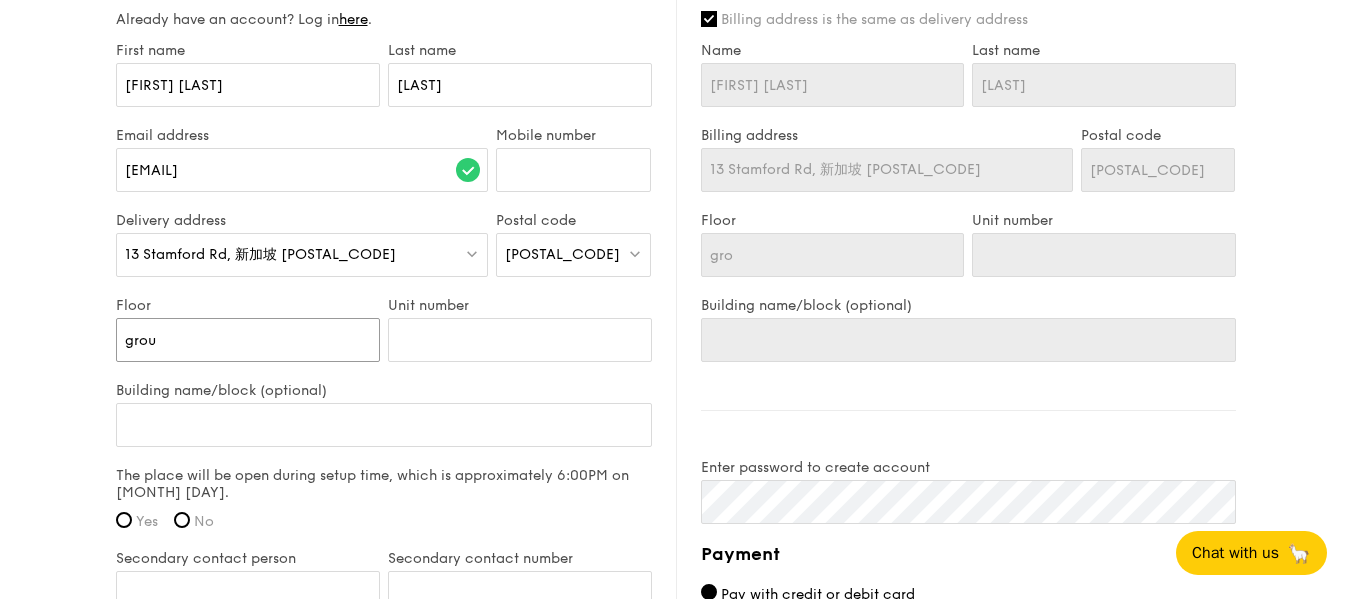 type on "grou" 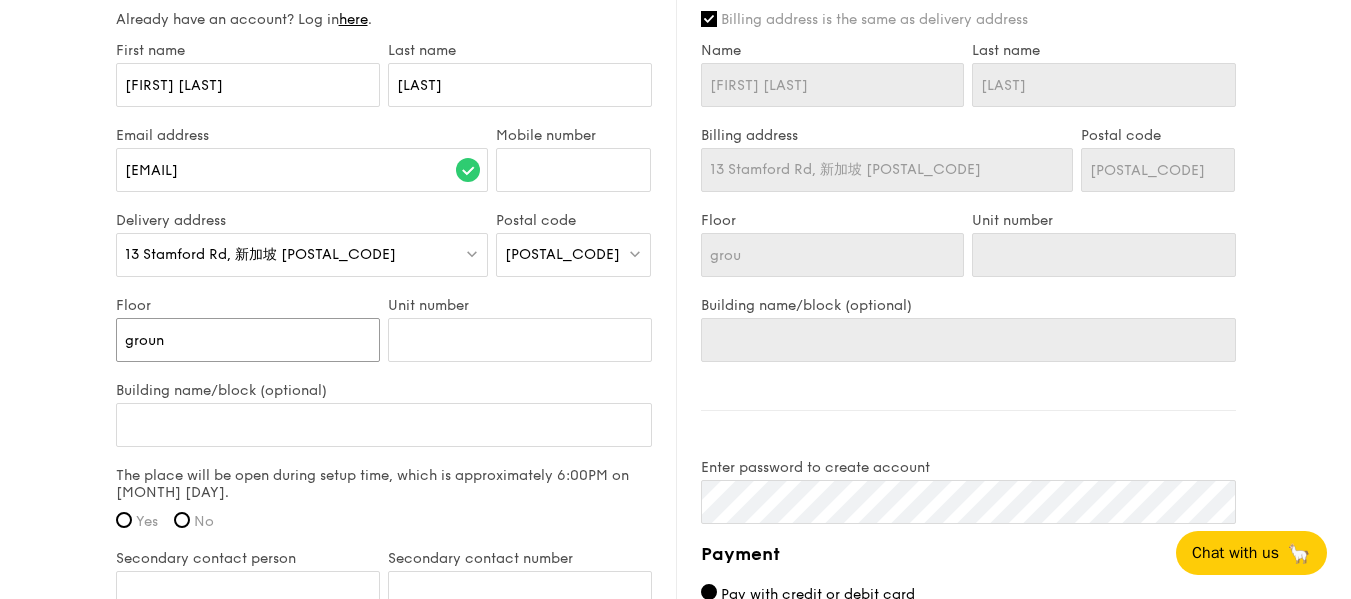 type on "ground" 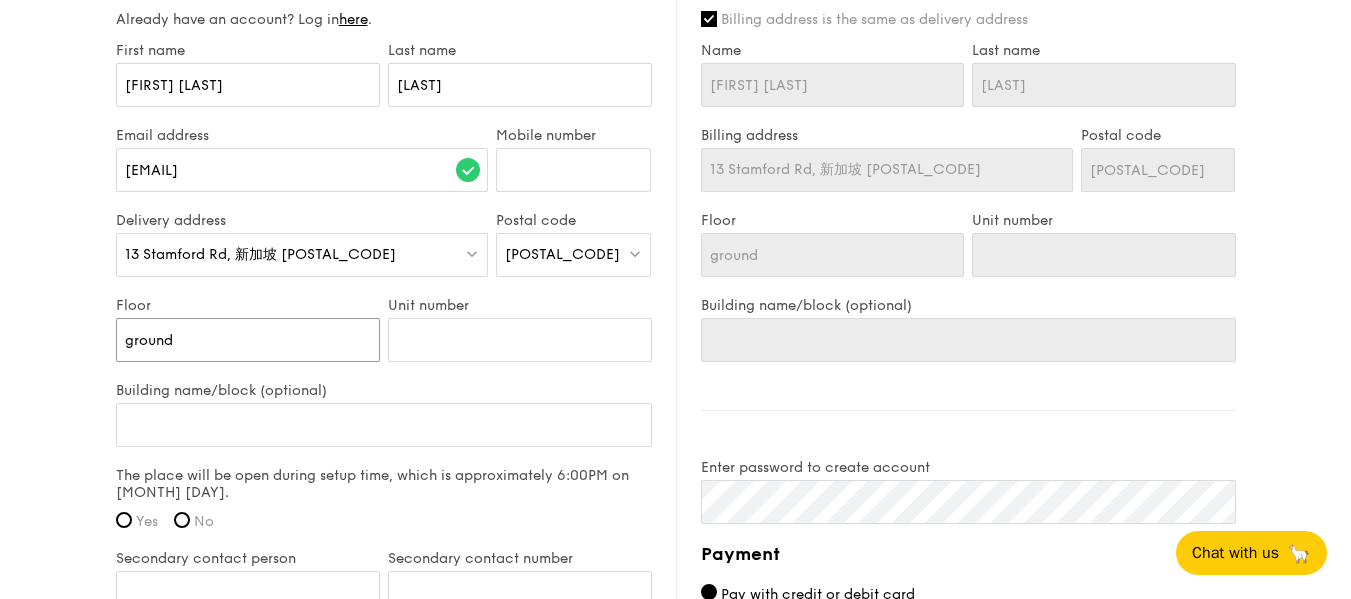 type on "ground" 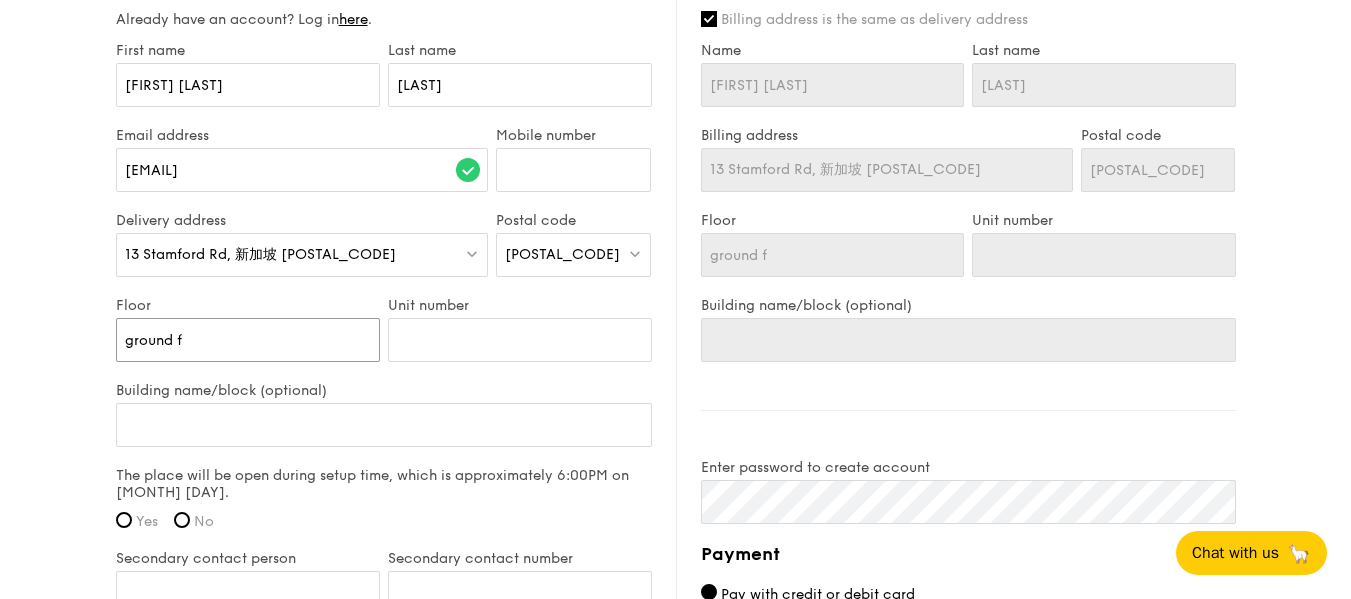 type on "ground fl" 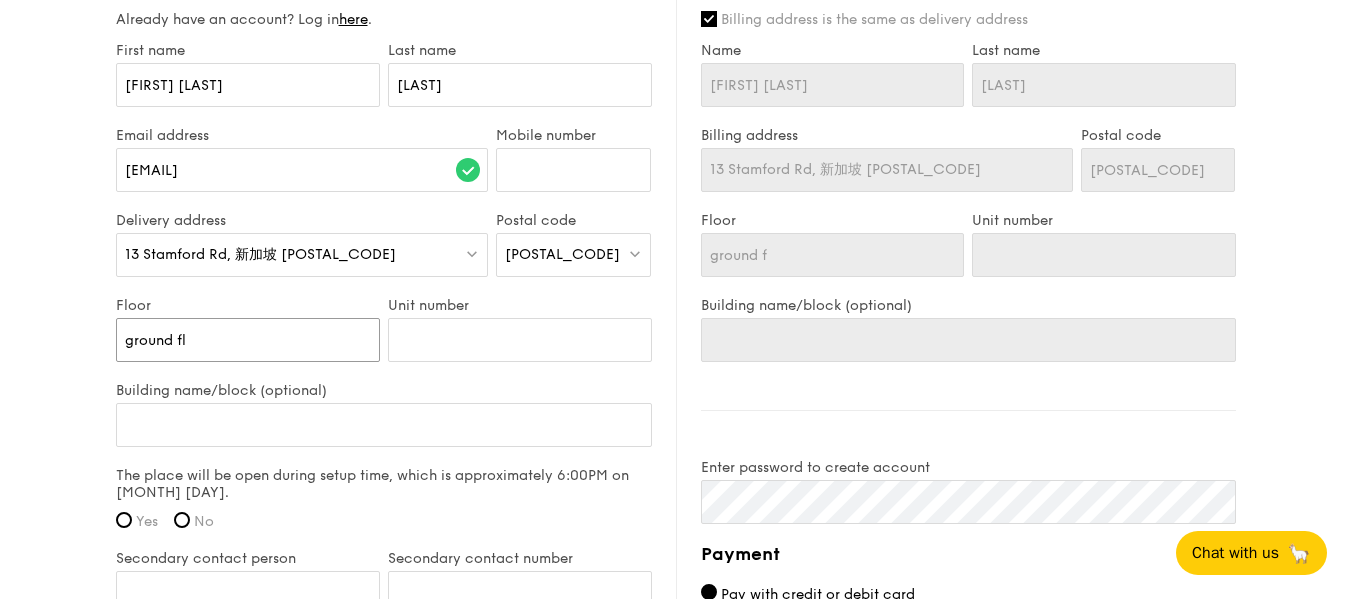 type on "ground fl" 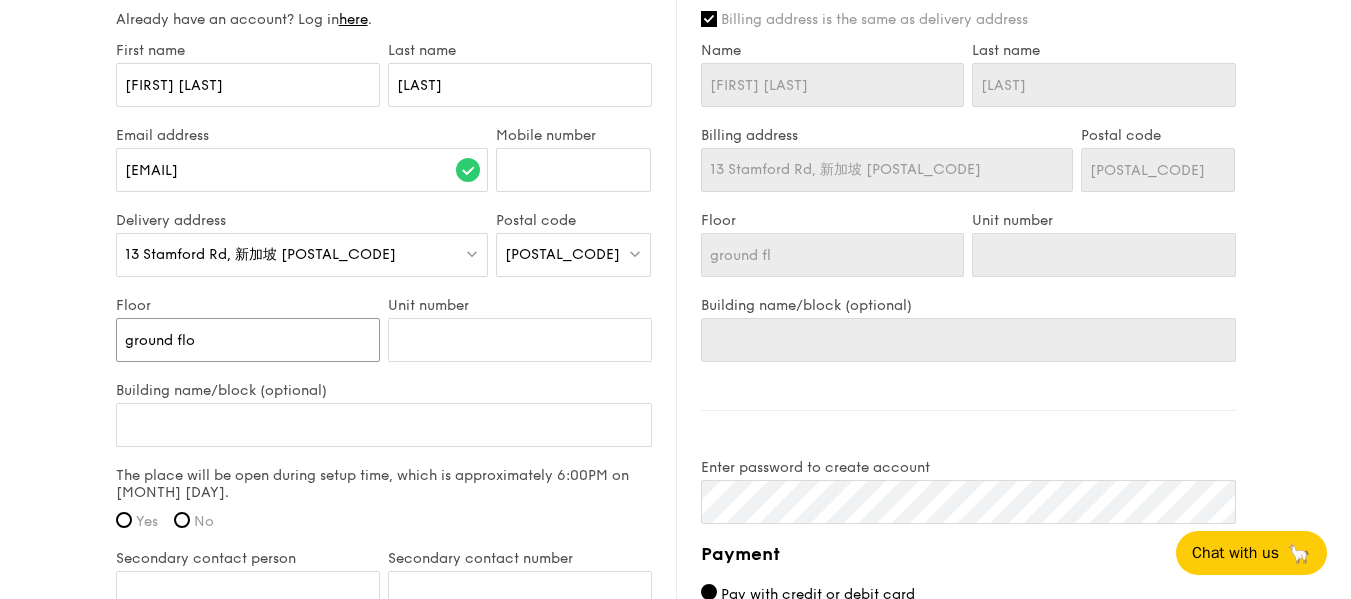 type on "ground flor" 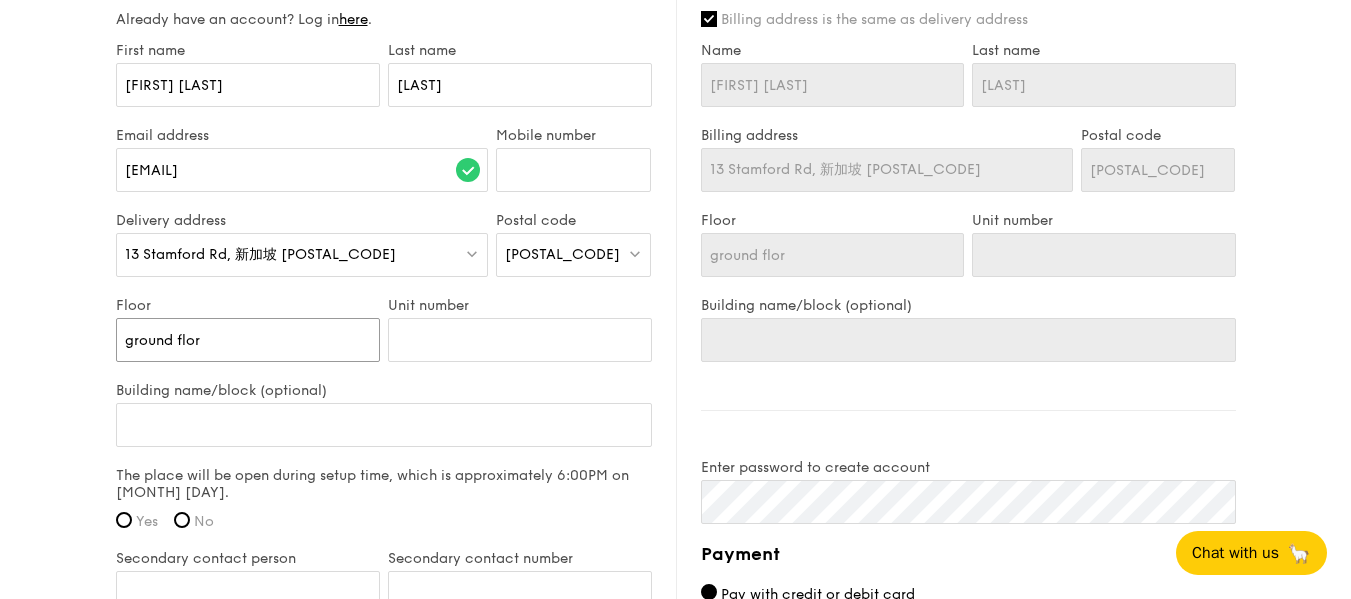 type on "ground flo" 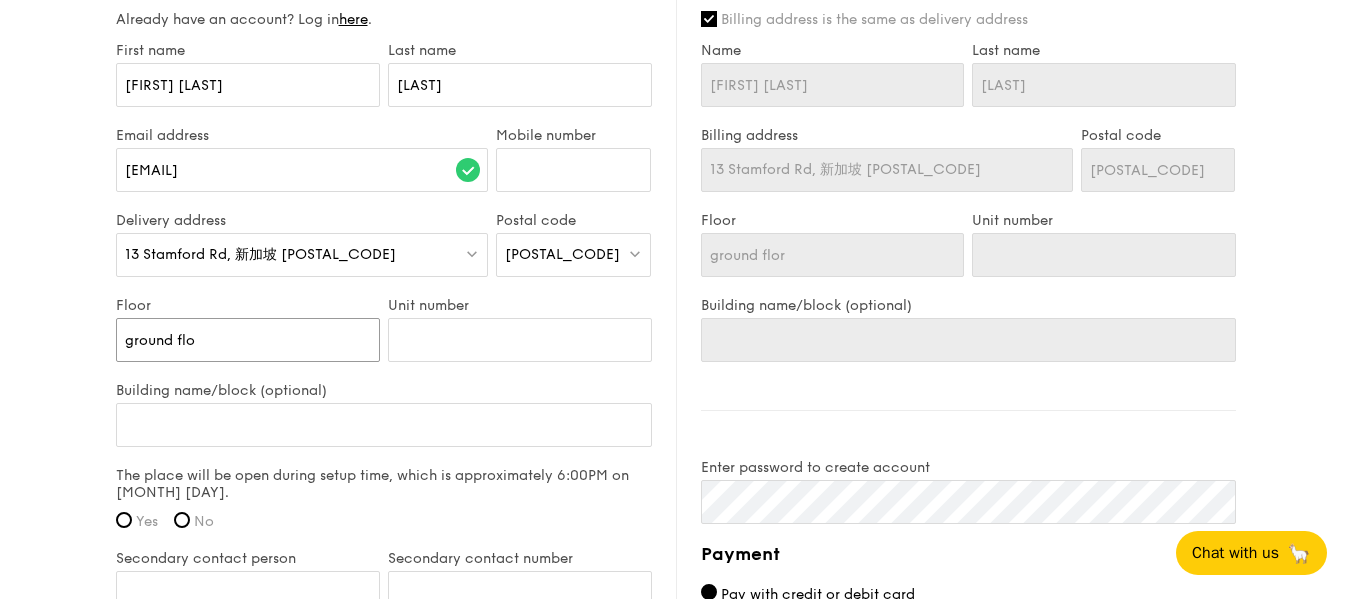 type on "ground flo" 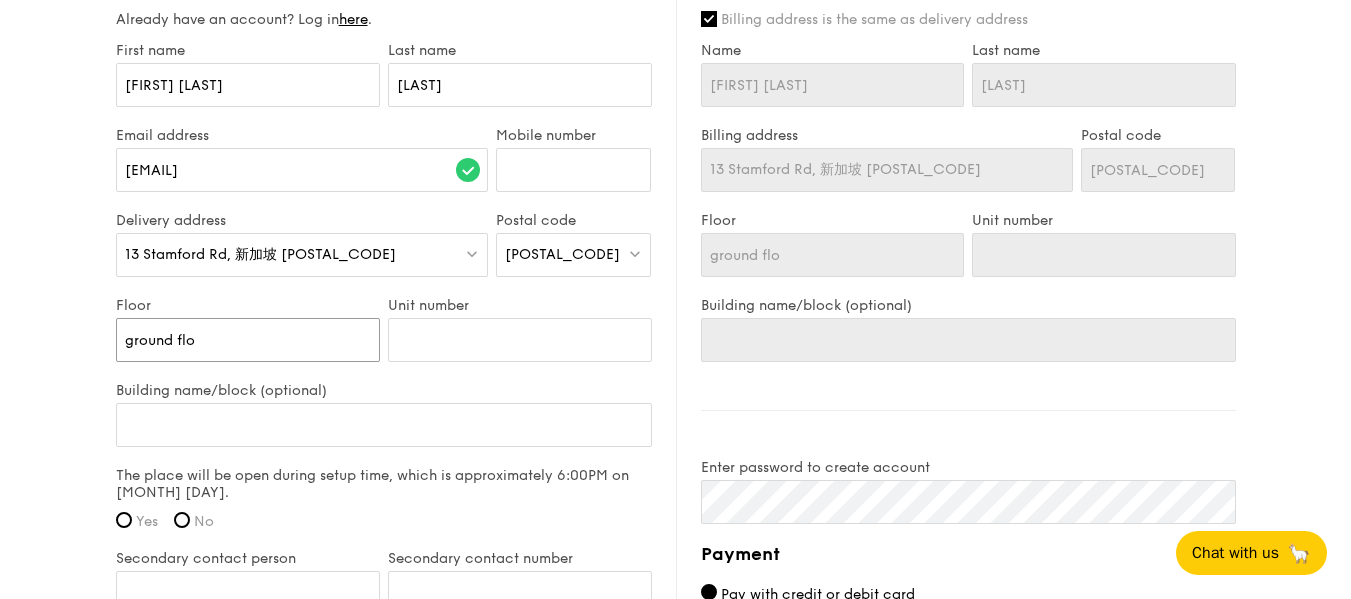 type on "ground floo" 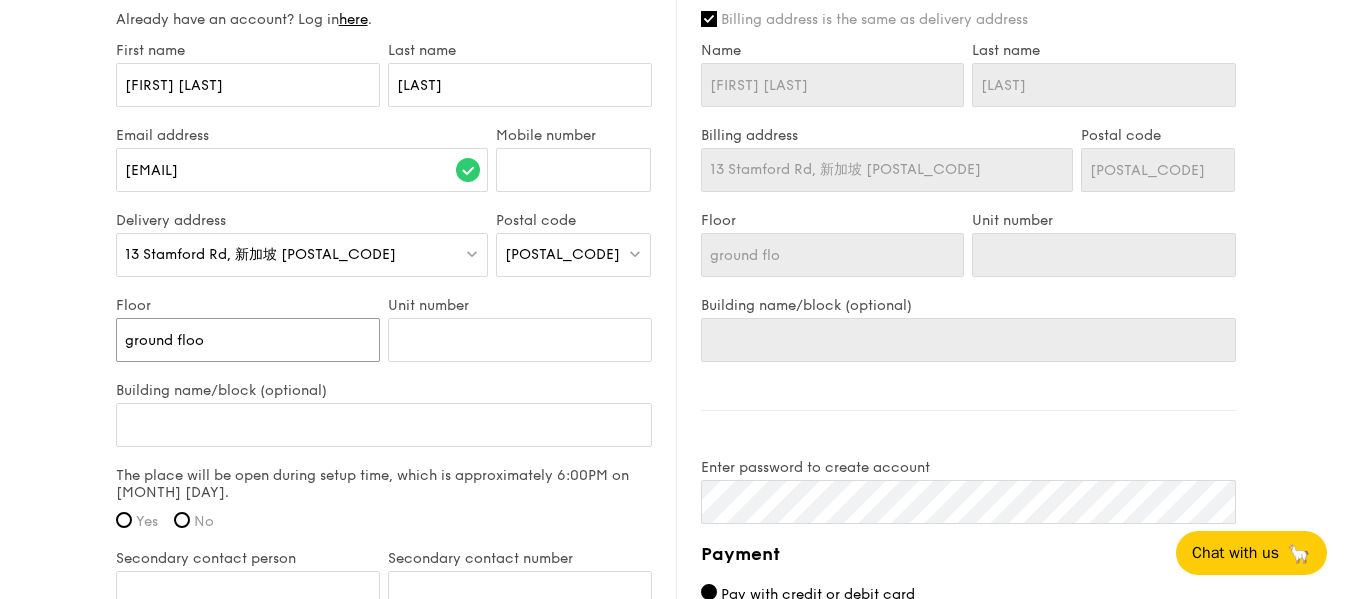 type on "ground floo" 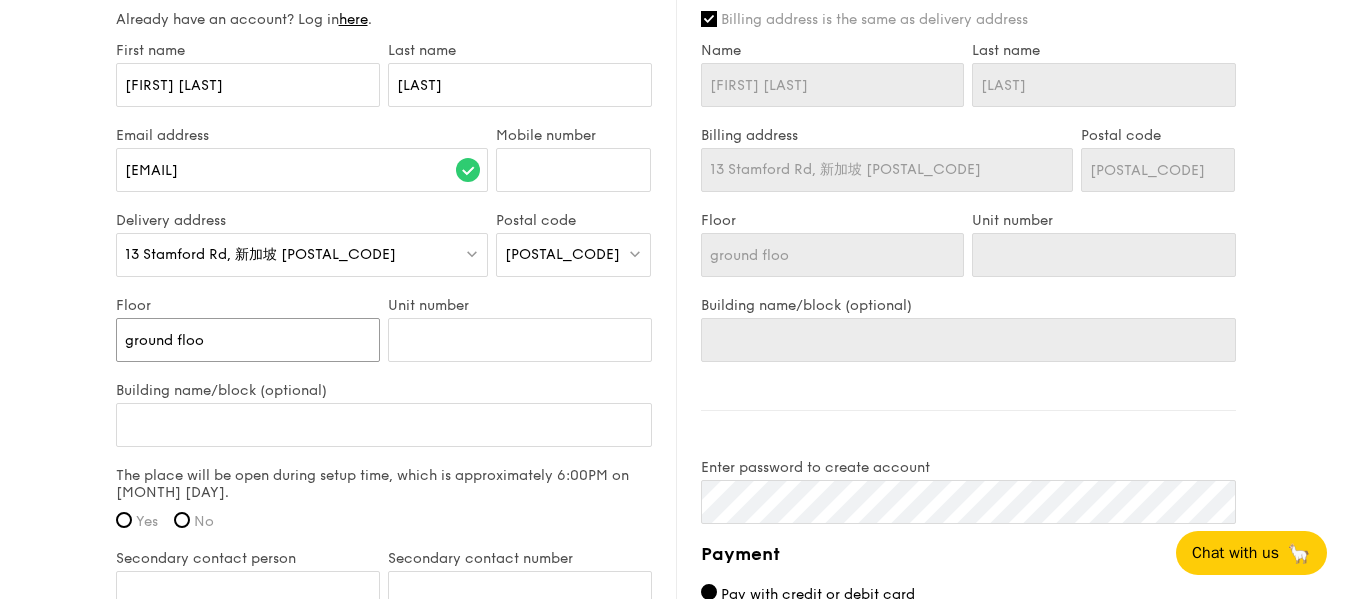 type on "ground floor" 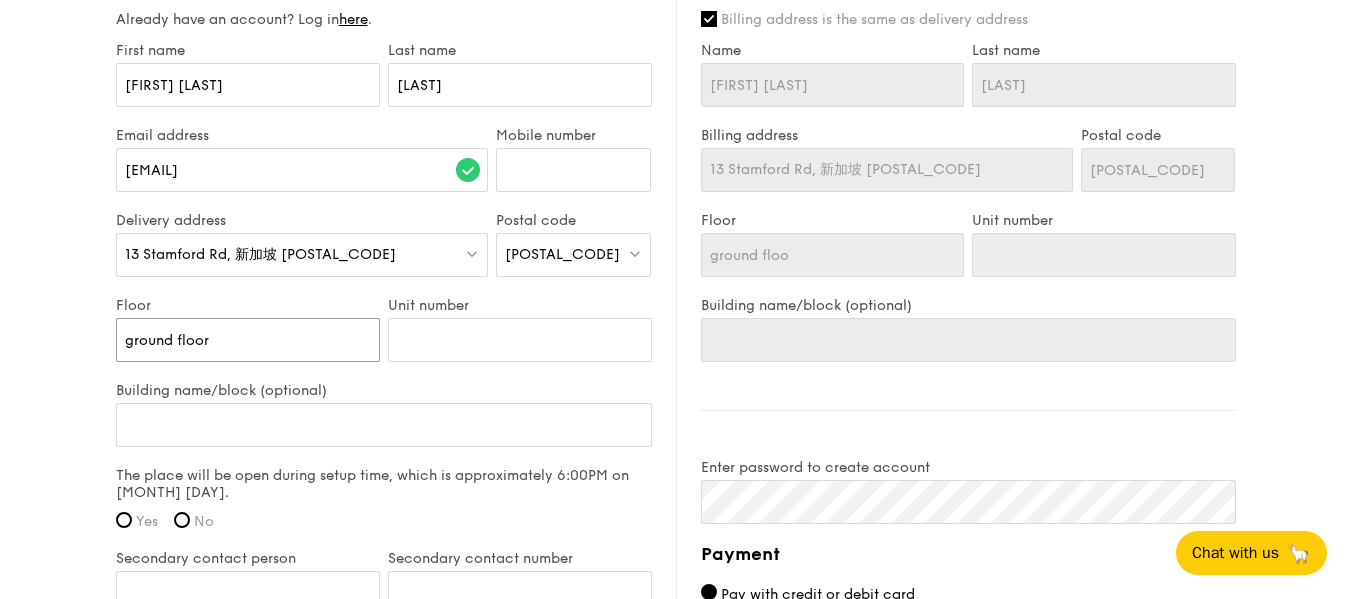 type on "ground floor" 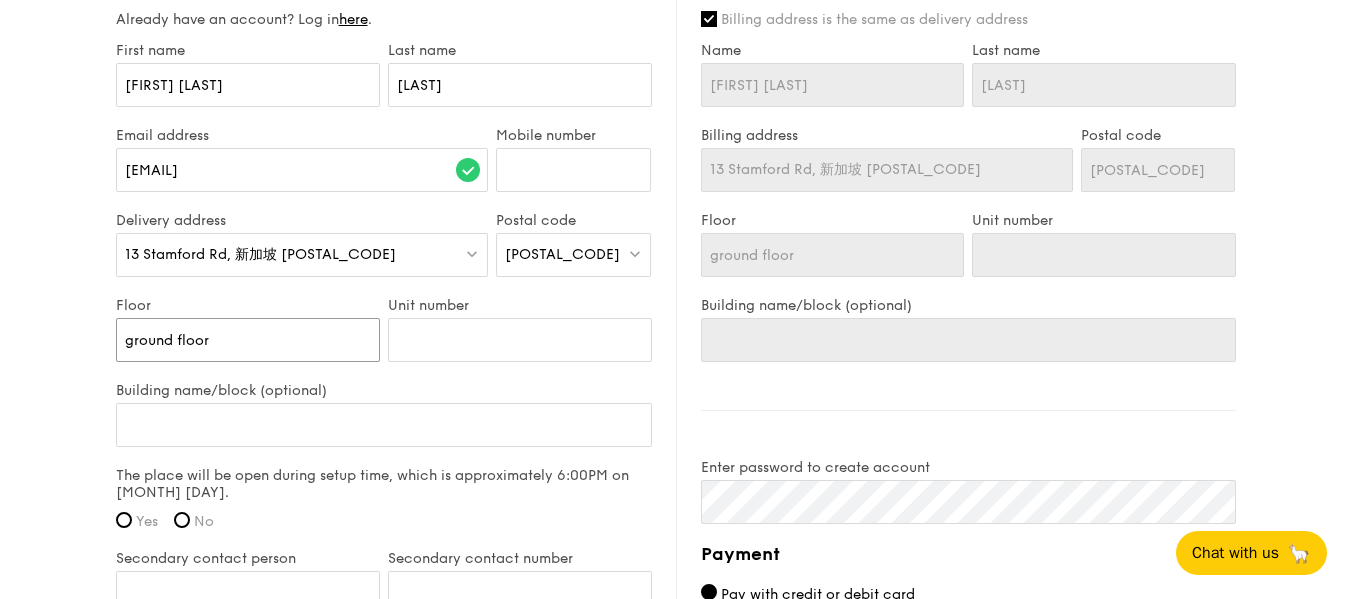 type on "ground floor" 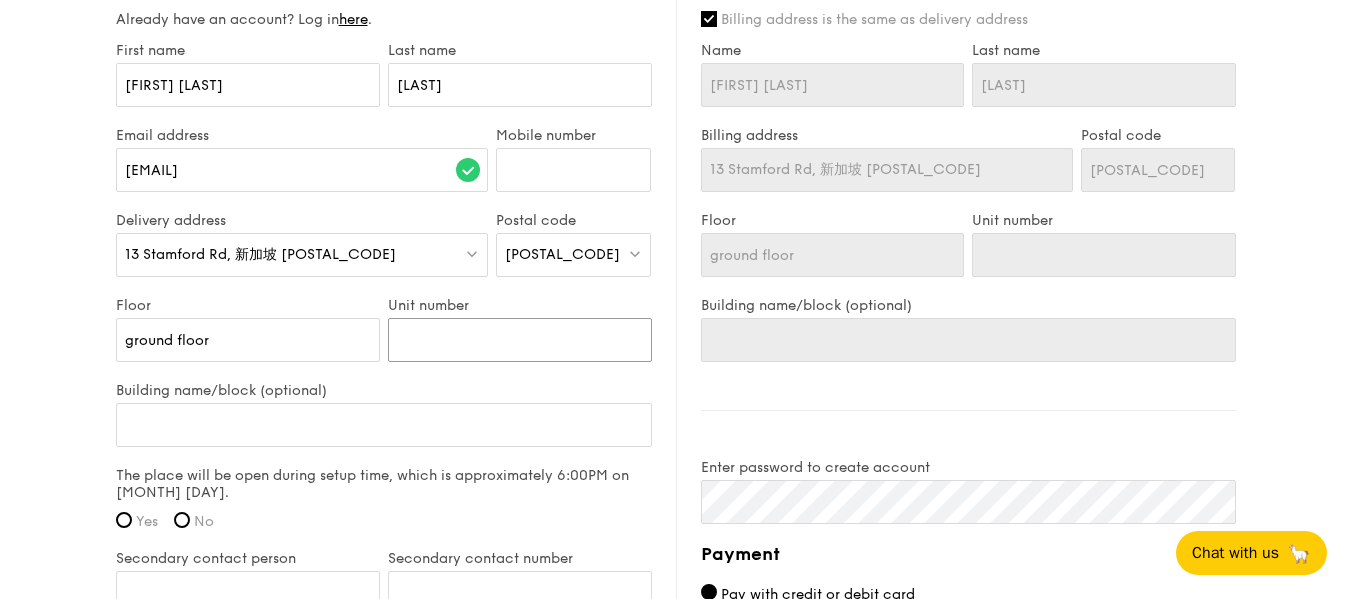 click on "Unit number" at bounding box center (520, 340) 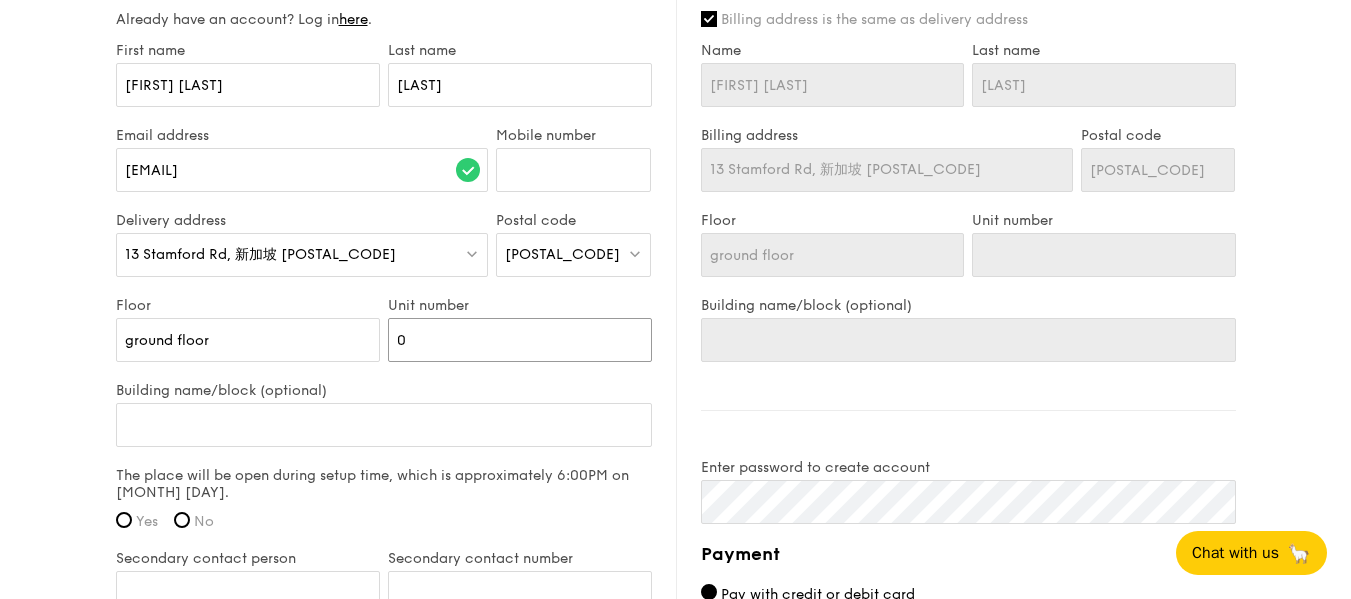 type on "0" 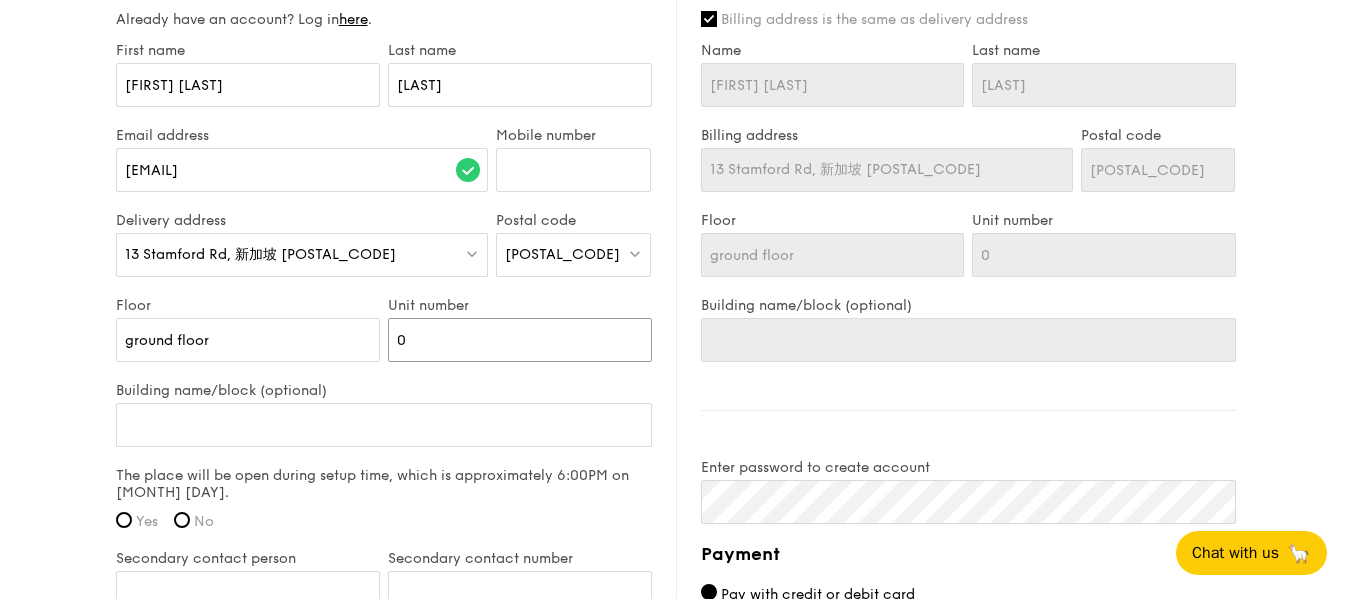 type on "01" 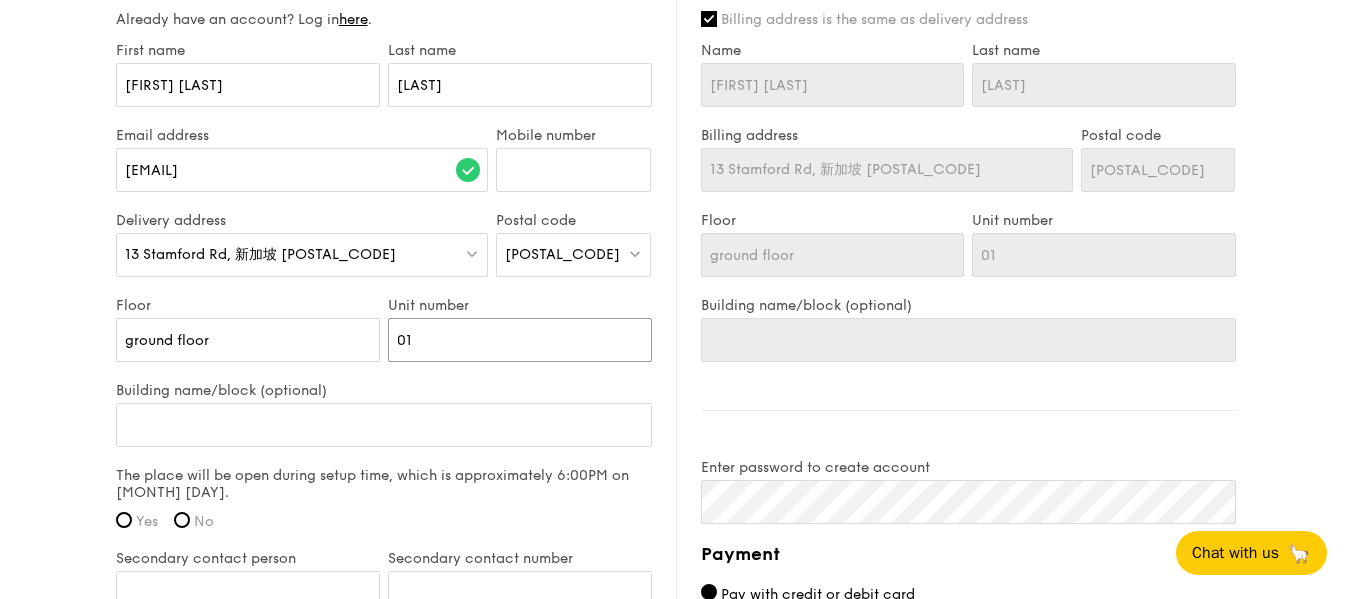 type on "01-" 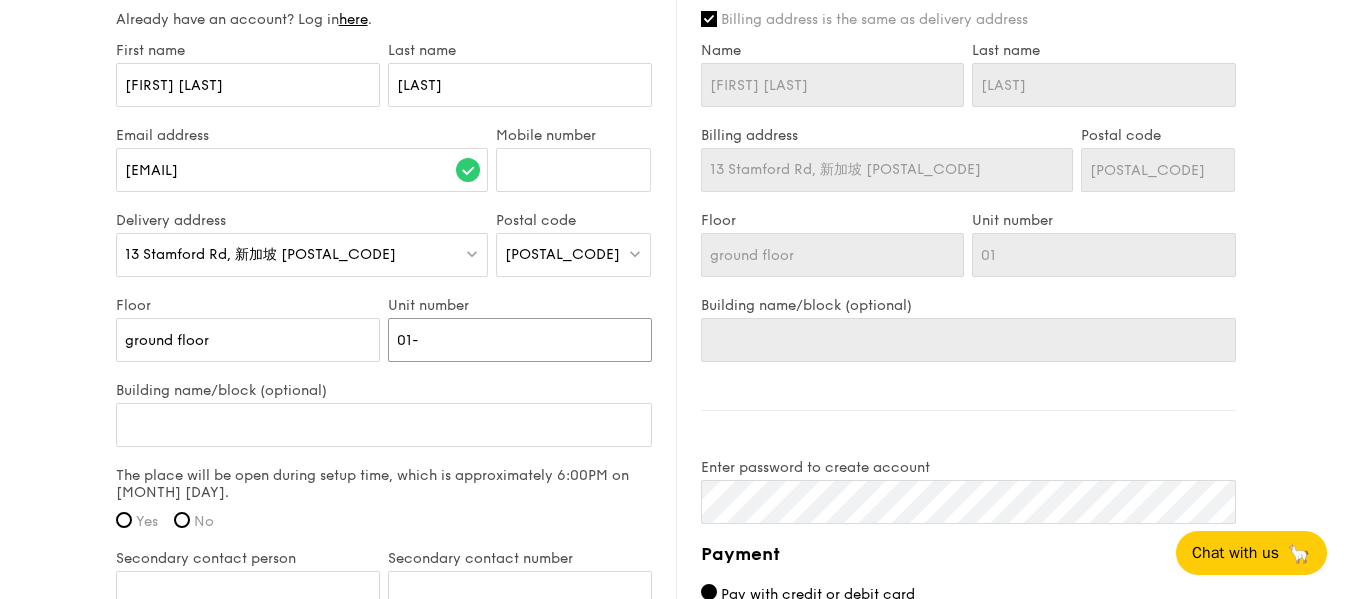 type on "01-" 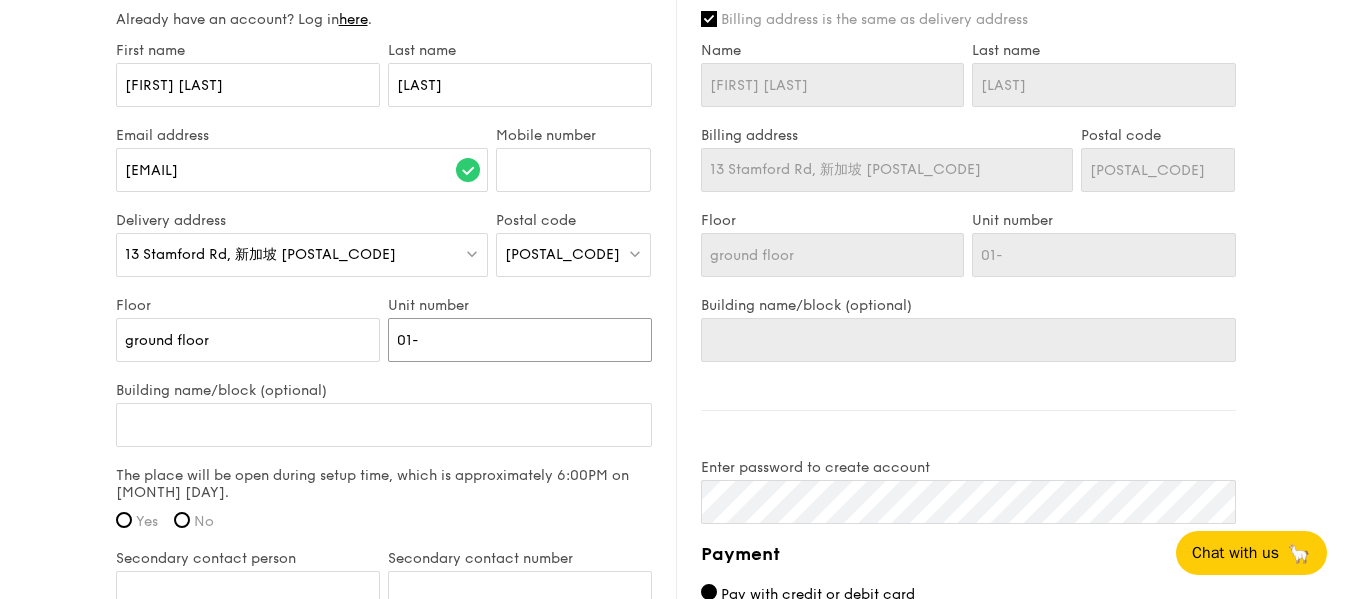 type on "01-1" 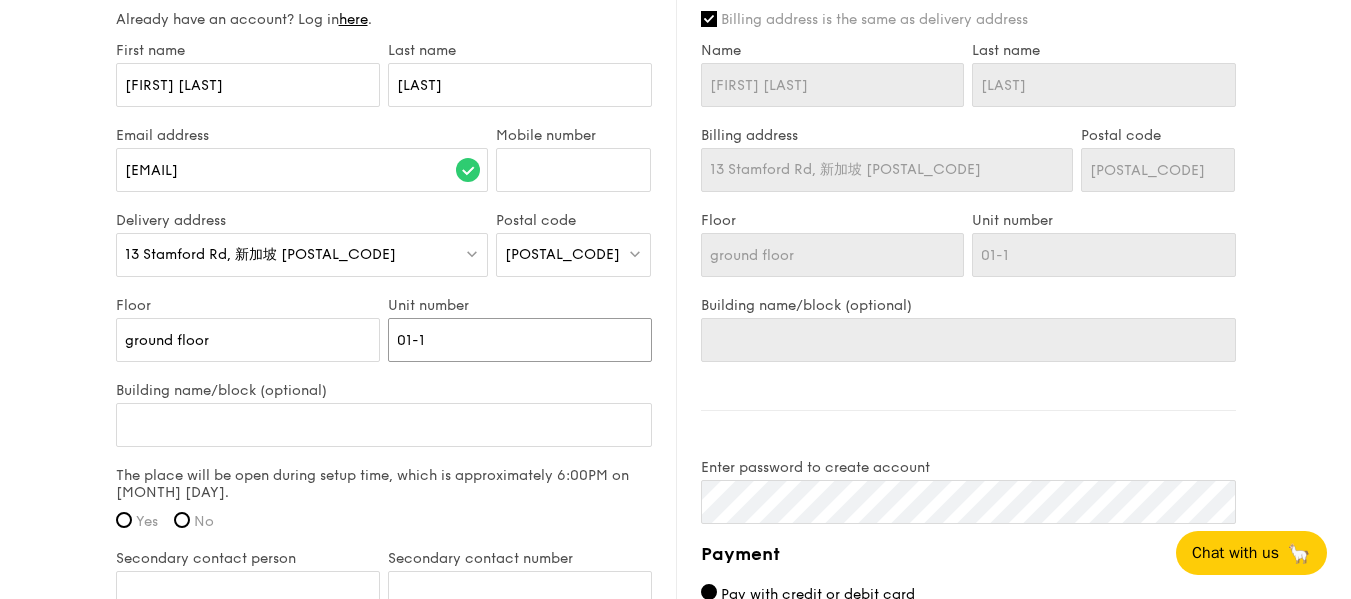 type on "01-12" 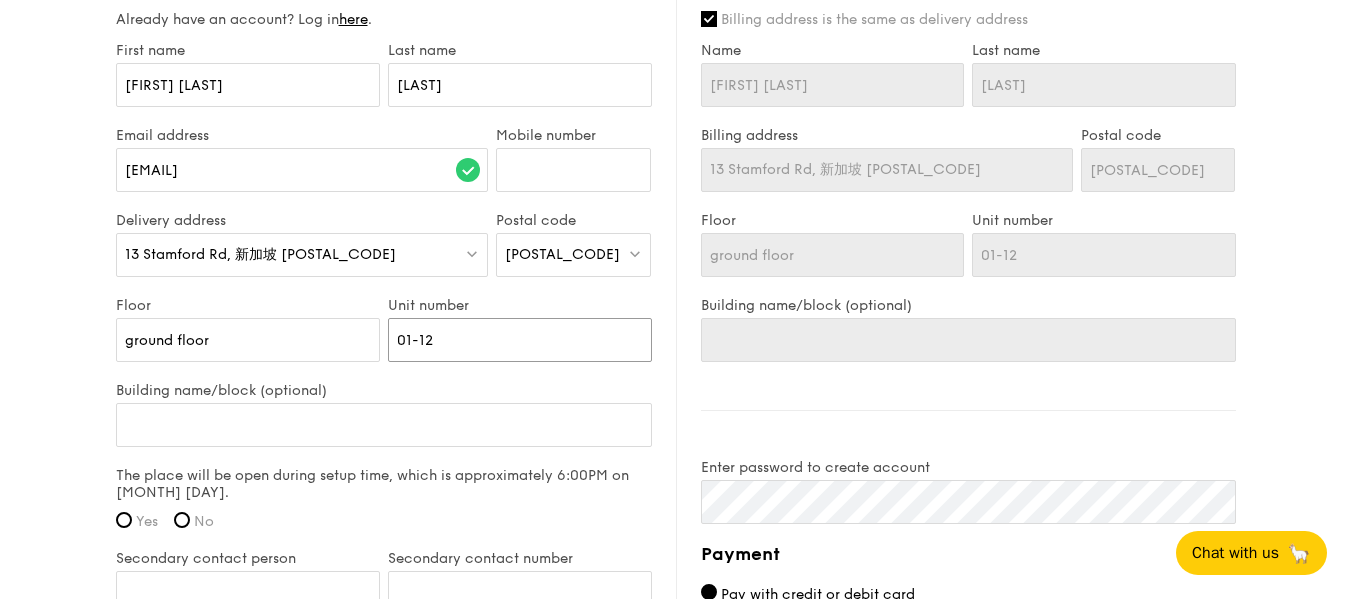 type on "01-12/" 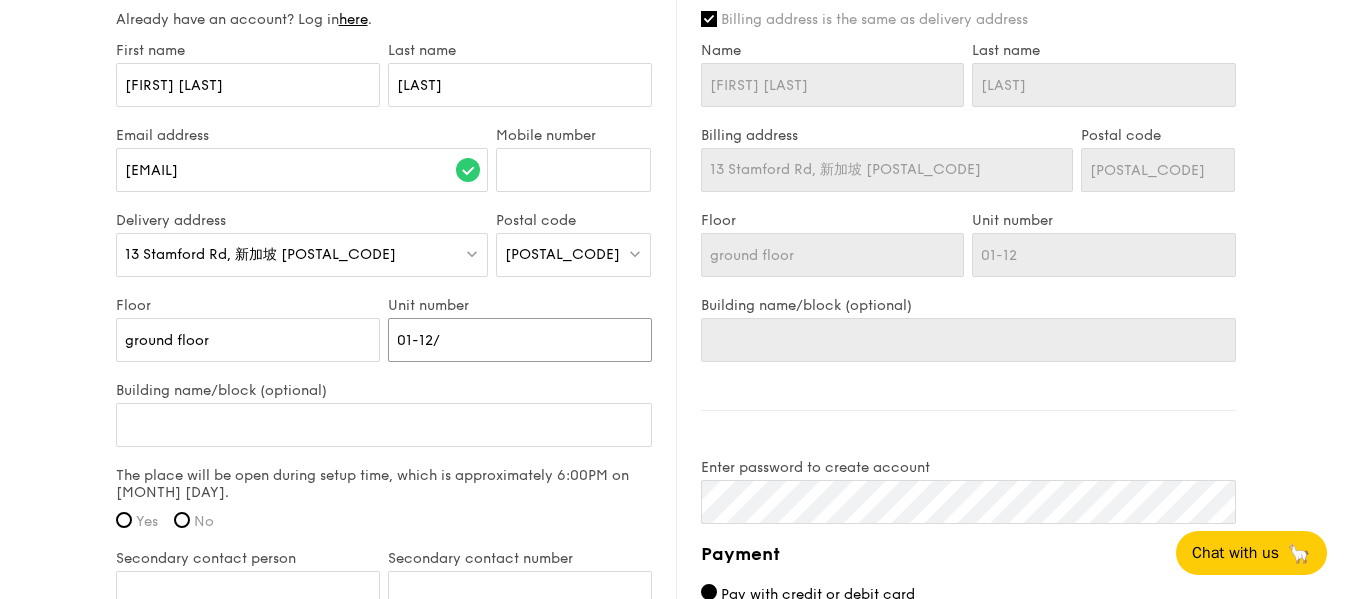 type on "01-12/" 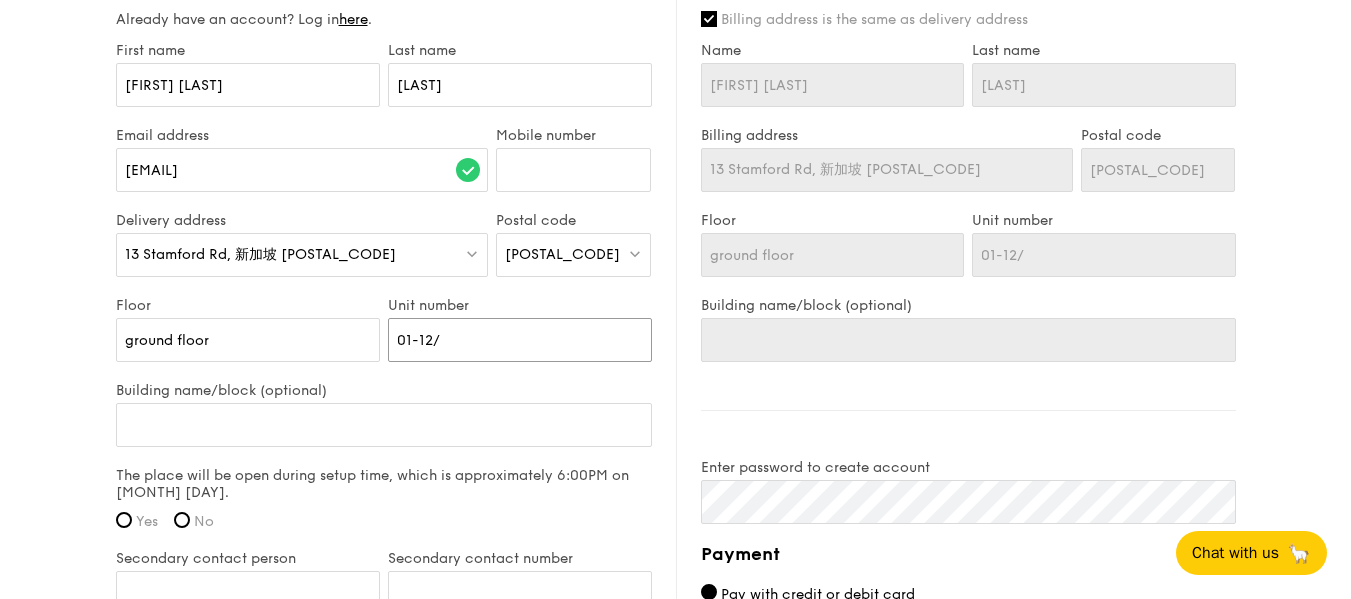 type on "01-12/1" 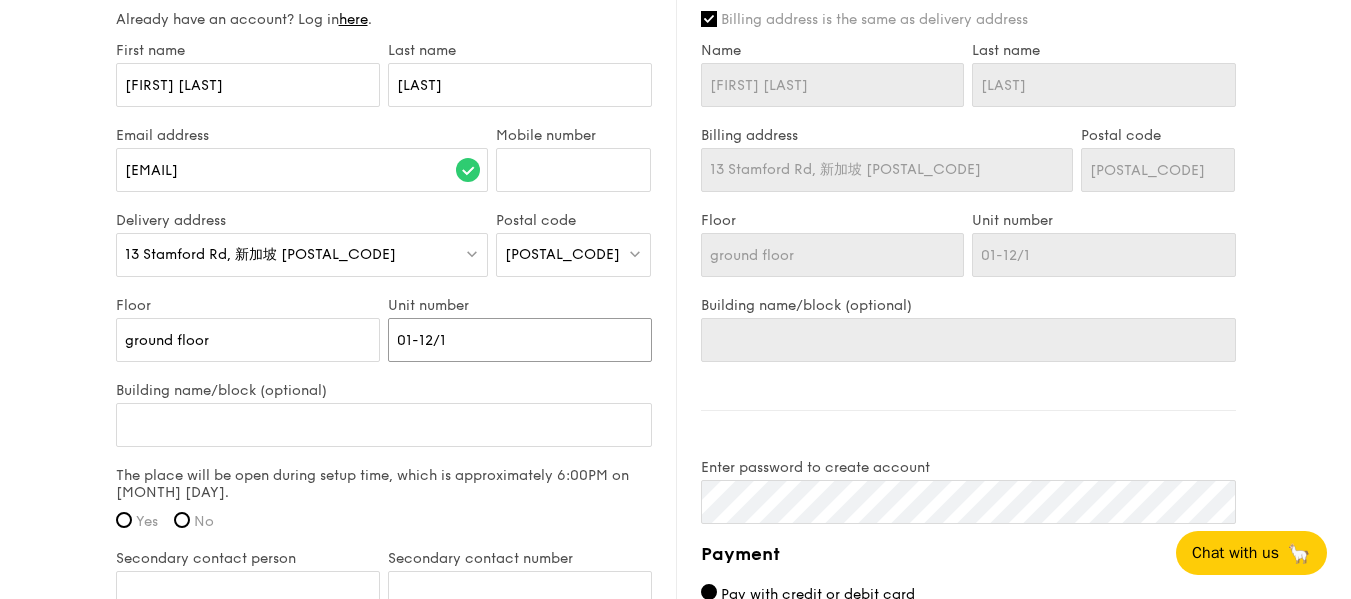 type on "01-12/13" 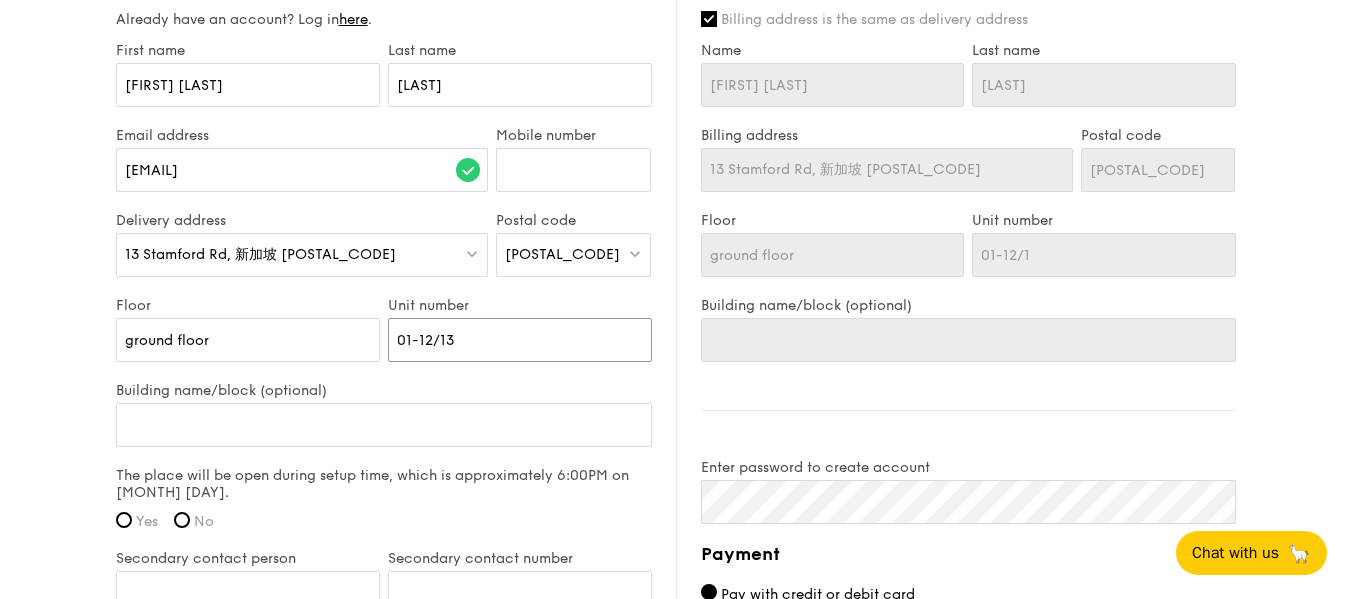 type on "01-12/13" 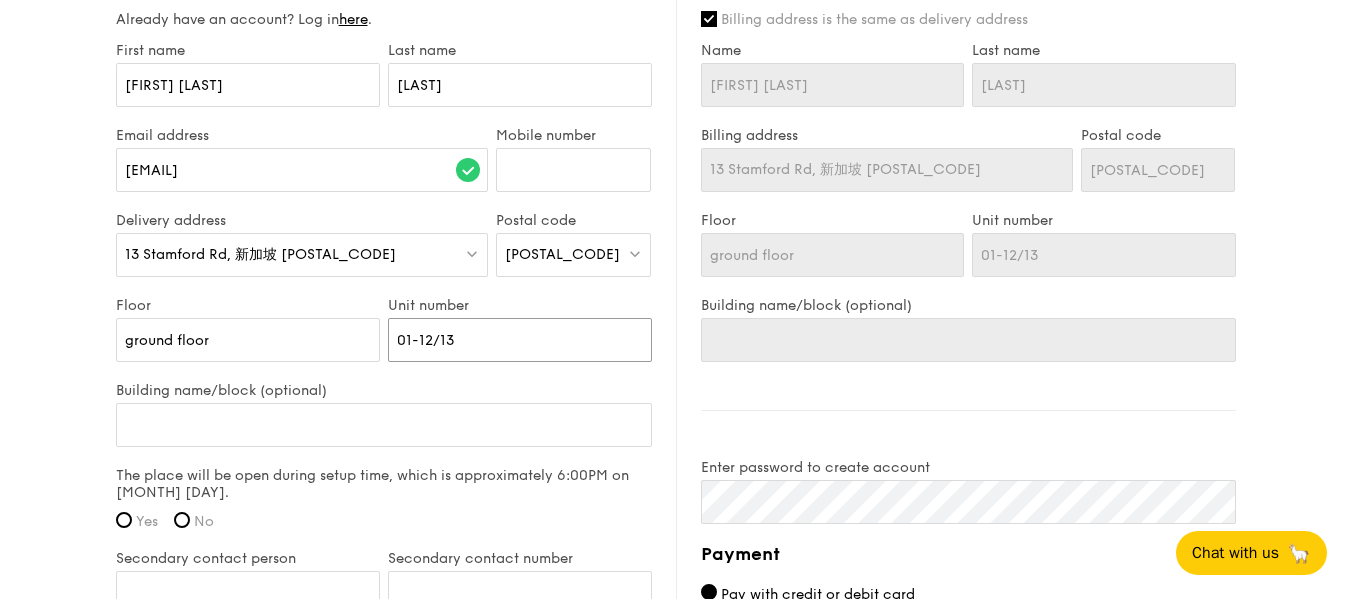 type on "01-12/13/" 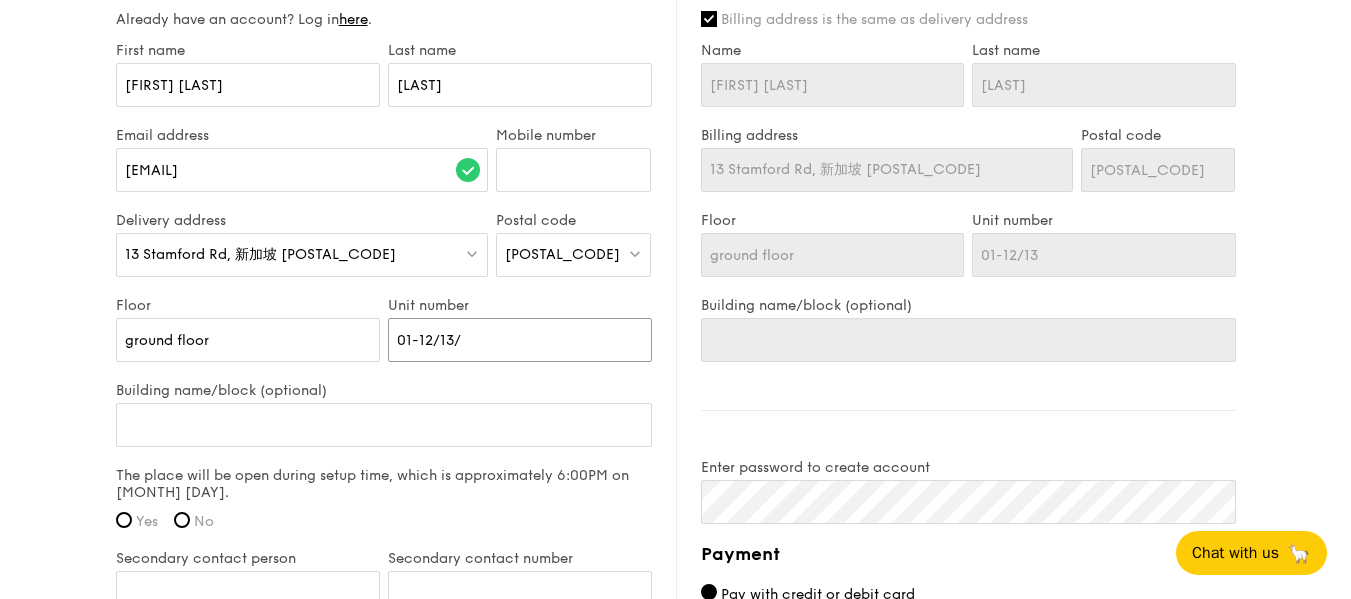 type on "01-12/13/" 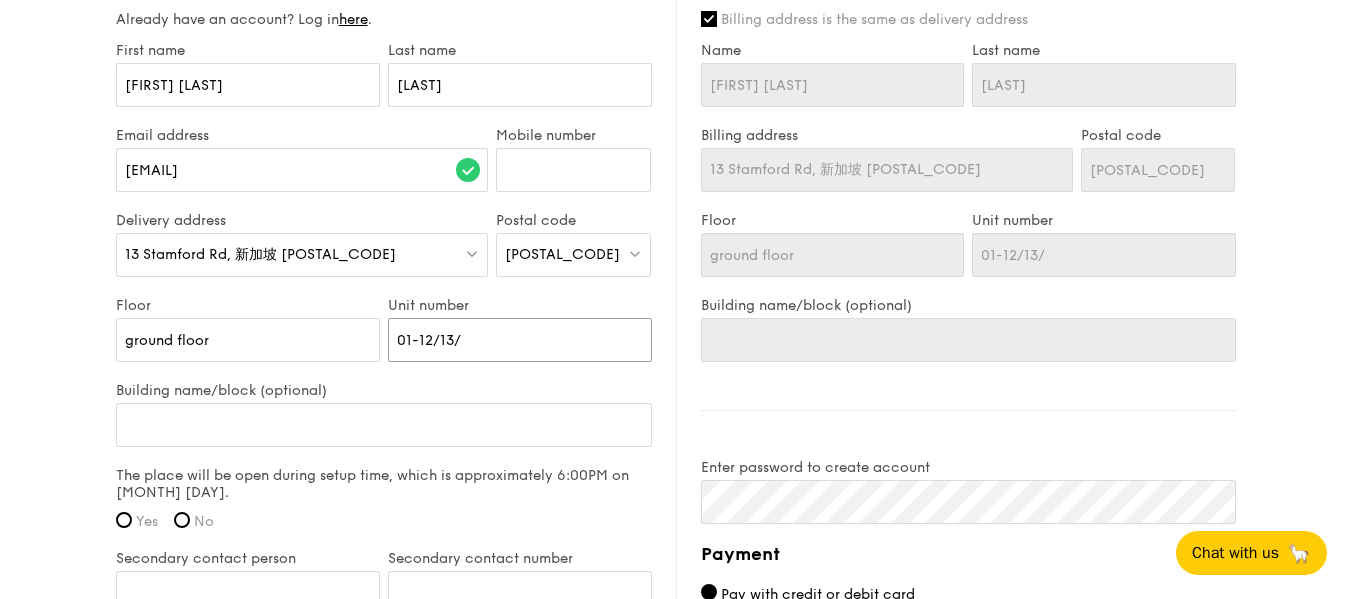 type on "01-12/13/1" 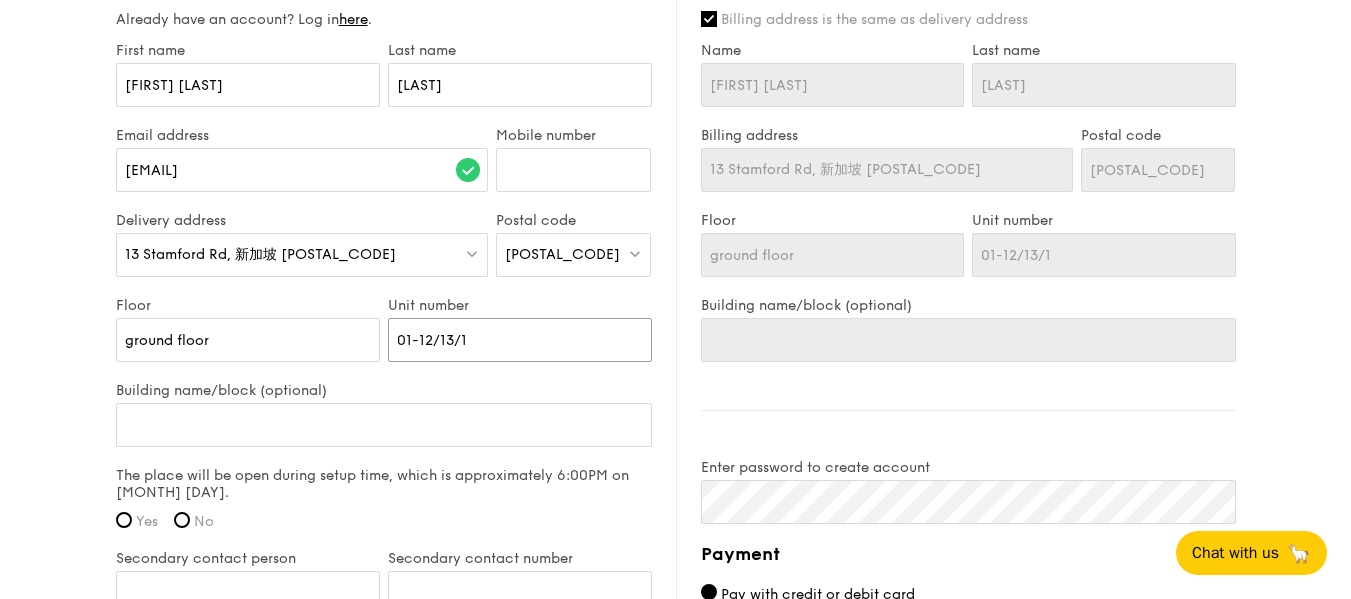 type on "01-12/13/14" 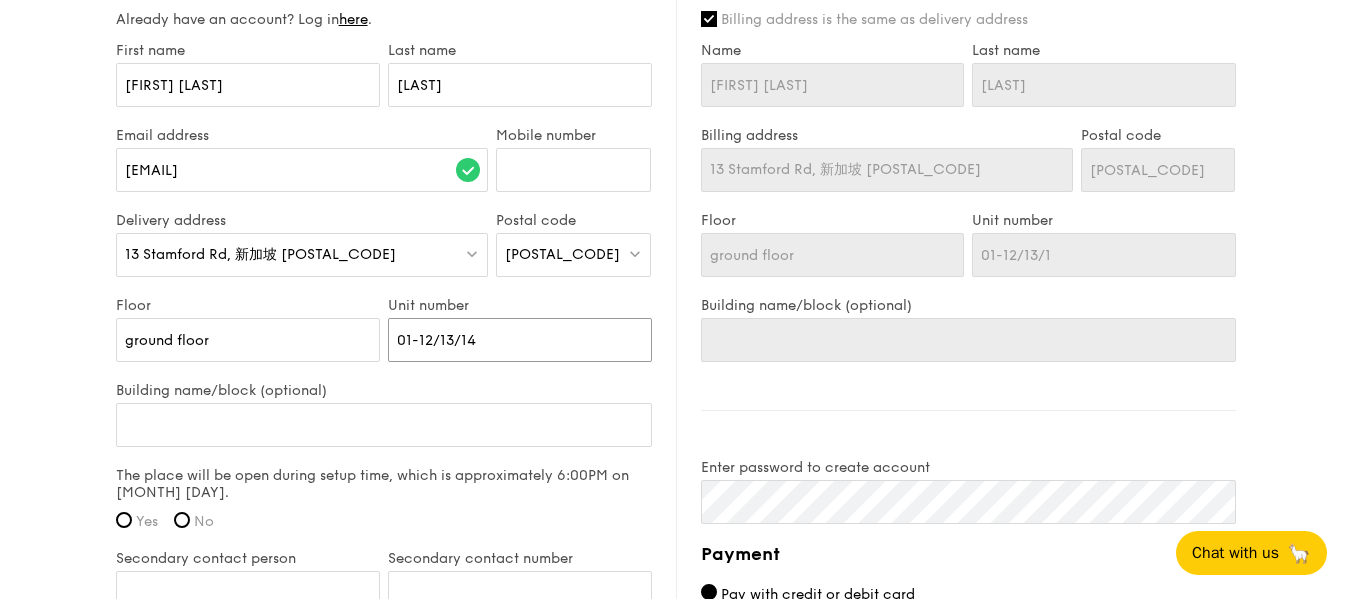 type on "01-12/13/14" 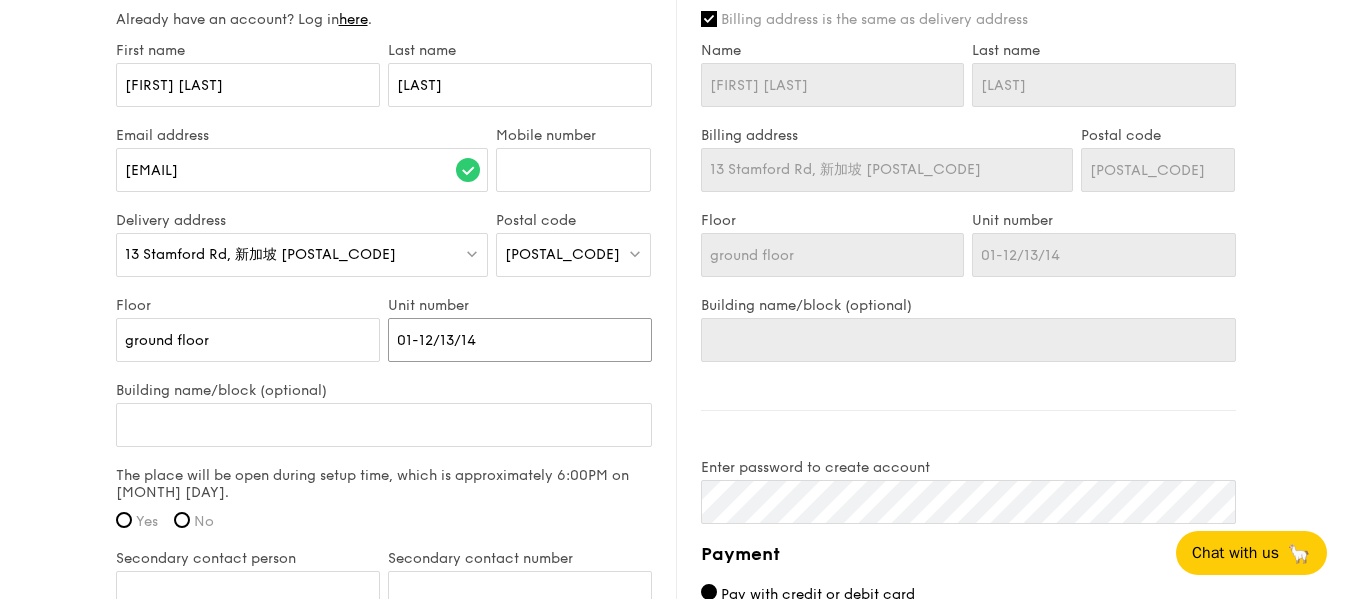 type on "01-12/13/14" 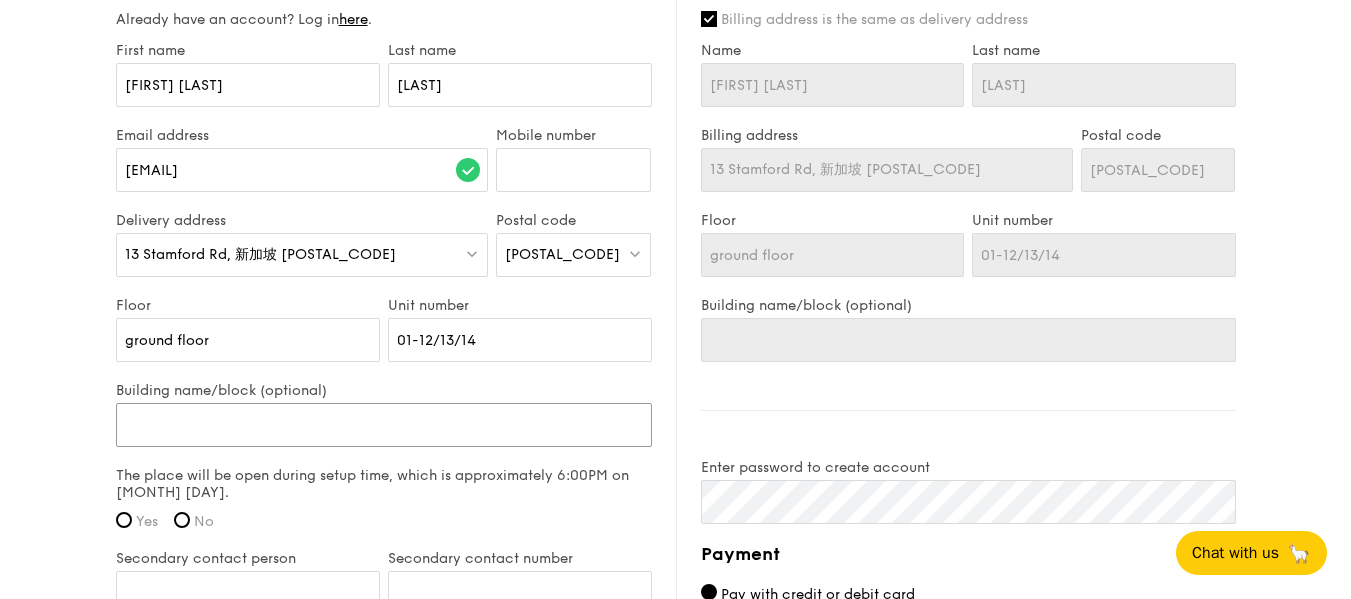 click on "Building name/block (optional)" at bounding box center (384, 425) 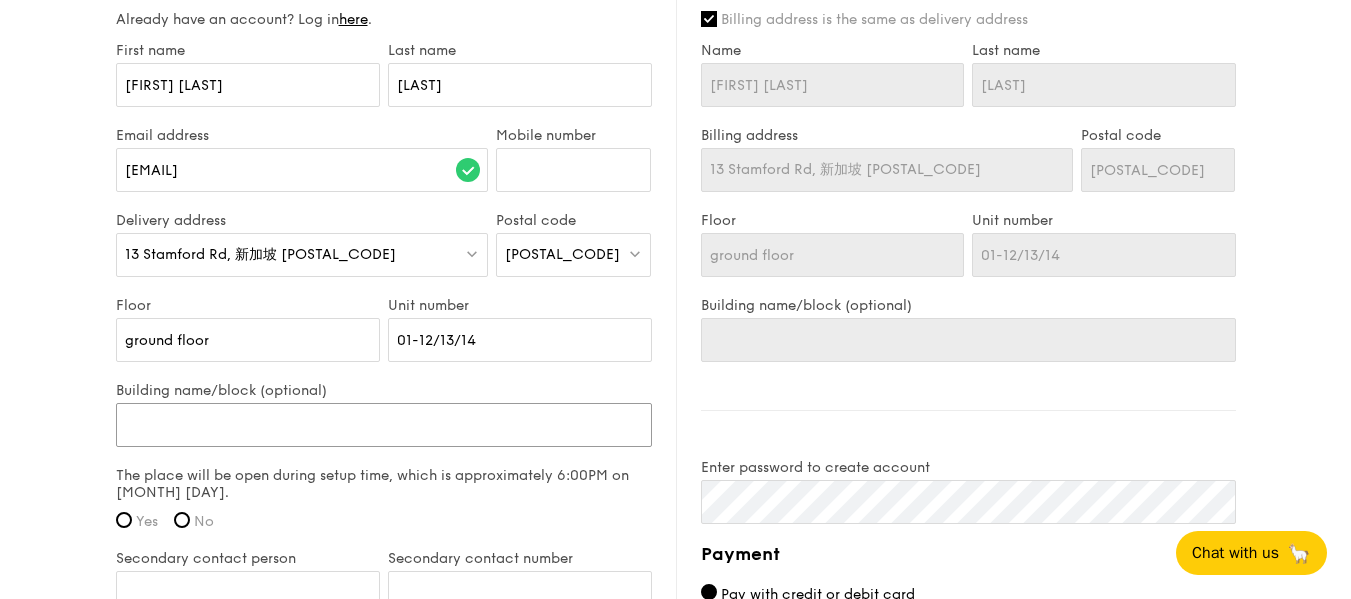 type on "V" 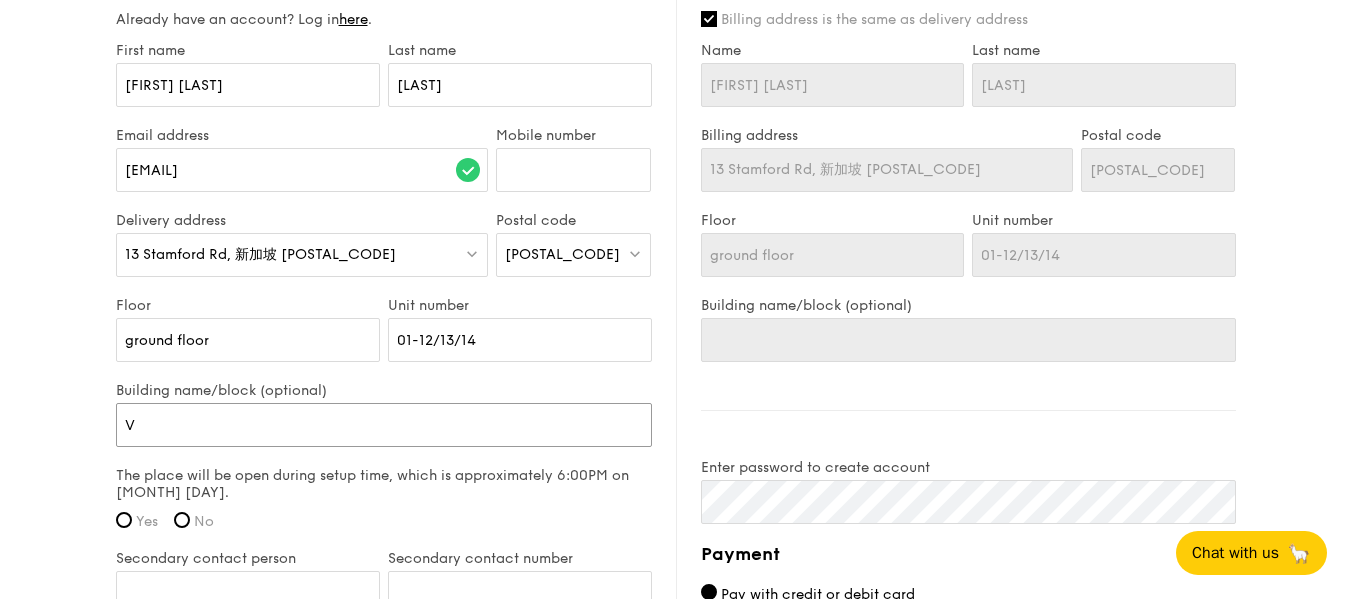 type on "V" 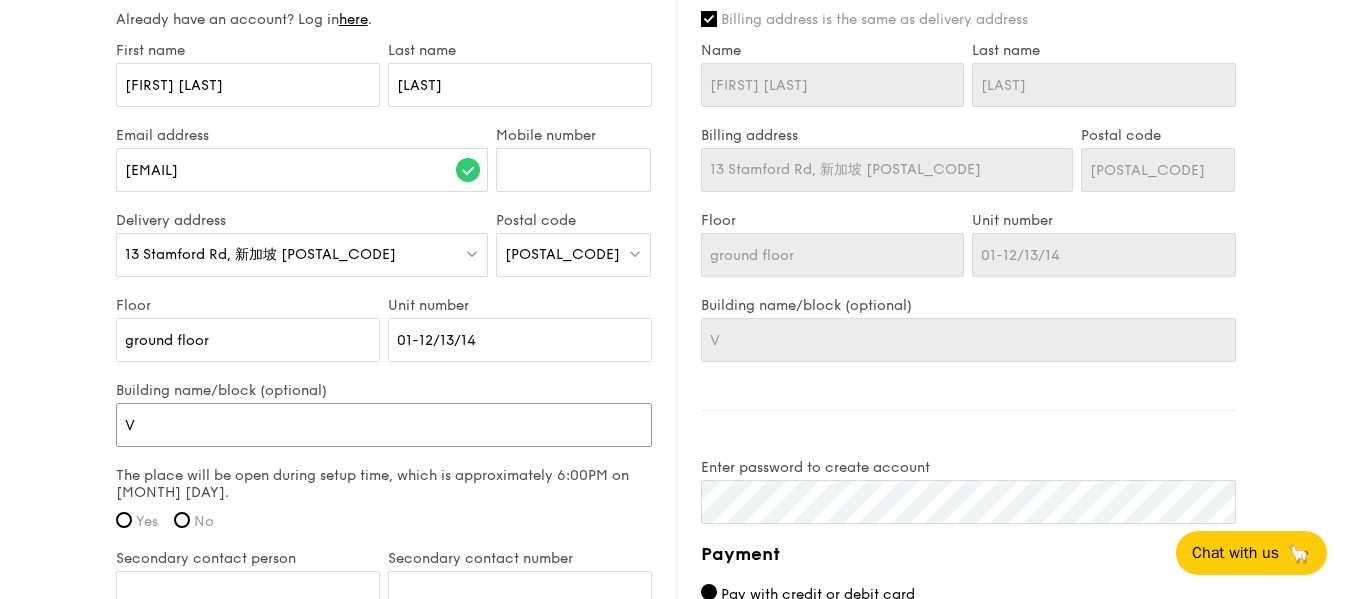 type on "[LAST]" 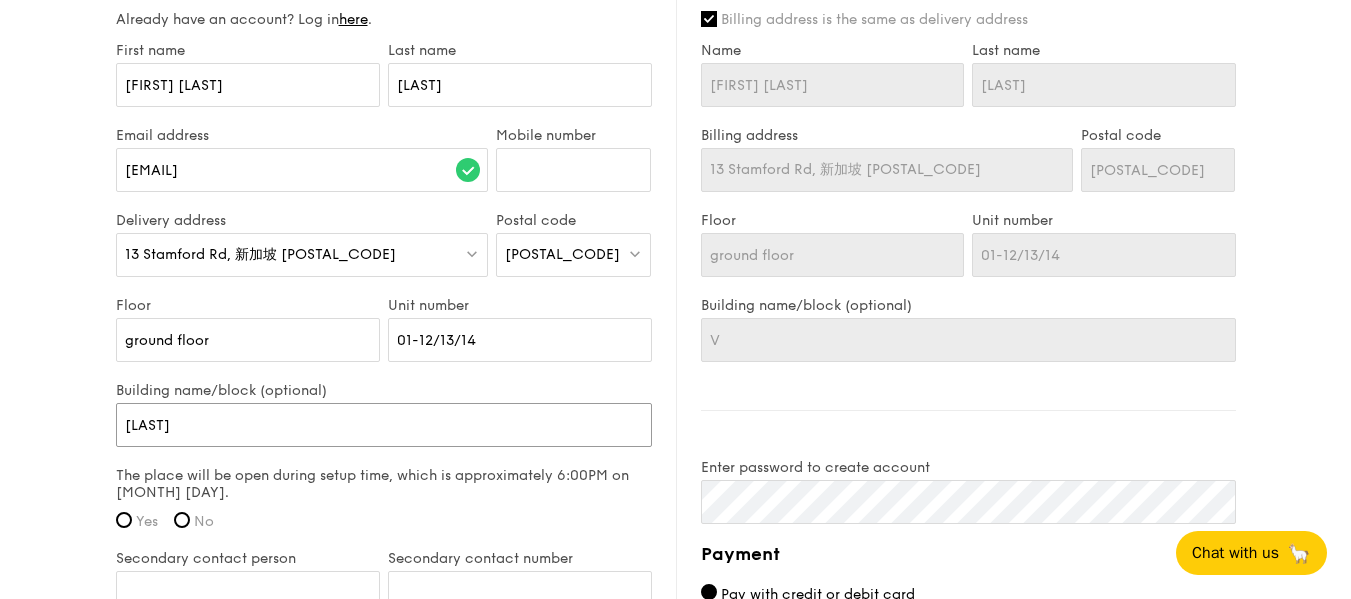 type on "[LAST]" 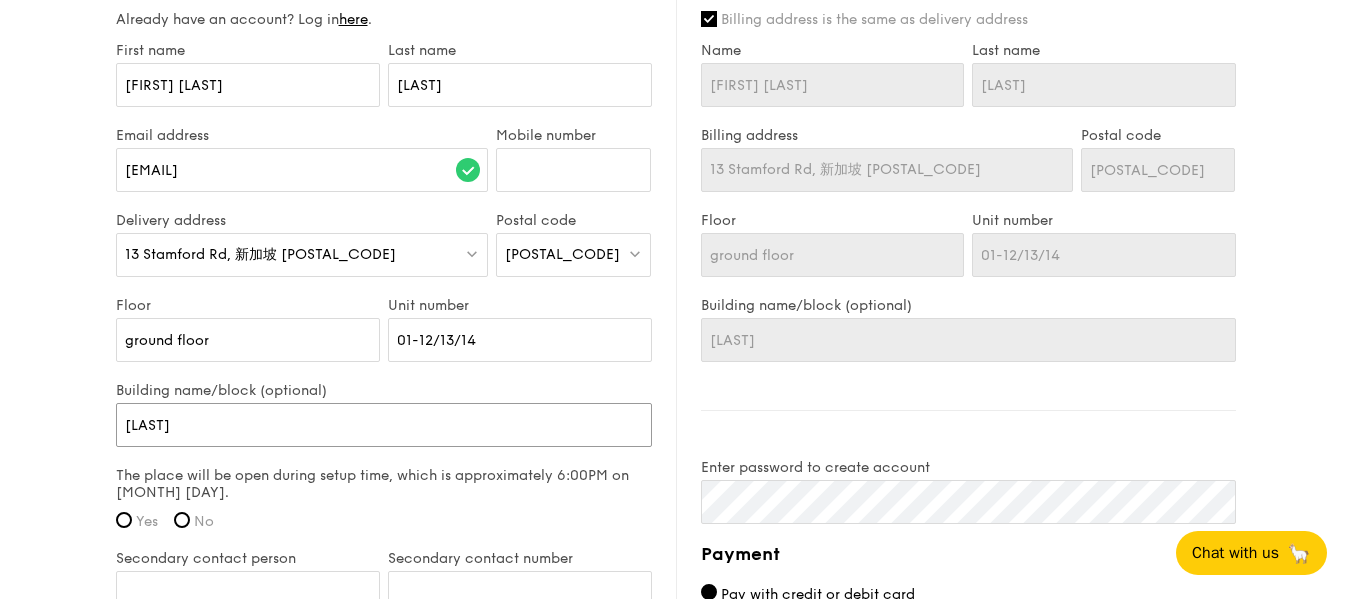 type on "V" 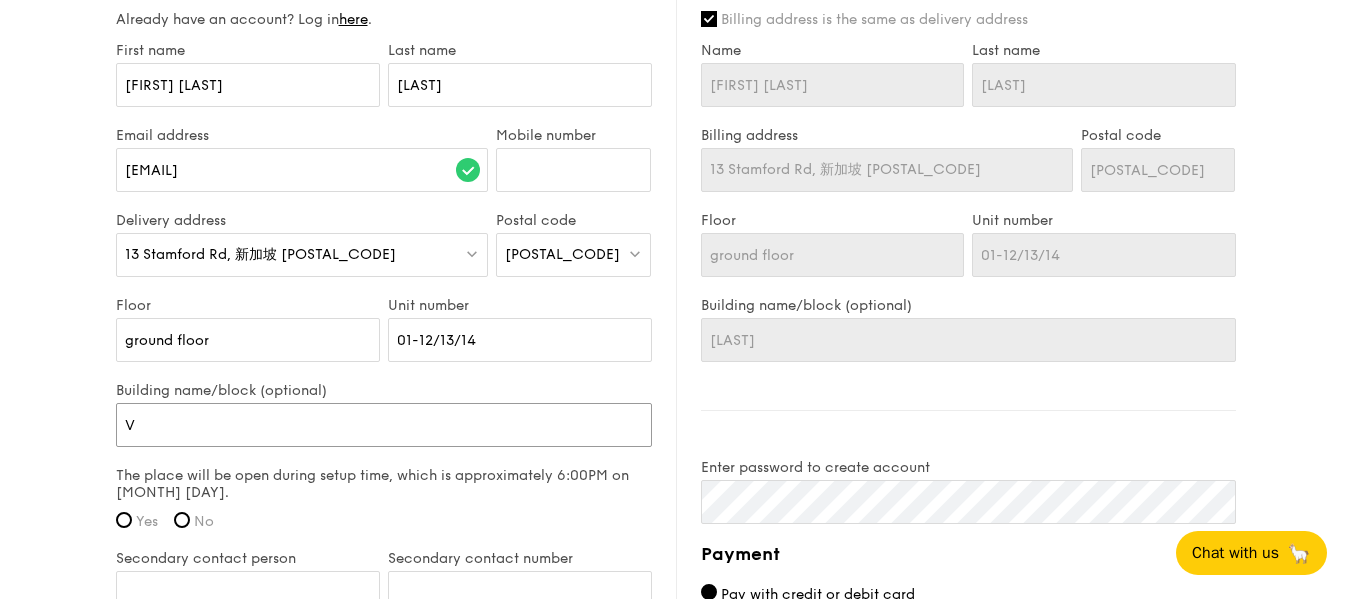 type on "V" 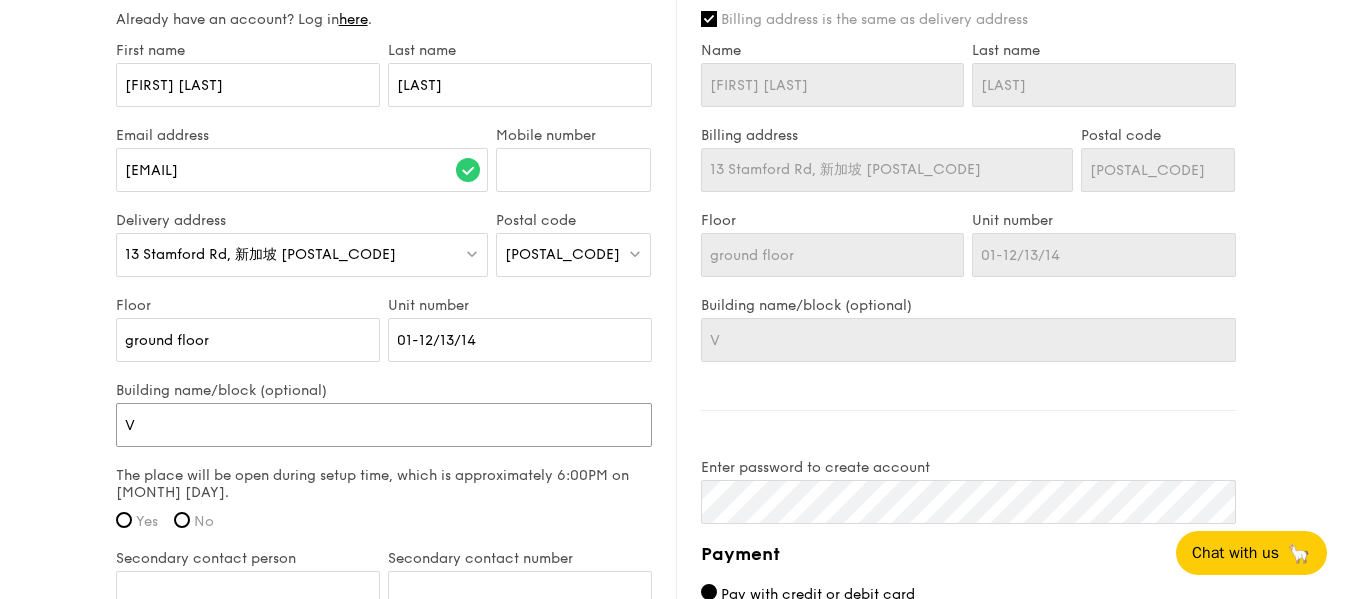 type 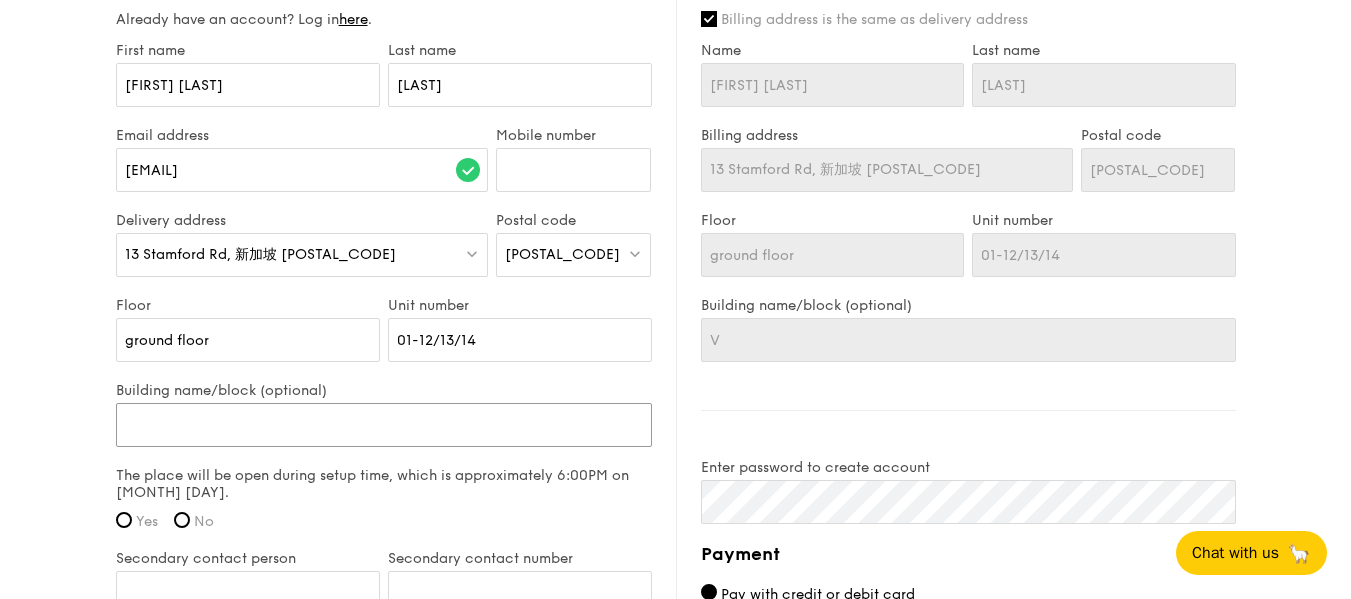 type 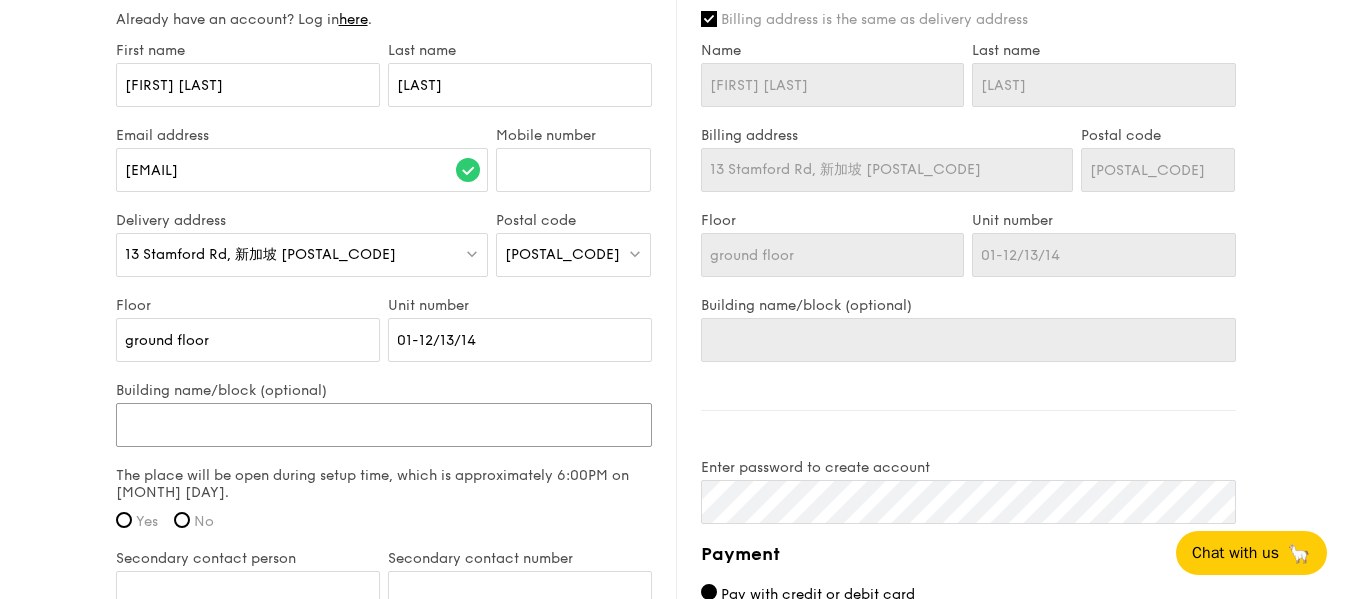 type on "C" 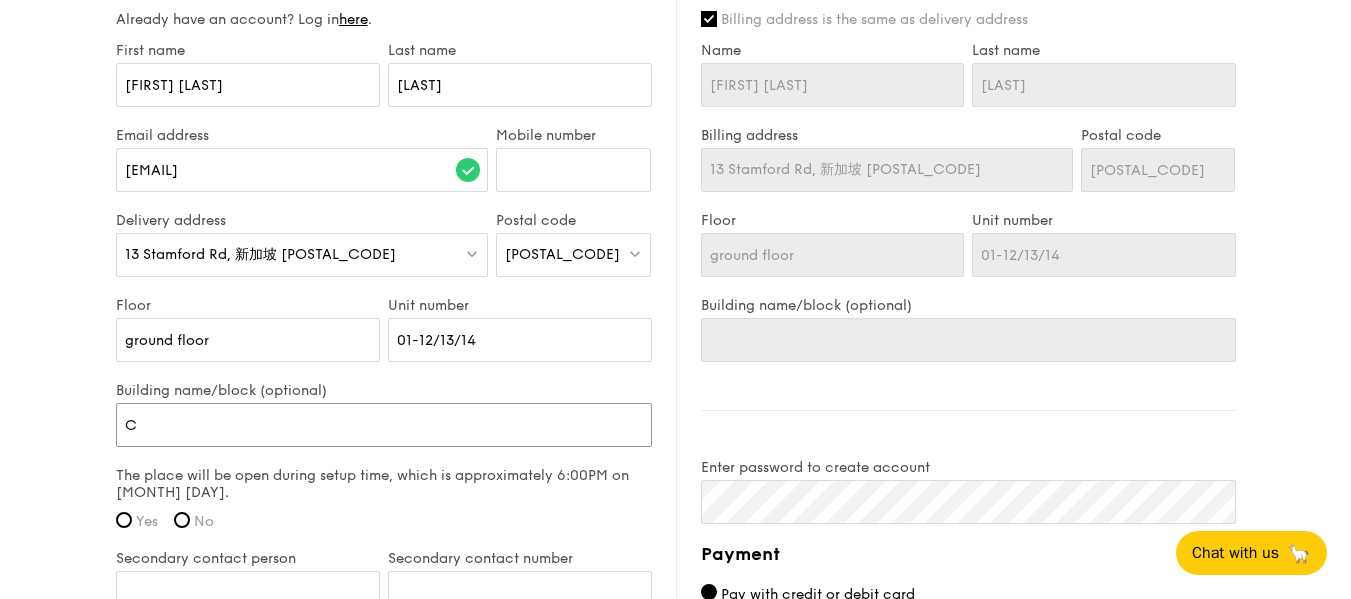 type on "C" 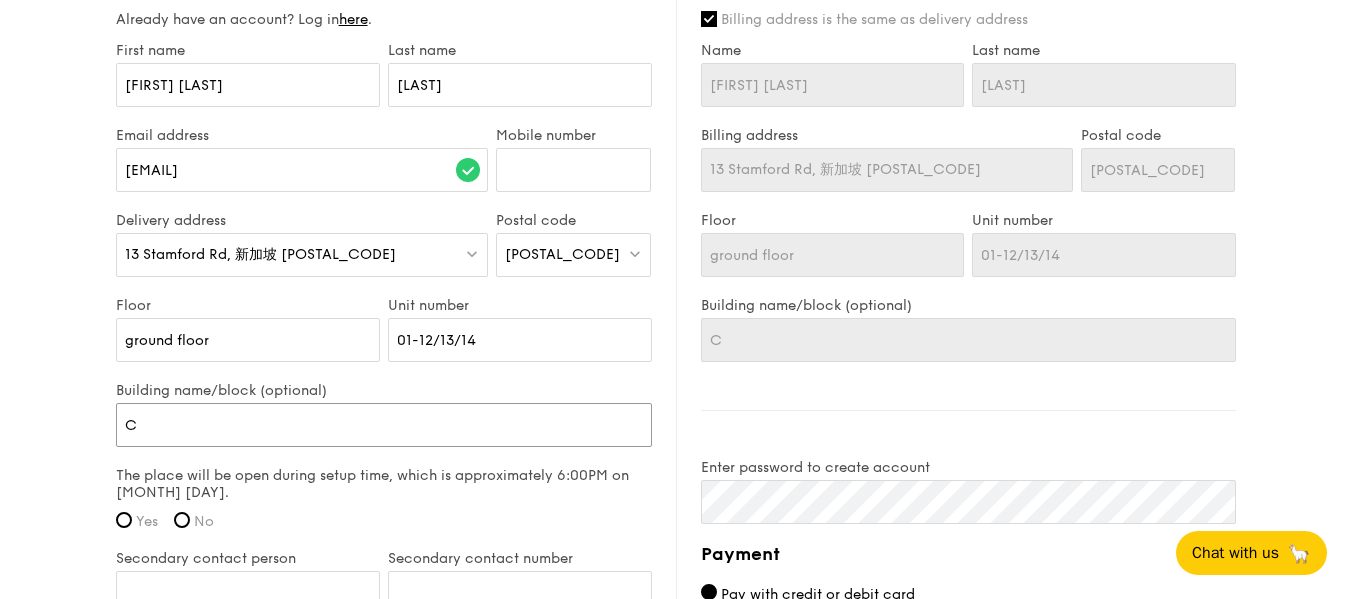 type on "Ca" 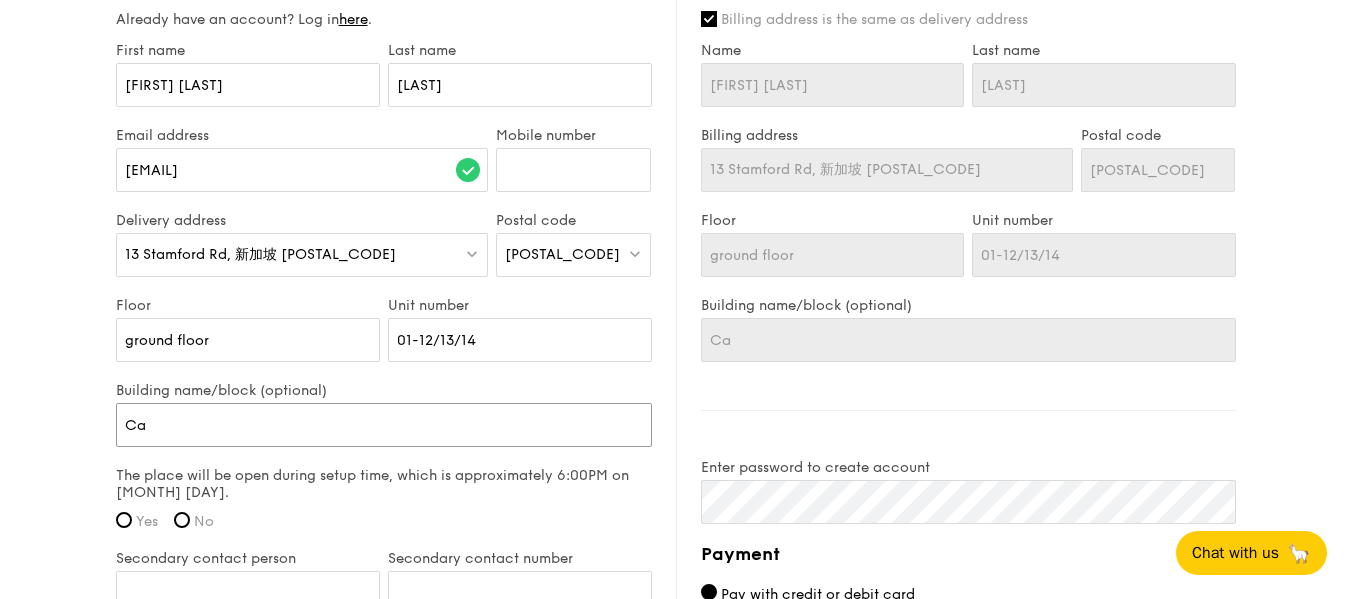 type on "Cap" 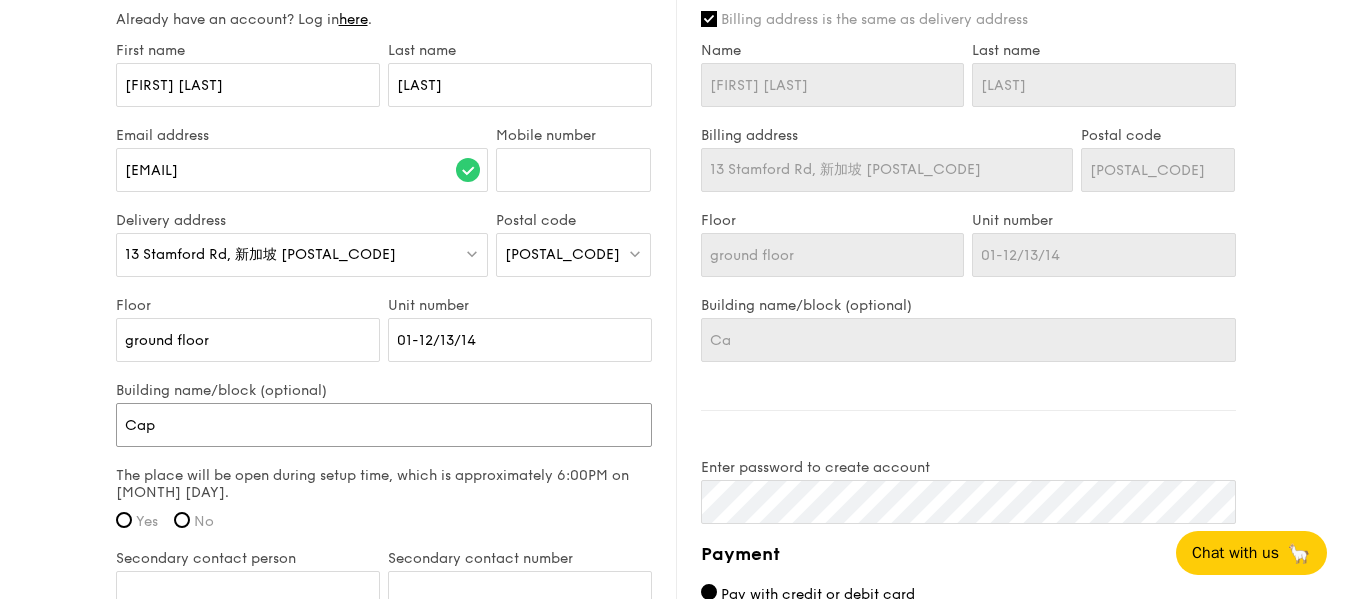 type on "Cap" 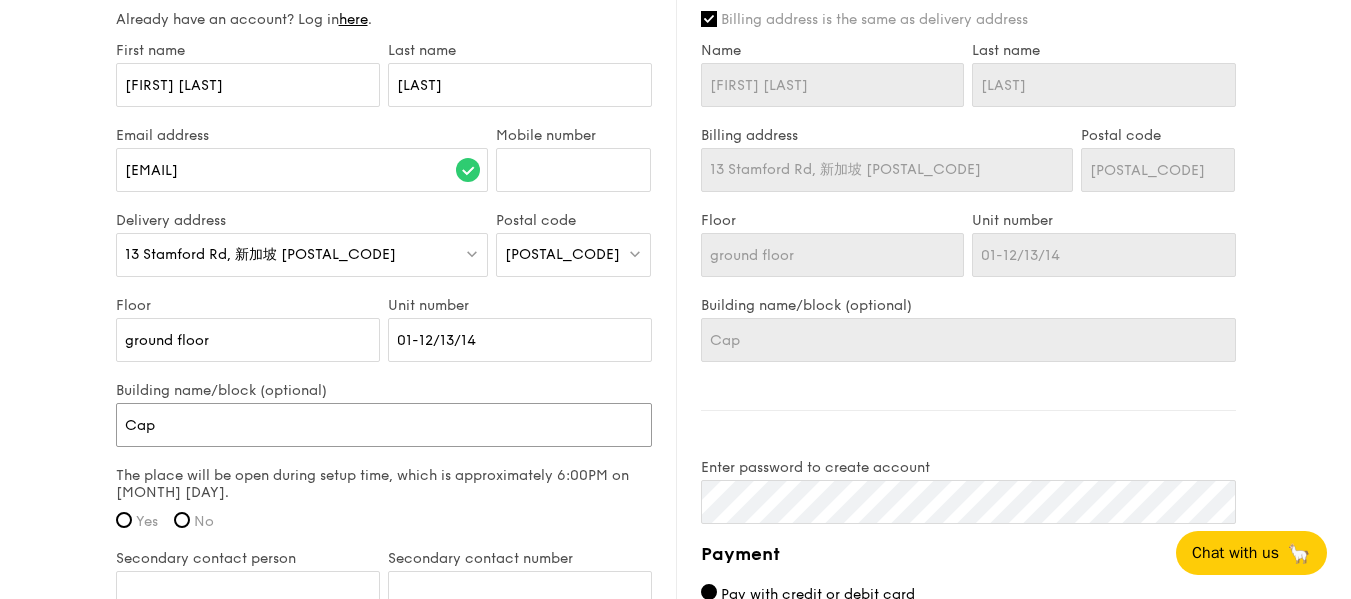 type on "Capi" 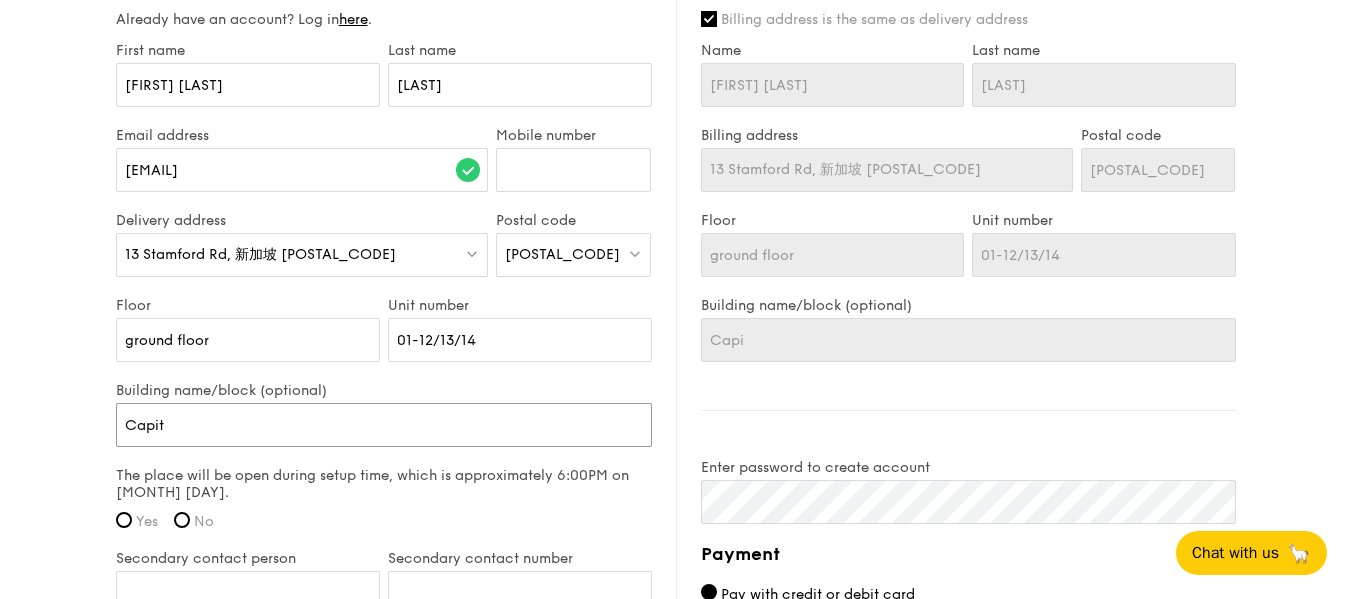 type on "Capito" 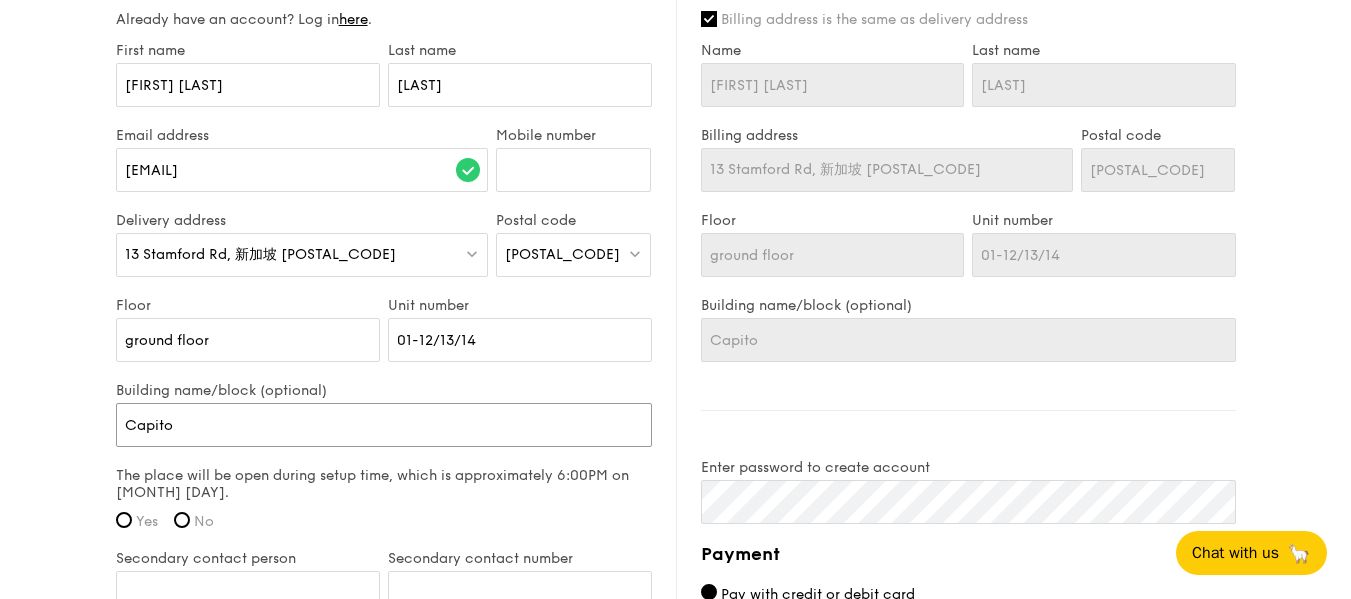 type on "Capitol" 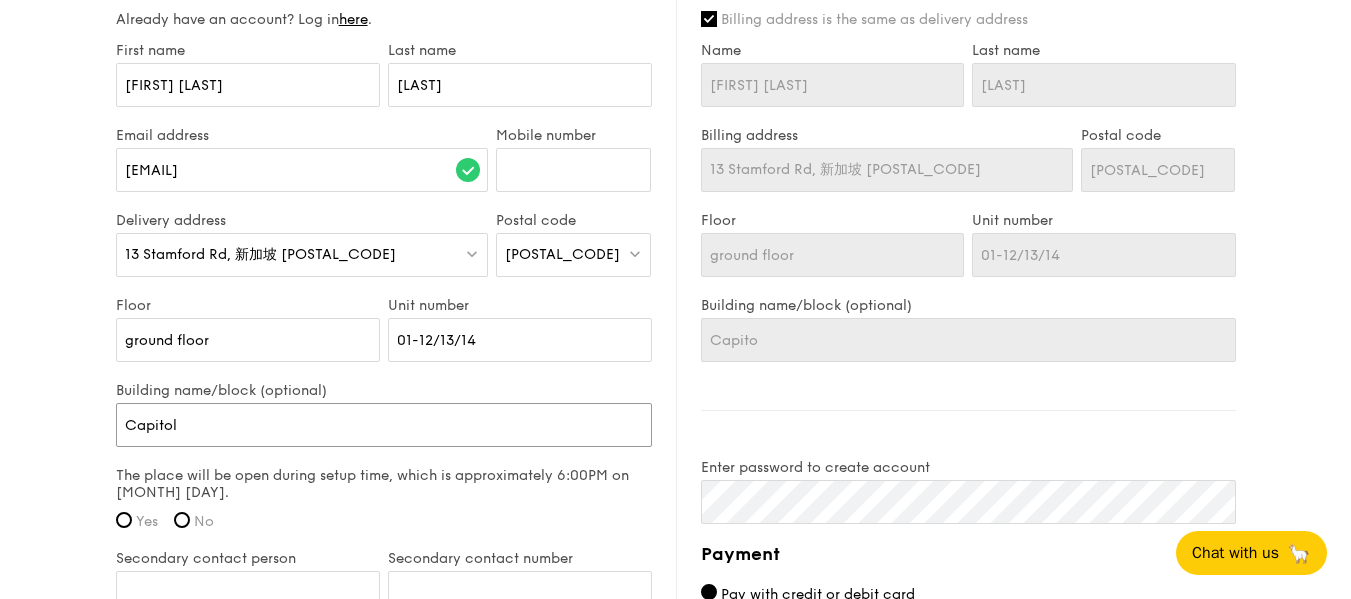 type on "Capitol" 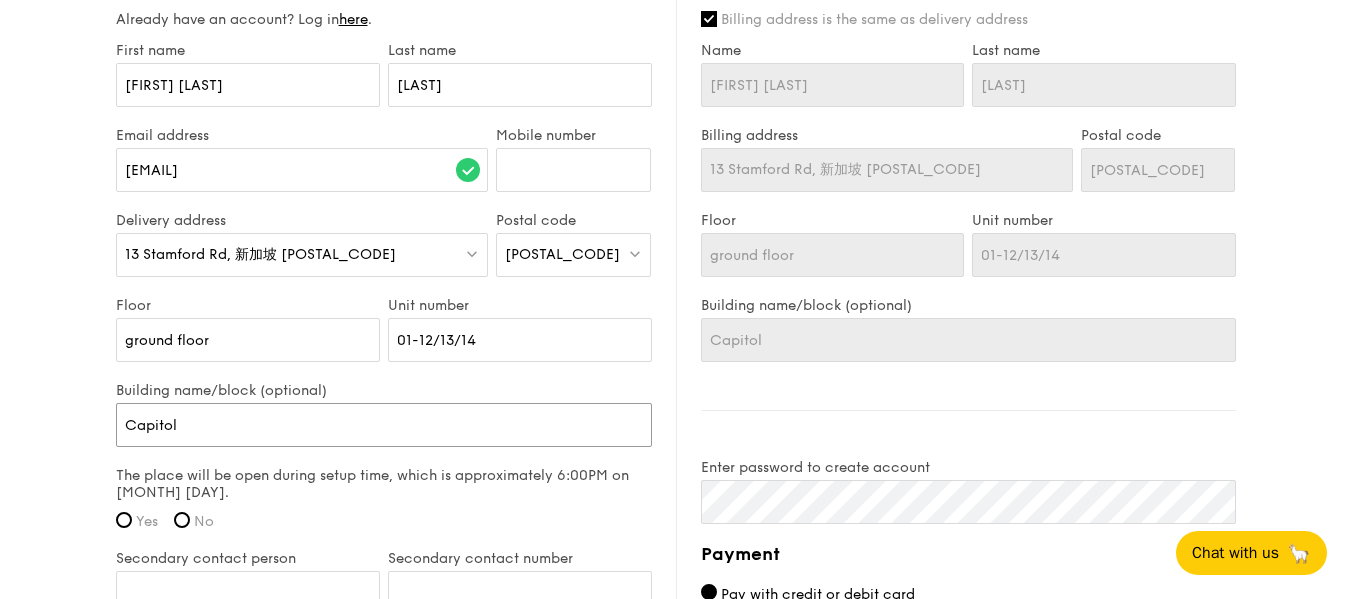 type on "Capitol" 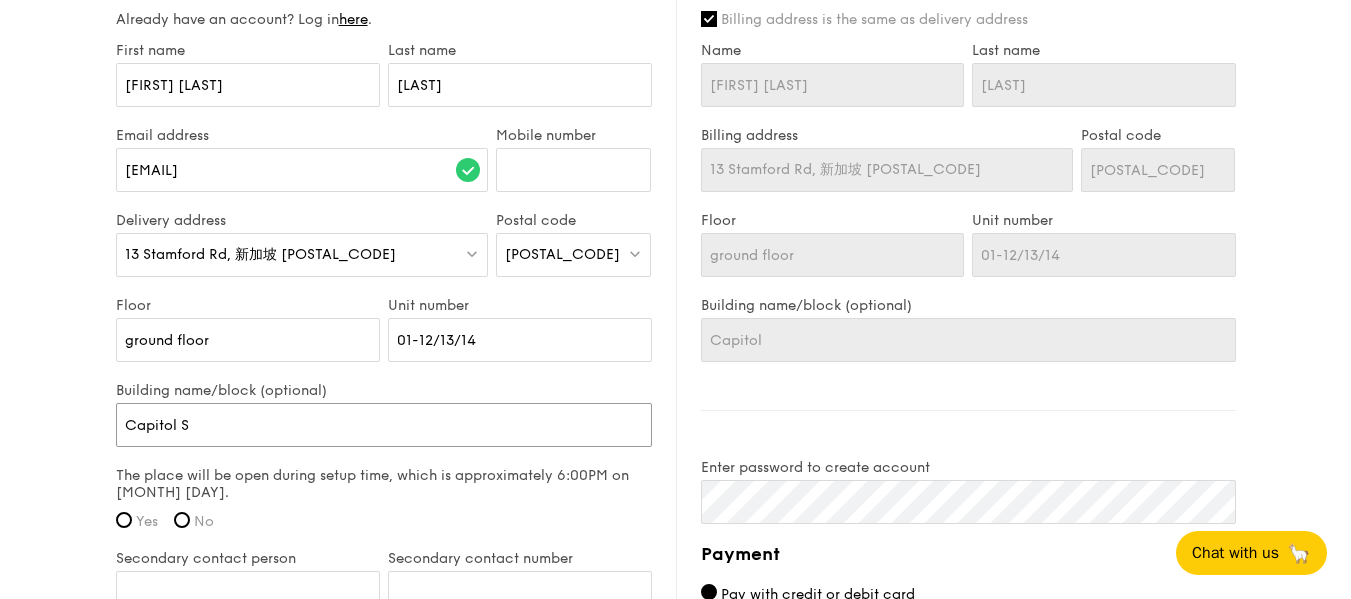 type on "Capitol S" 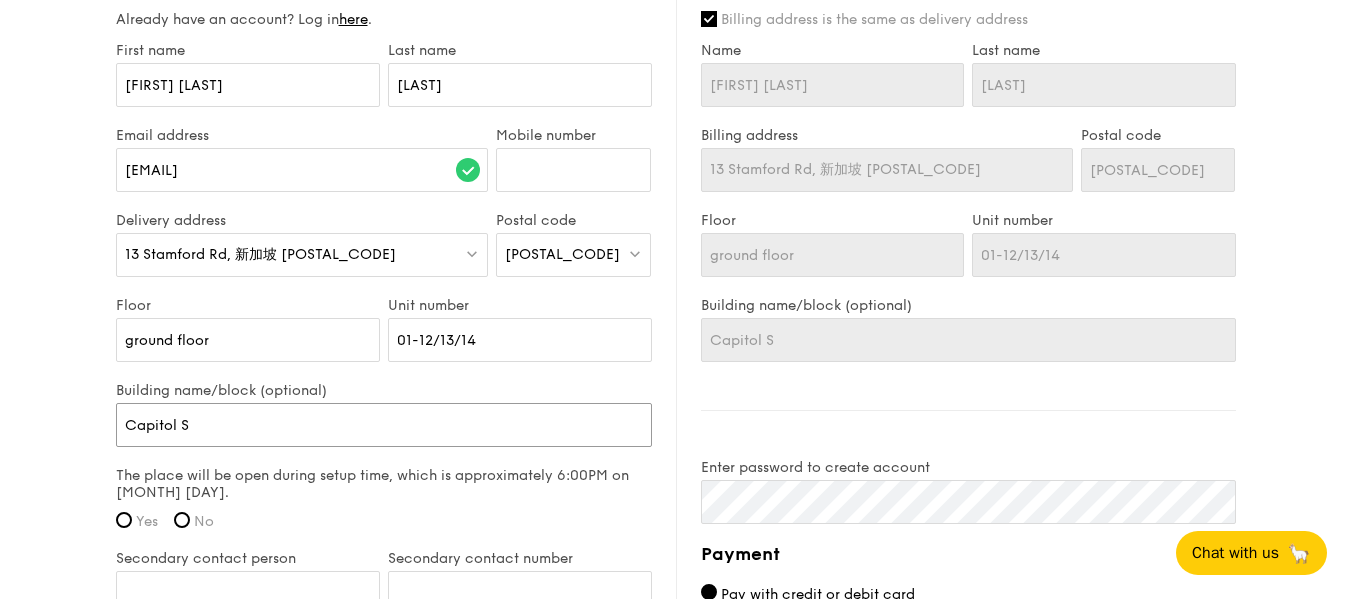 type on "Capitol Si" 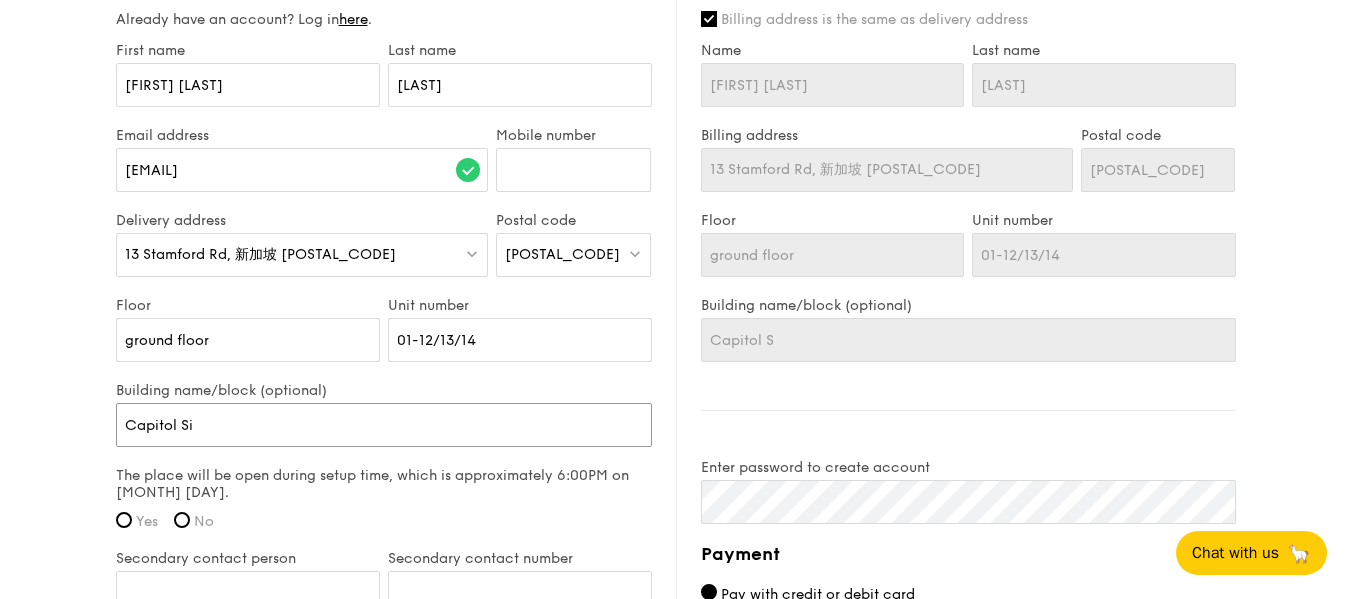 type on "Capitol Si" 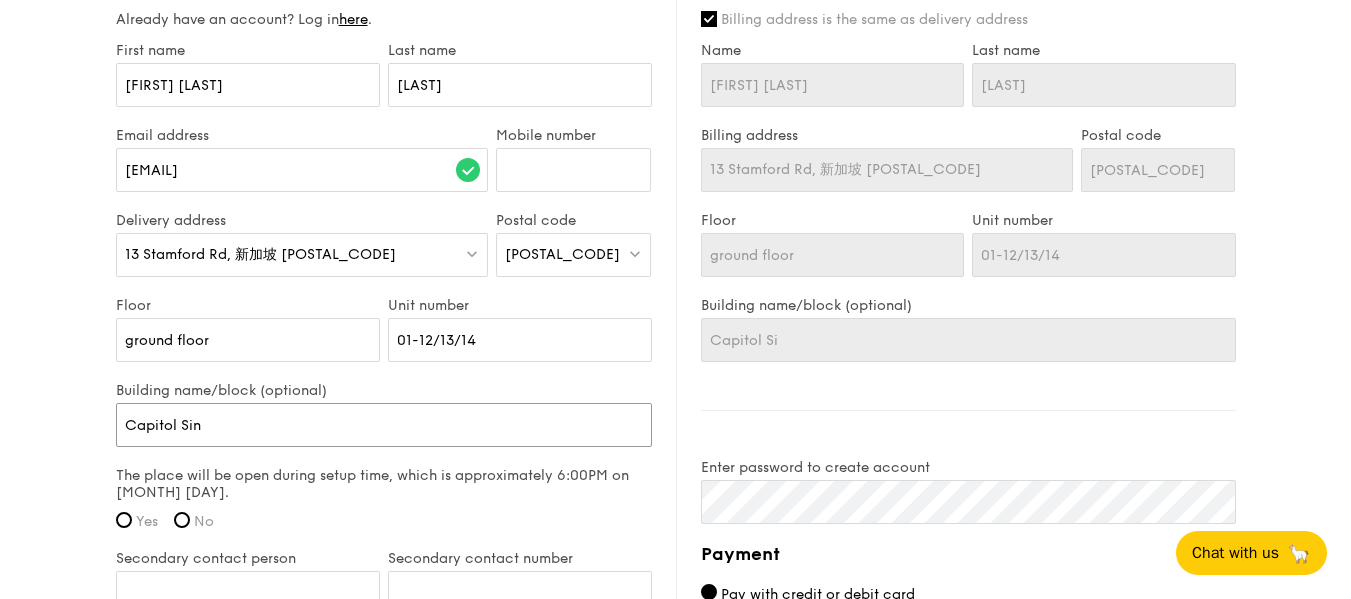 type on "Capitol Sing" 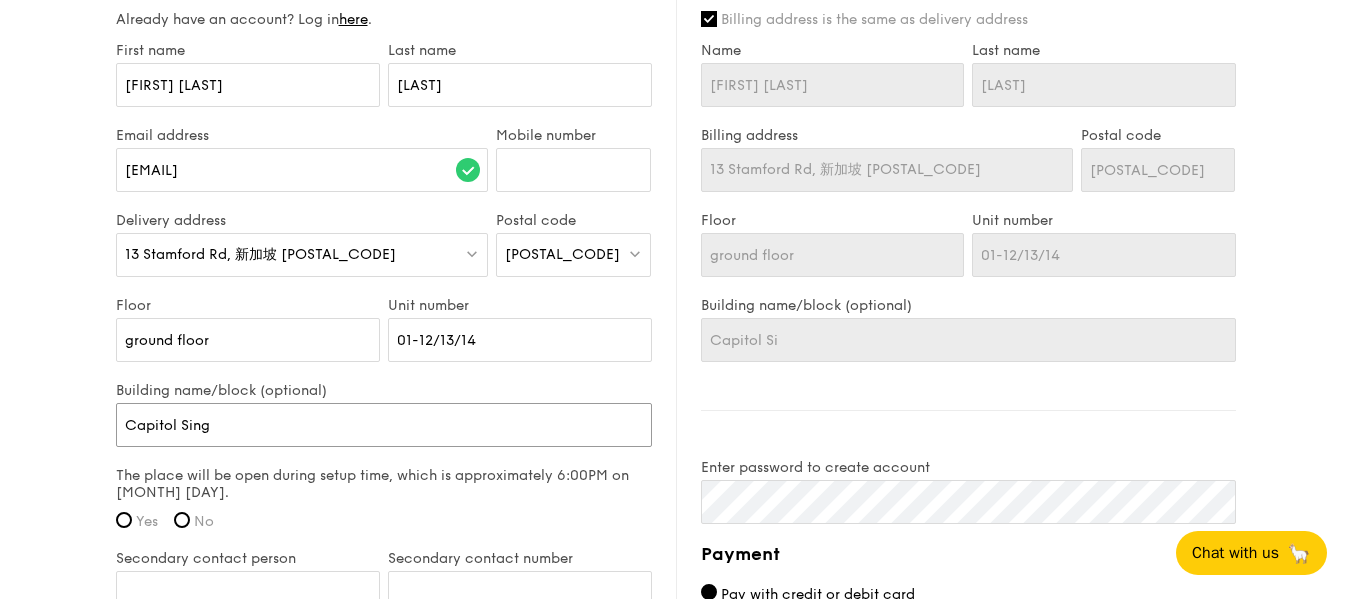 type on "Capitol Sing" 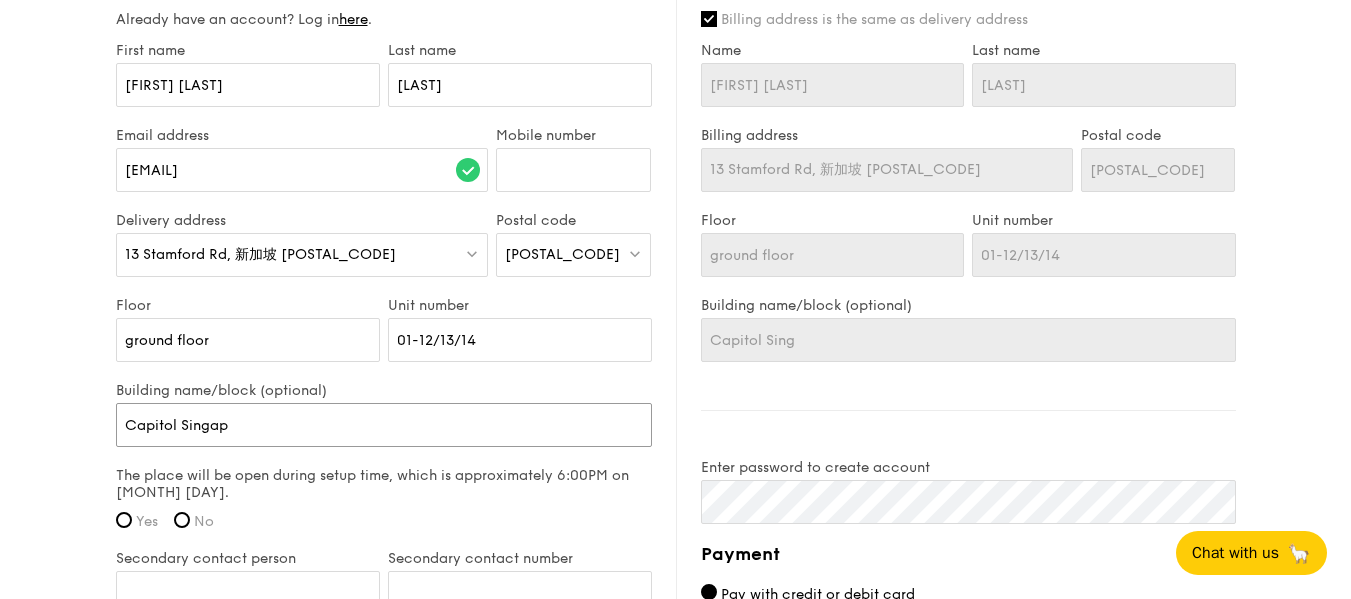 type on "Capitol Singapo" 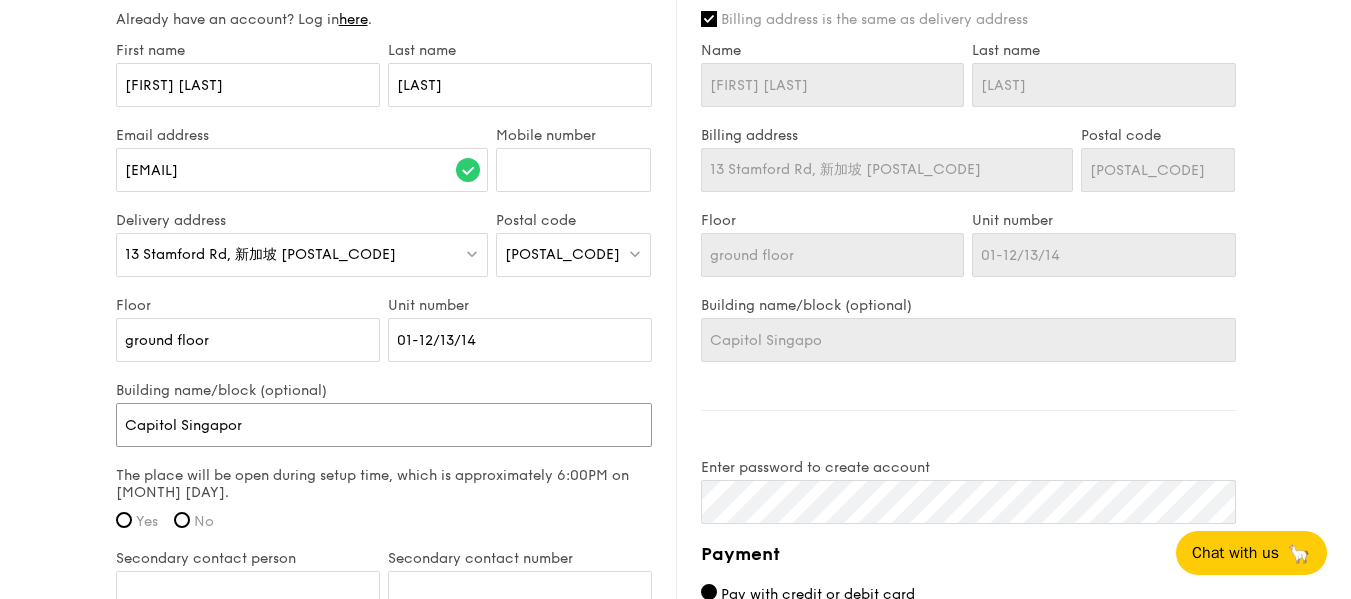 type on "Capitol Singapore" 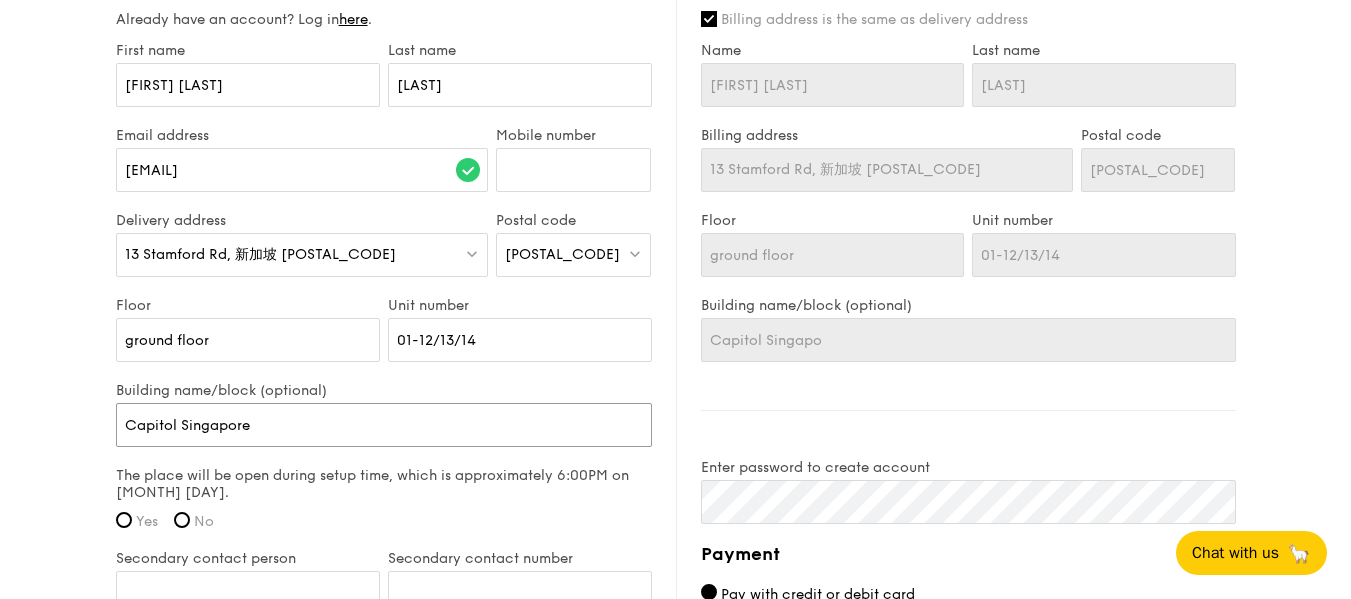 type on "Capitol Singapore" 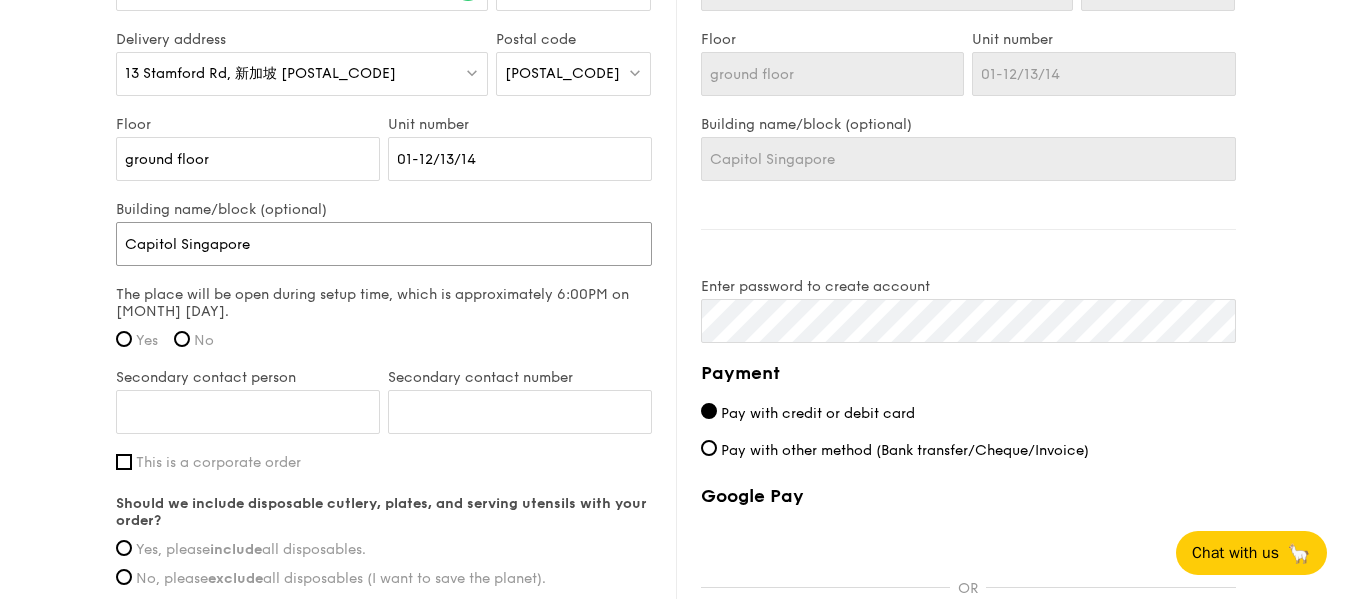 scroll, scrollTop: 1400, scrollLeft: 0, axis: vertical 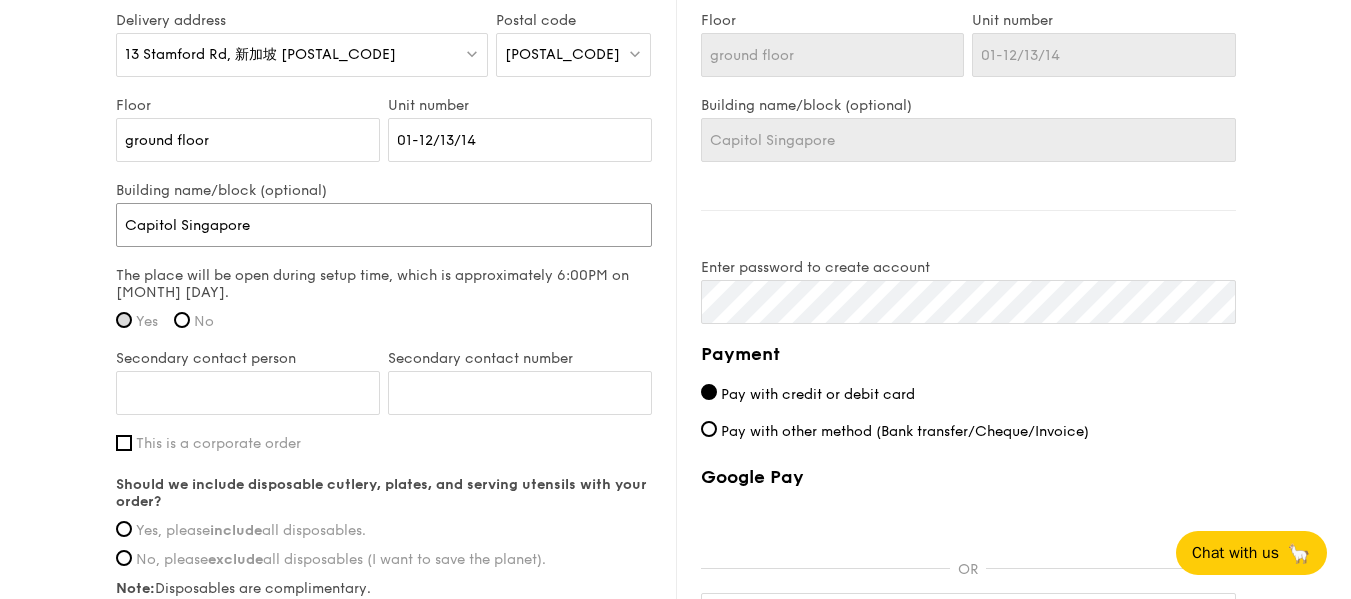 type on "Capitol Singapore" 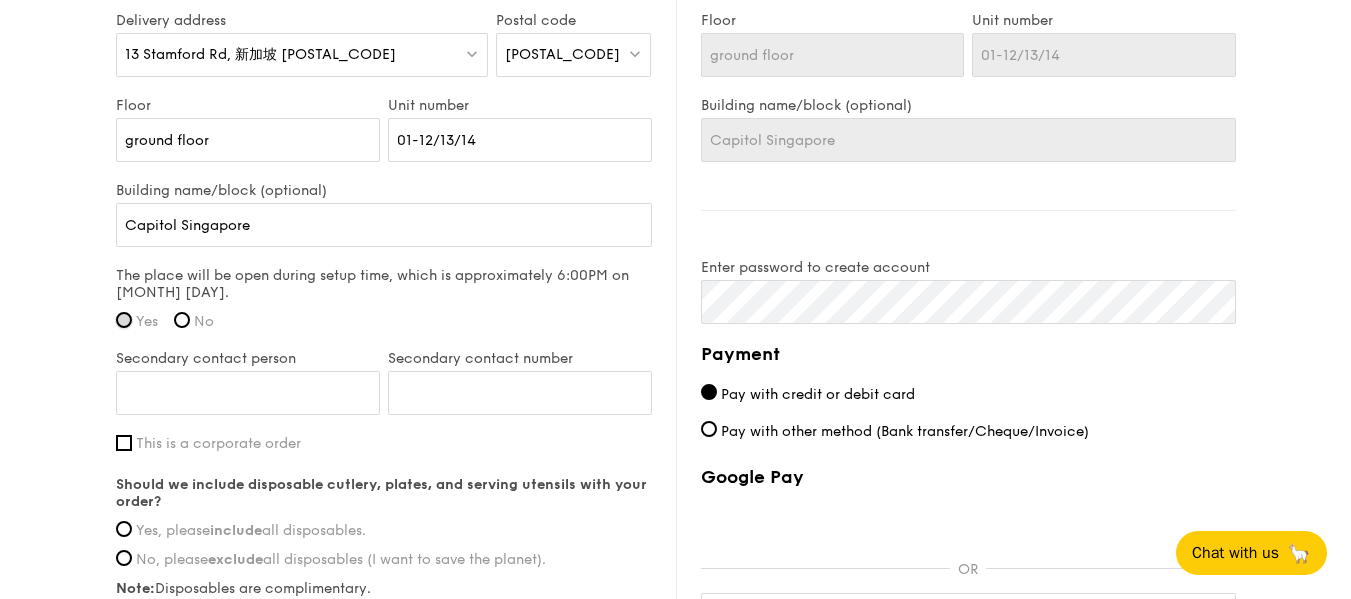 click on "Yes" at bounding box center [124, 320] 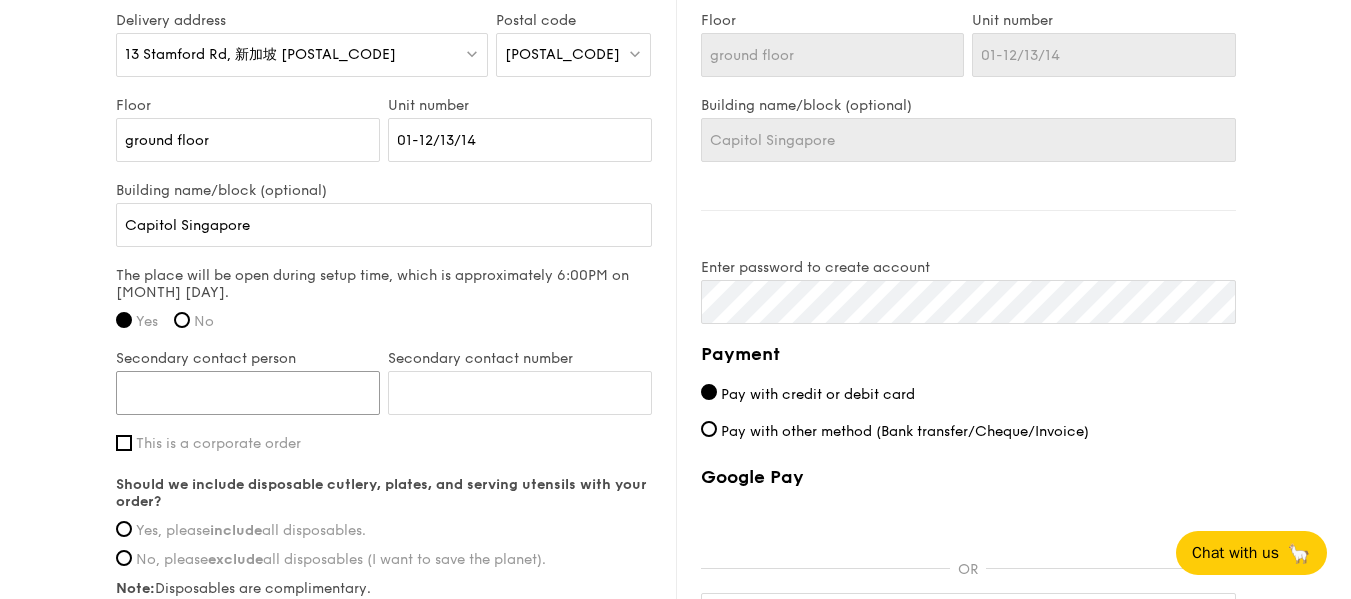 click on "Secondary contact person" at bounding box center (248, 393) 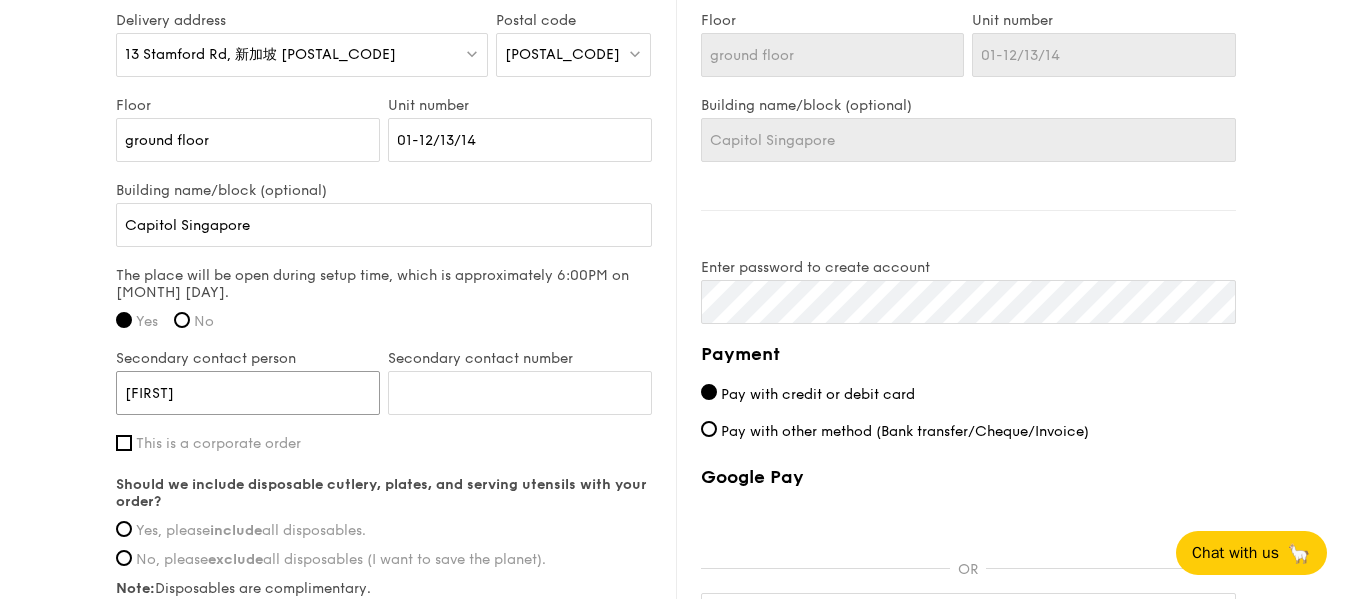 type on "[FIRST]" 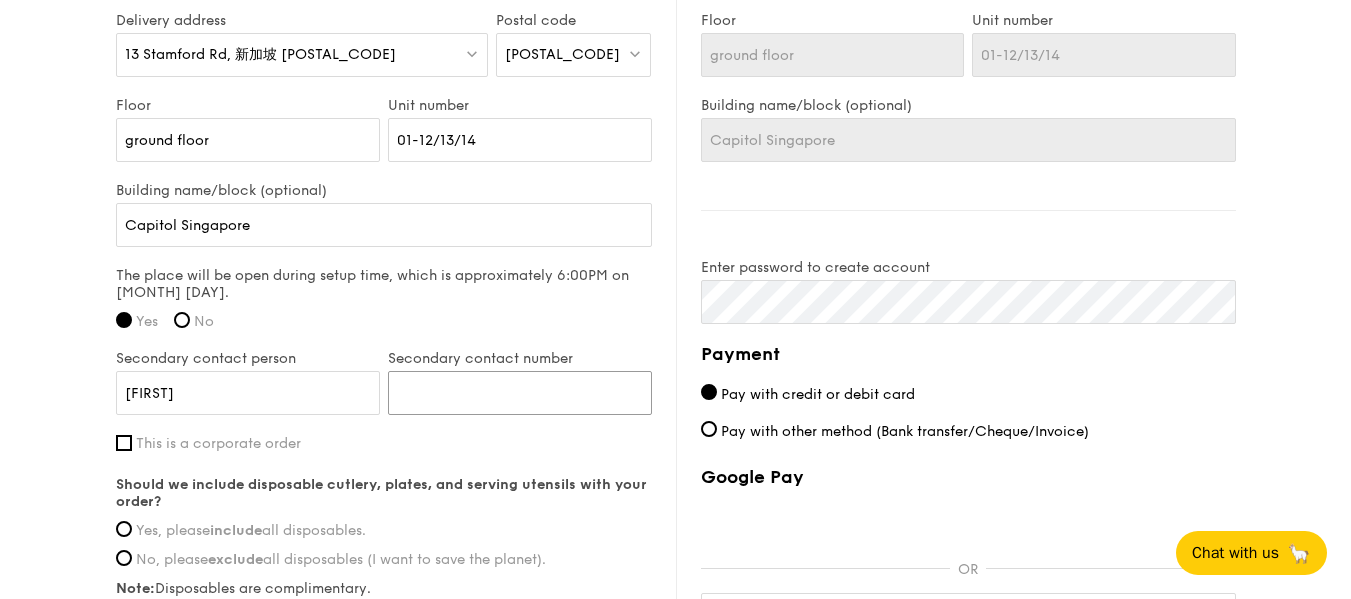 click on "Secondary contact number" at bounding box center [520, 393] 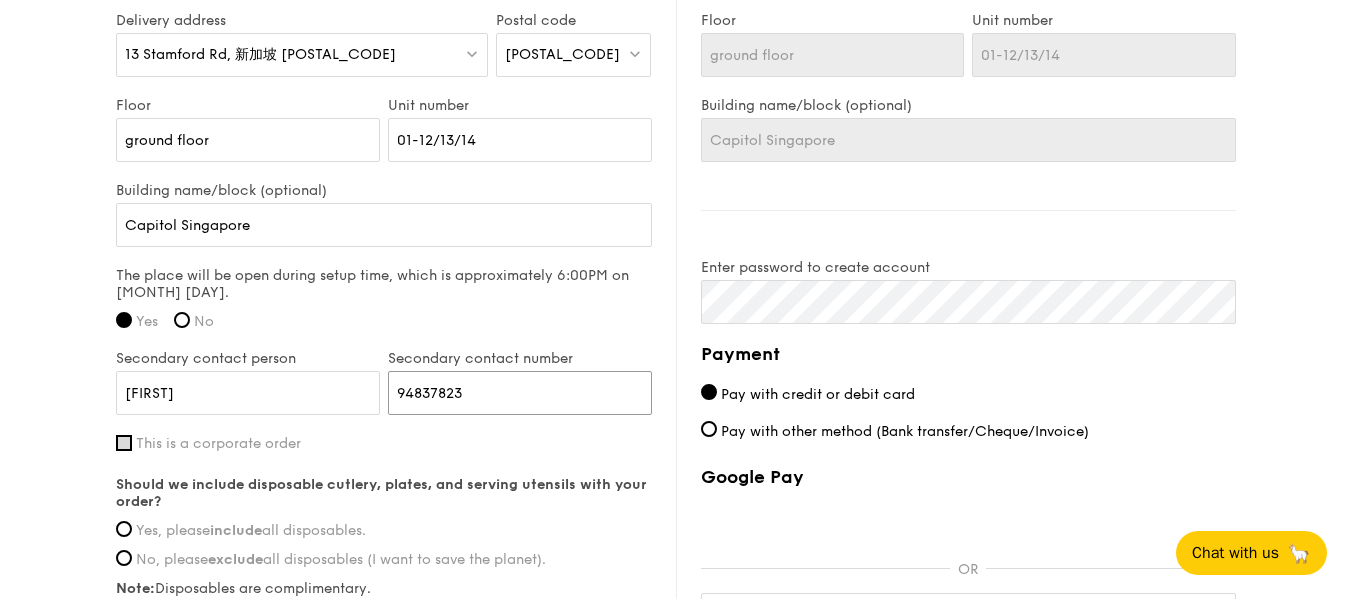 type on "94837823" 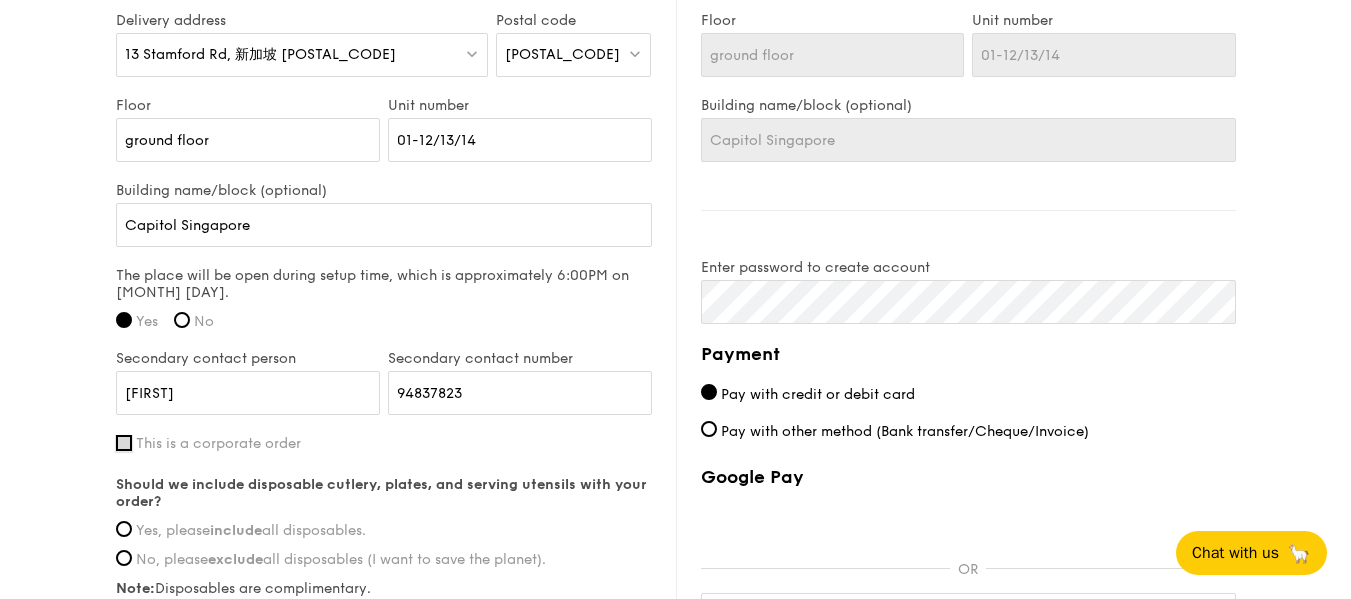 click on "This is a corporate order" at bounding box center (124, 443) 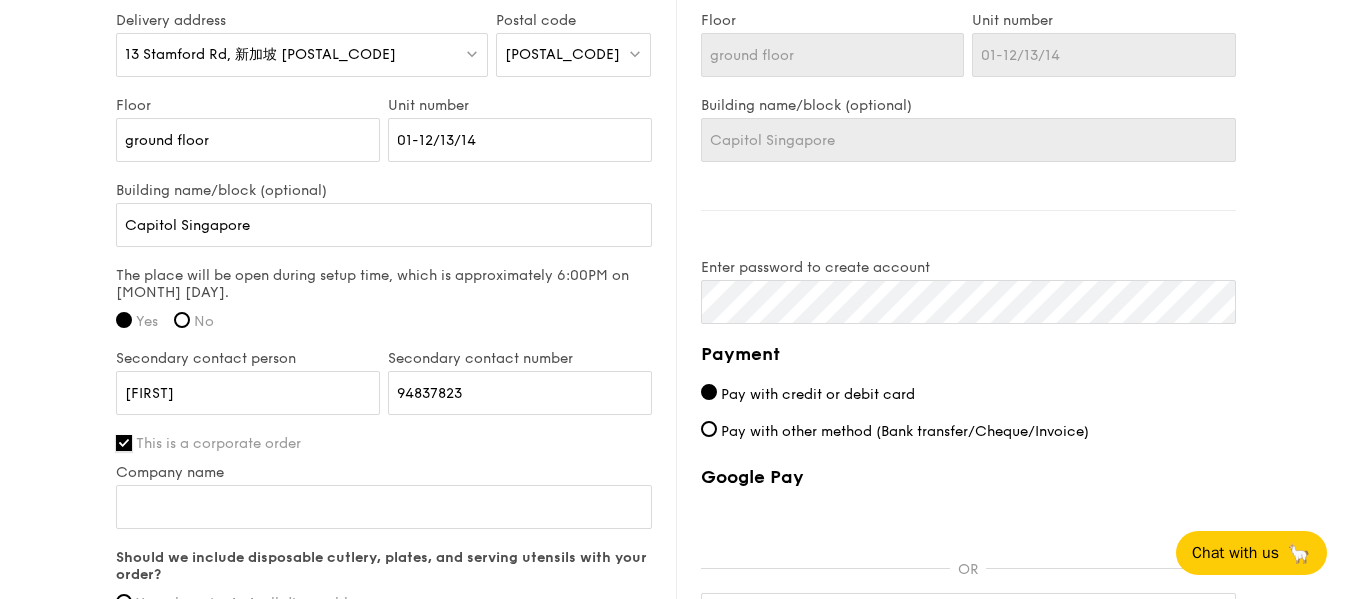 scroll, scrollTop: 1500, scrollLeft: 0, axis: vertical 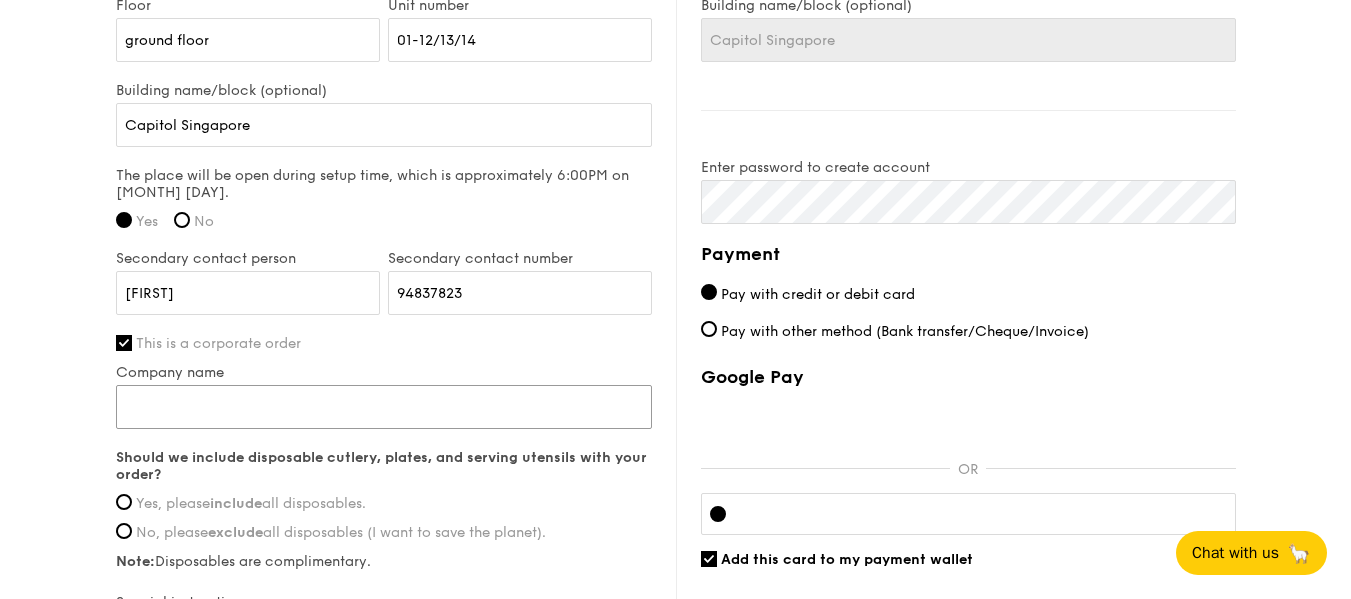click on "Company name" at bounding box center (384, 407) 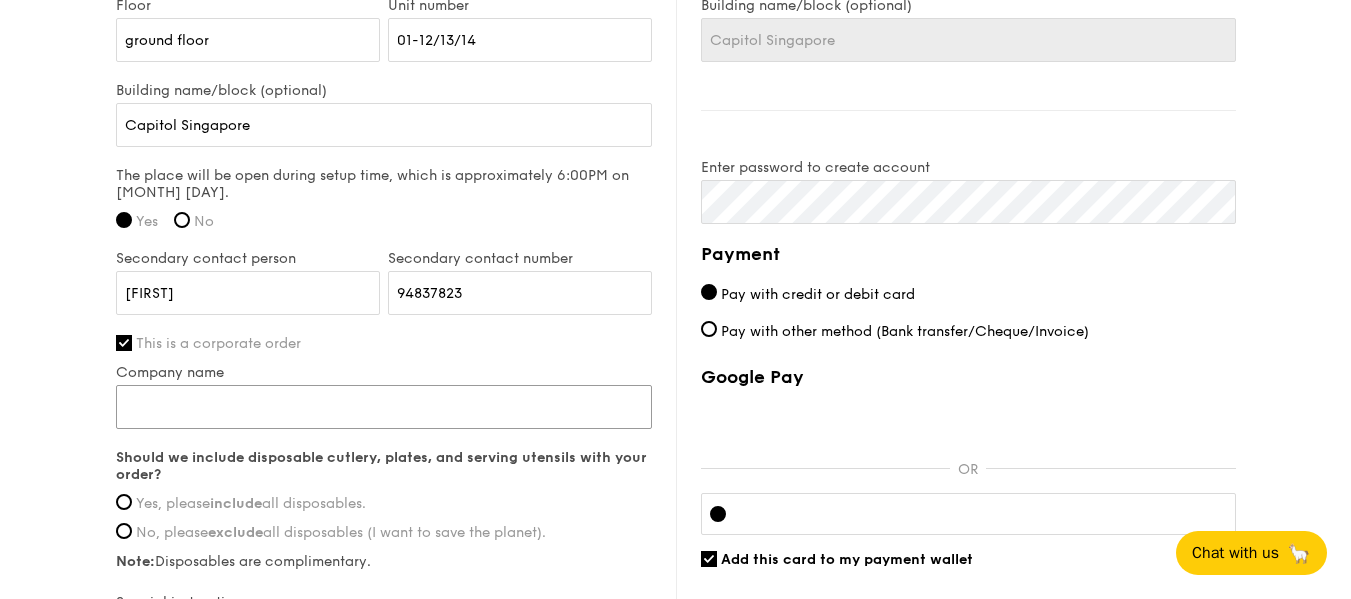 type on "CYC Company Pte Ltd" 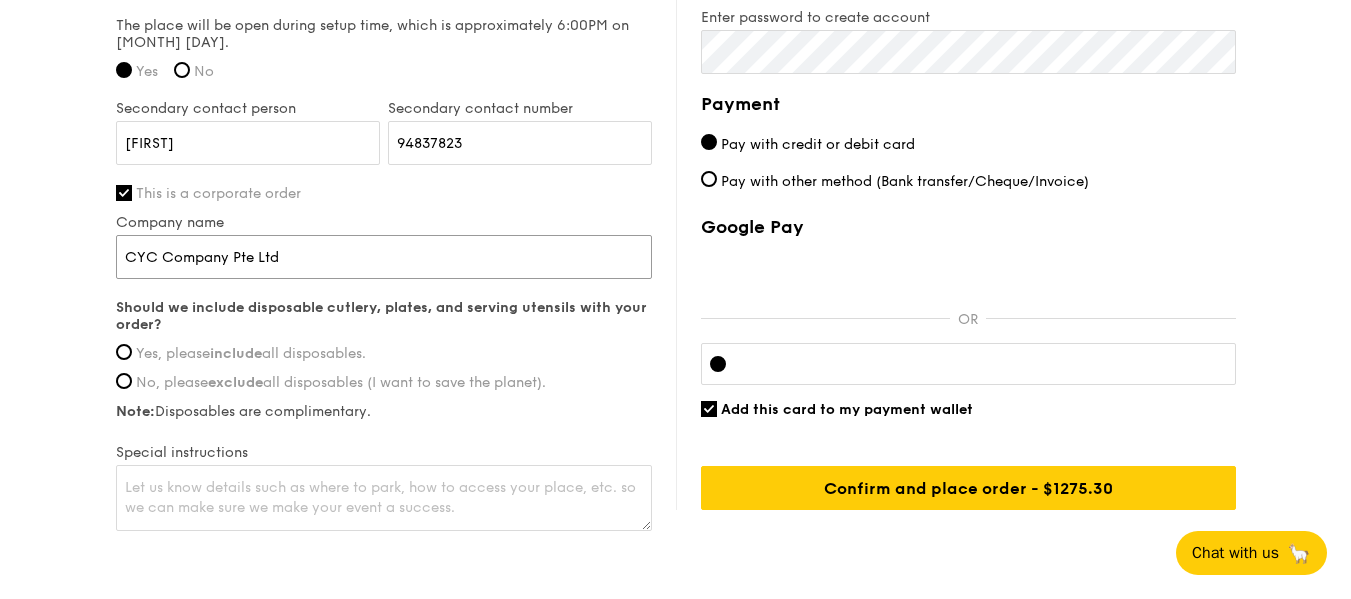 scroll, scrollTop: 1700, scrollLeft: 0, axis: vertical 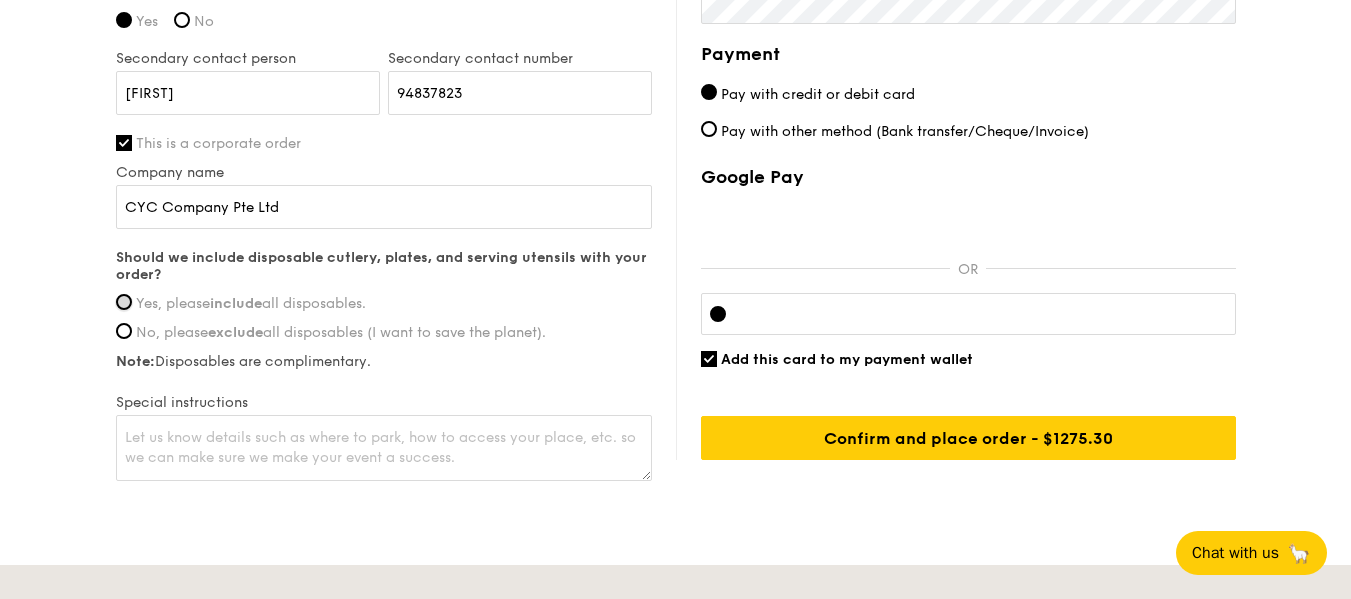 click on "Yes, please  include  all disposables." at bounding box center (124, 302) 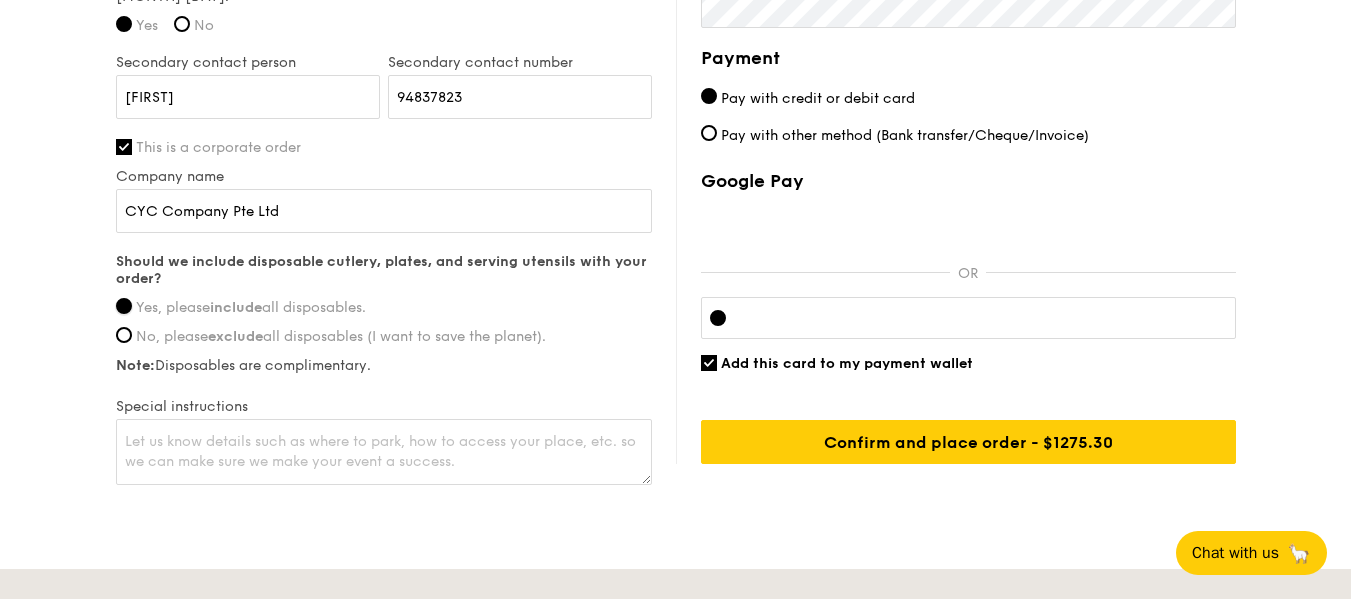 scroll, scrollTop: 1648, scrollLeft: 0, axis: vertical 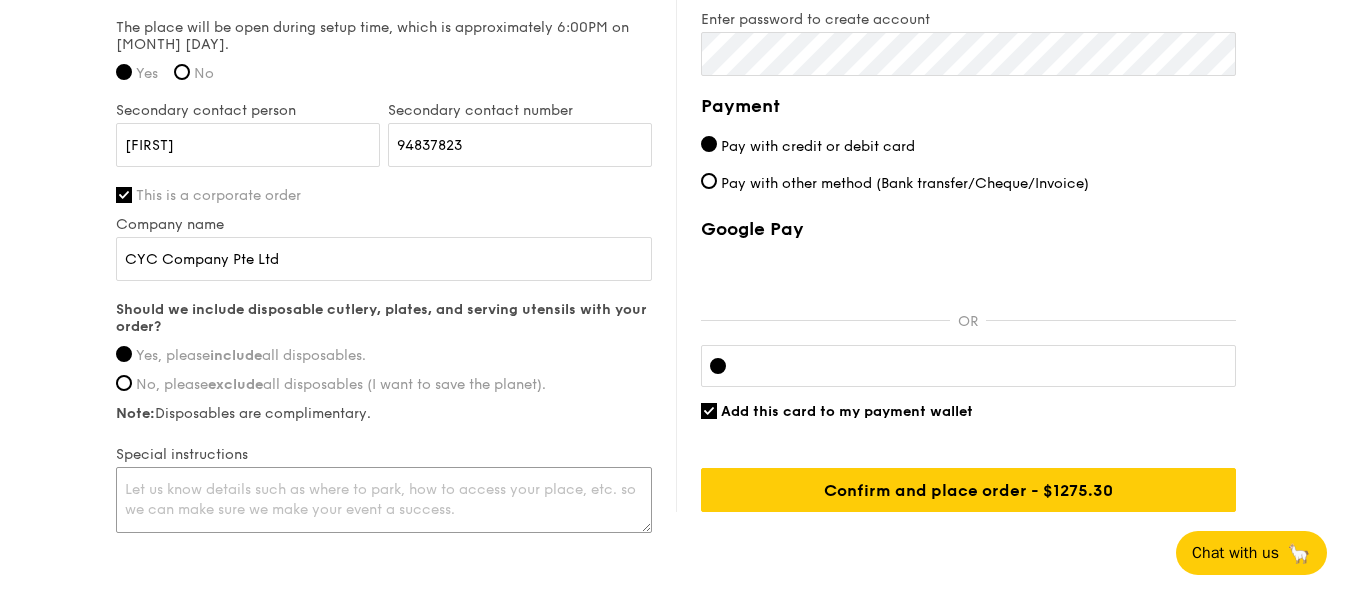 click at bounding box center (384, 500) 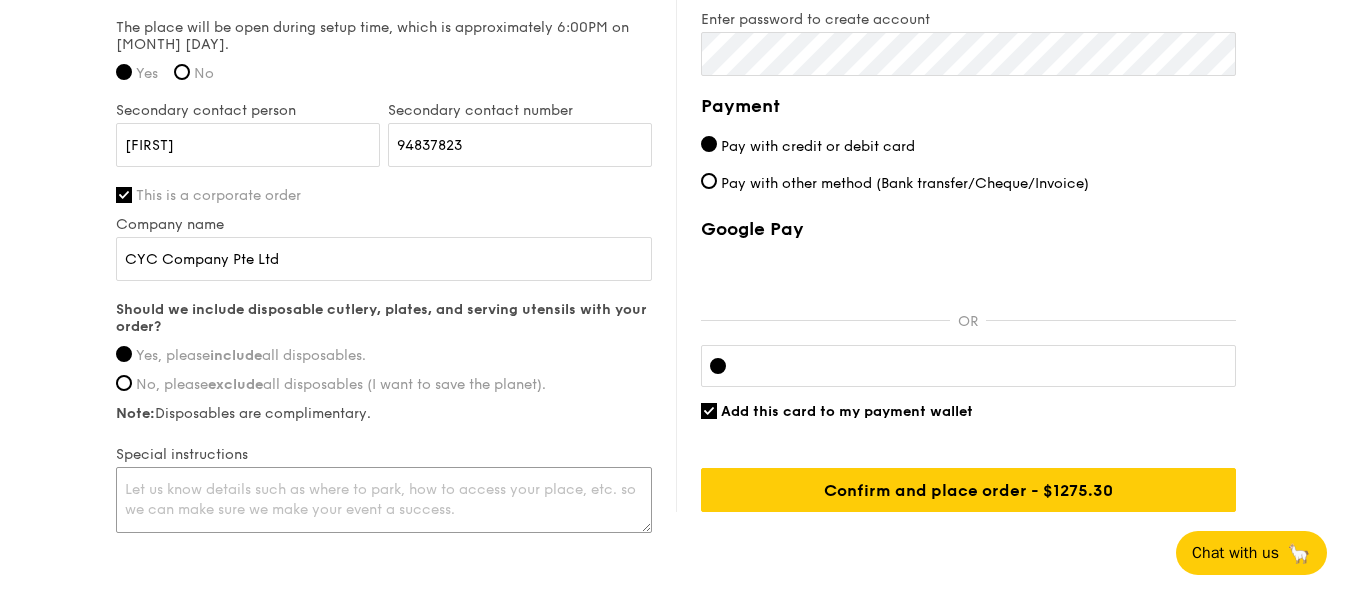 type on "L" 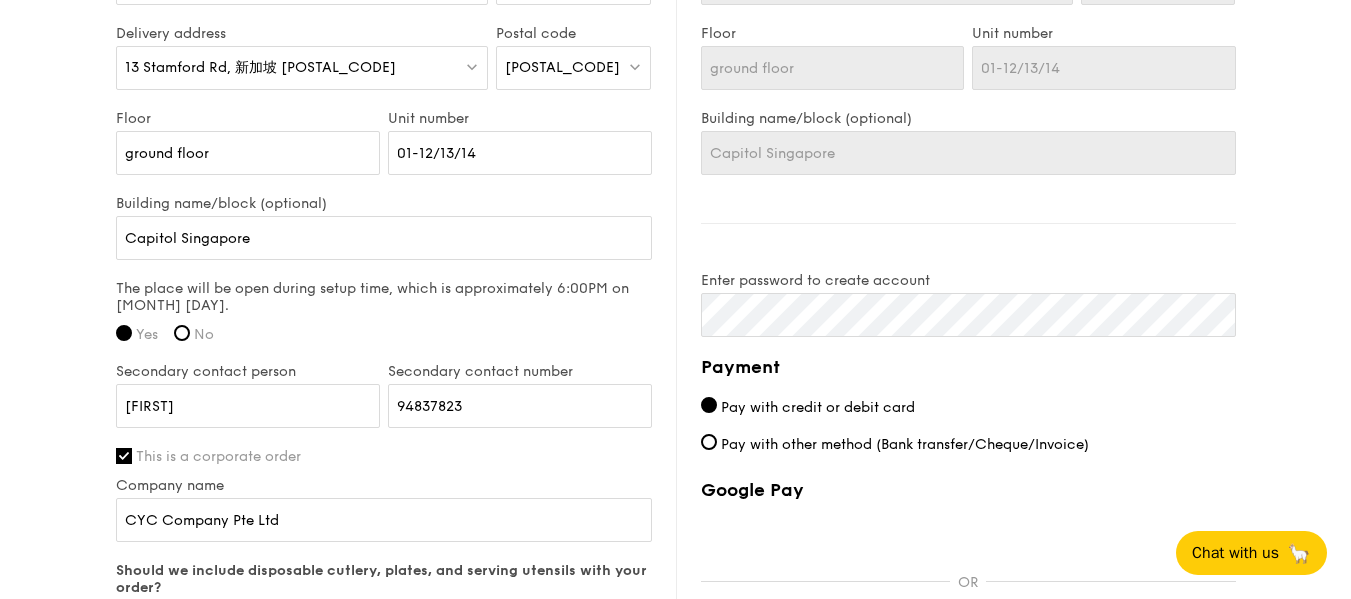 scroll, scrollTop: 1448, scrollLeft: 0, axis: vertical 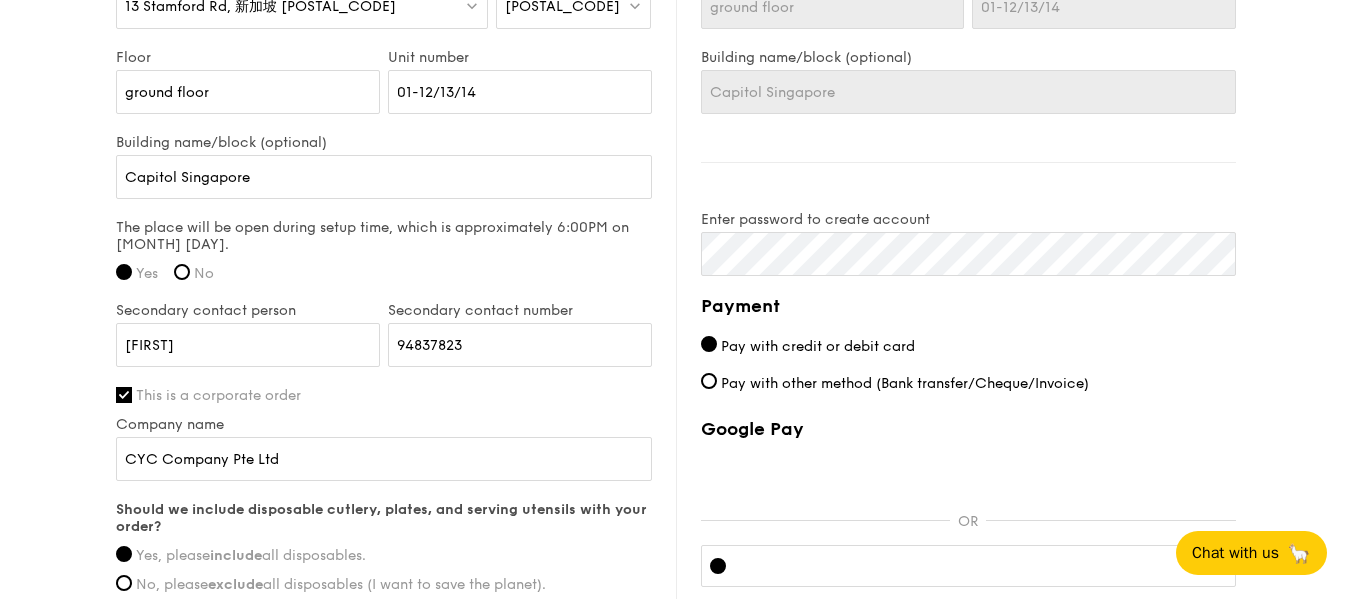 type on "This is a shopping mall. You can park at loading bay. Set up will be outside the shop at CYC." 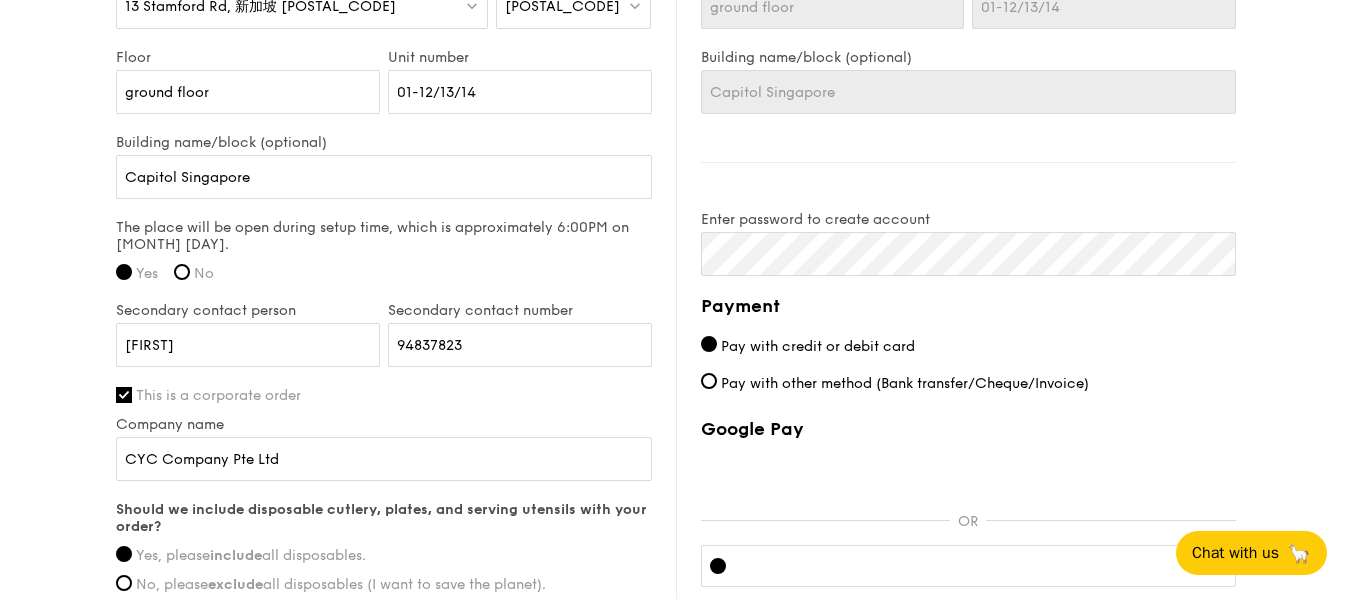 click on "Payment" at bounding box center [968, 306] 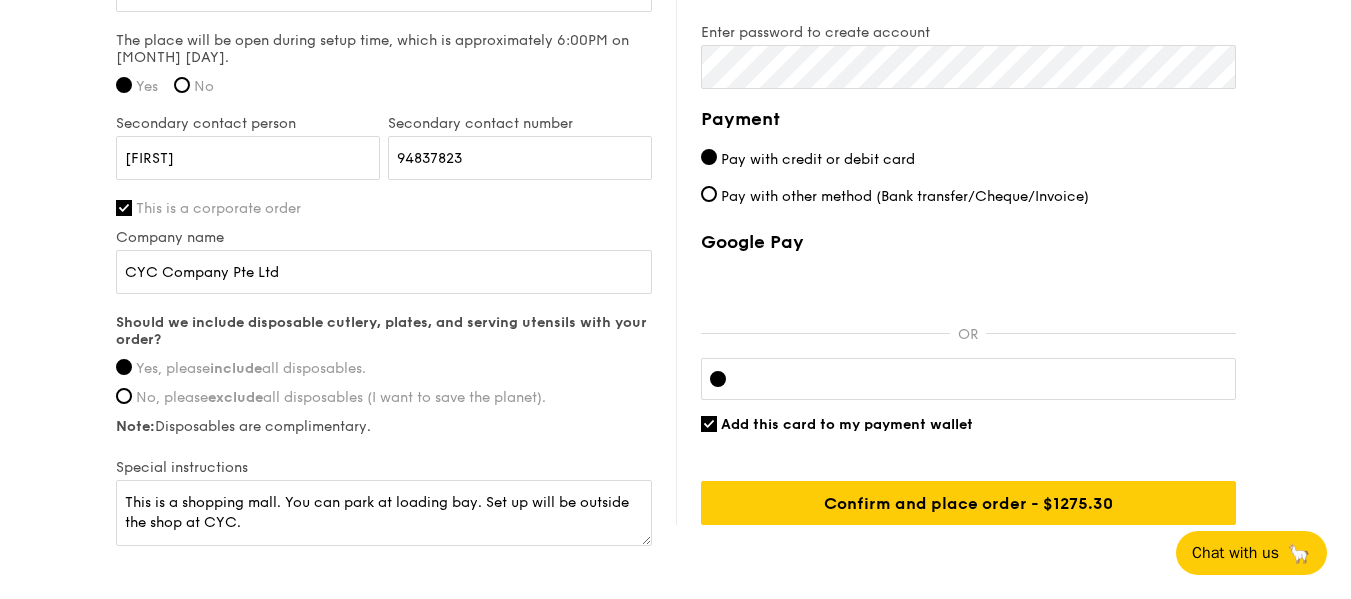 scroll, scrollTop: 1648, scrollLeft: 0, axis: vertical 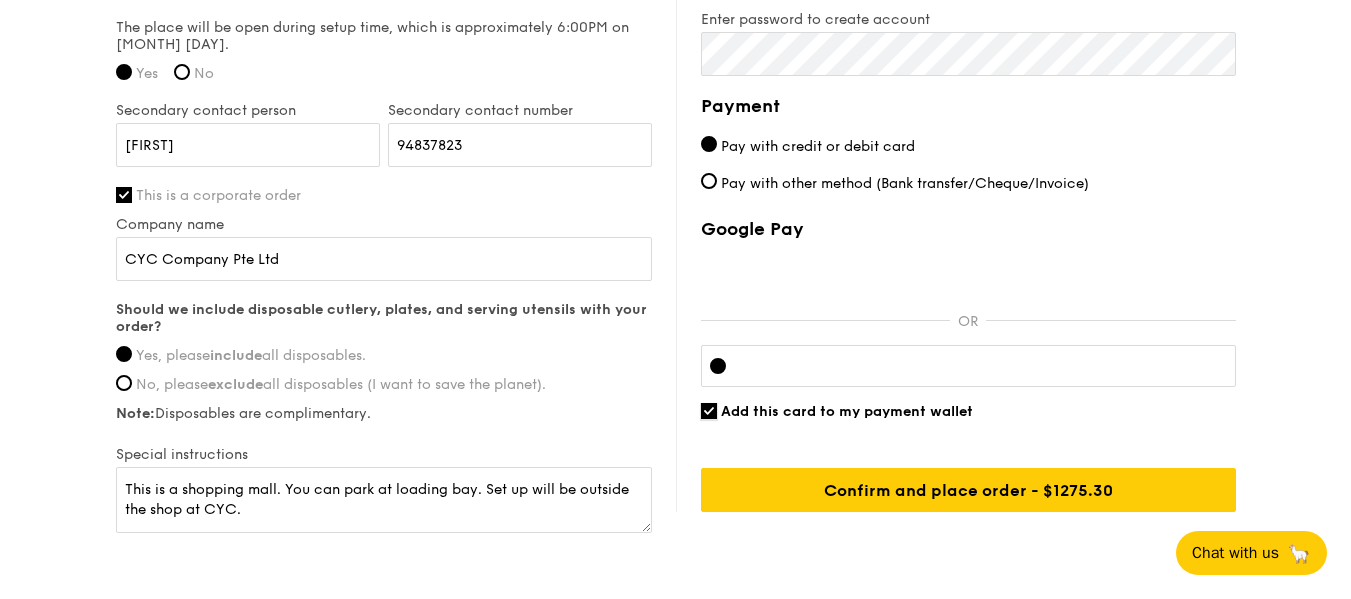 click on "Add this card to my payment wallet" at bounding box center [709, 411] 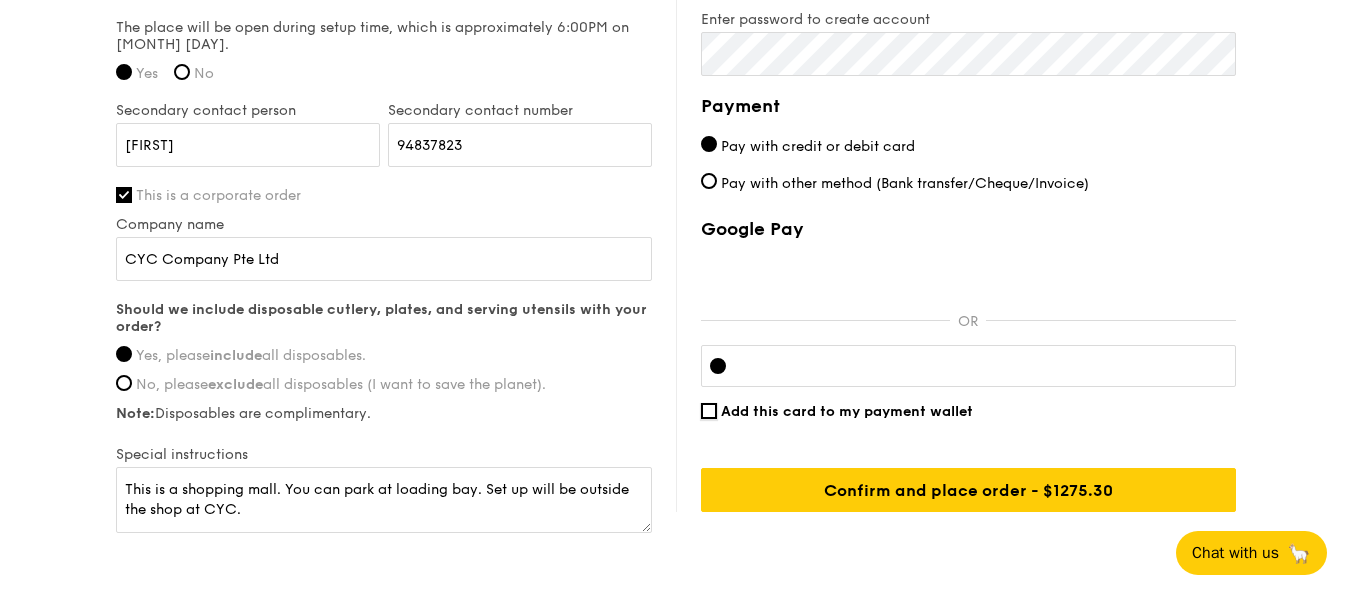 scroll, scrollTop: 1748, scrollLeft: 0, axis: vertical 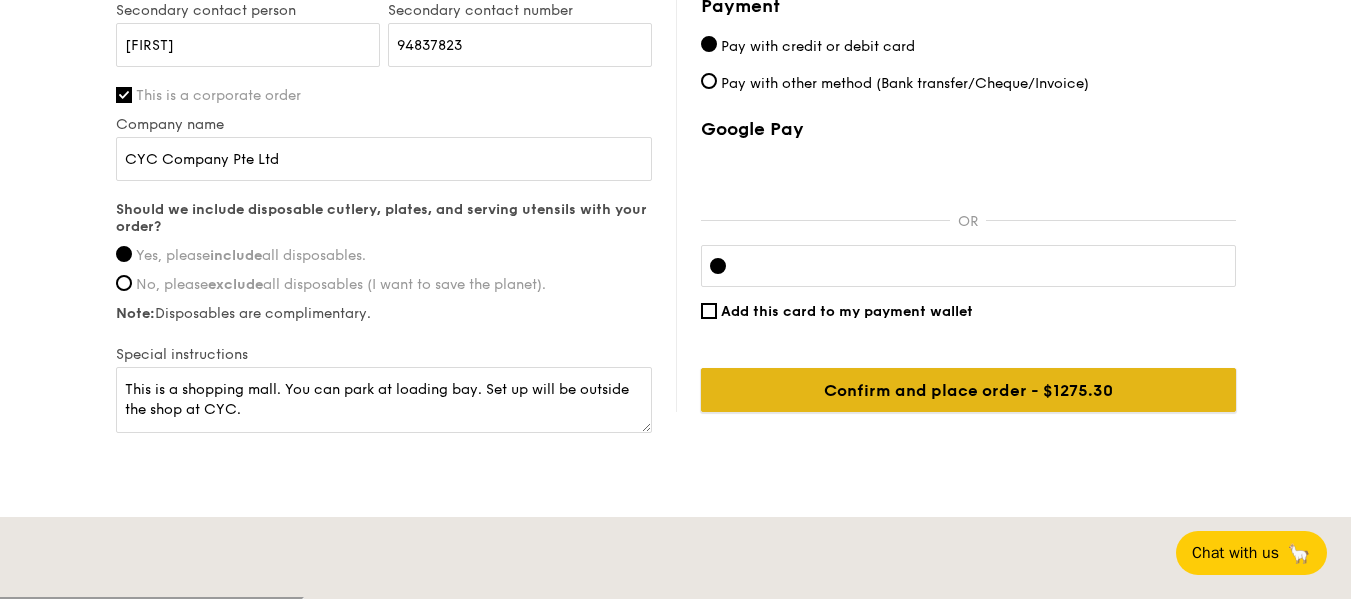 click on "Confirm and place order - $1275.30" at bounding box center [968, 390] 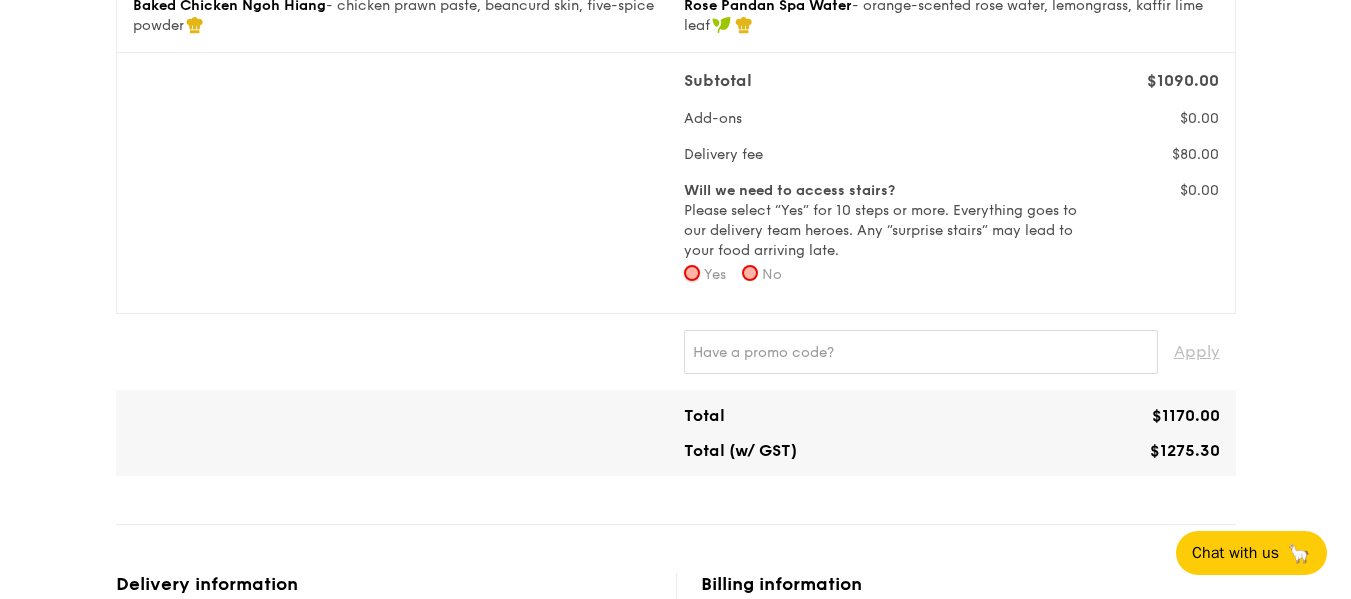 scroll, scrollTop: 572, scrollLeft: 0, axis: vertical 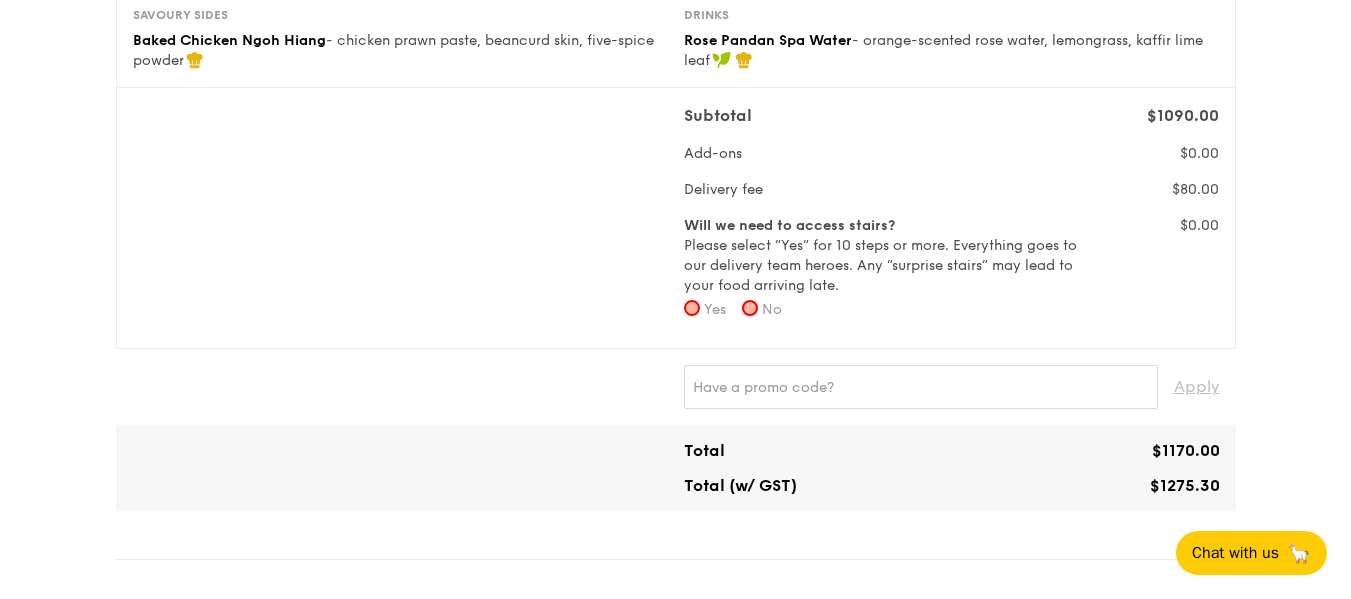 click on "No" at bounding box center (750, 308) 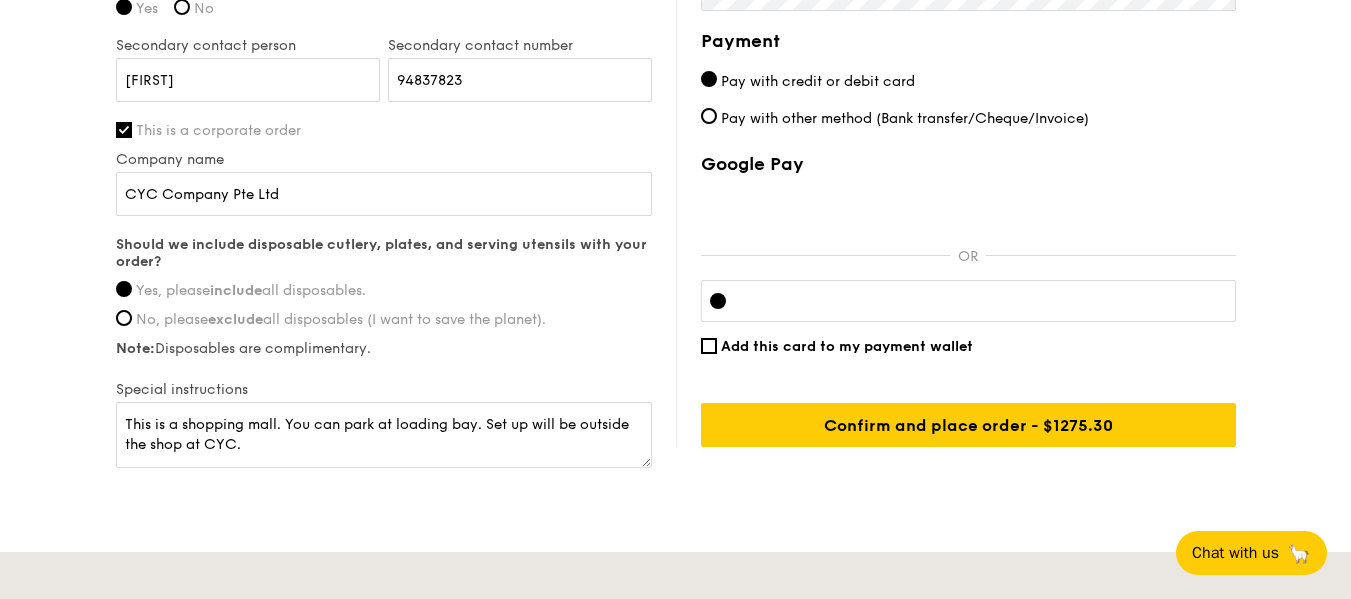 scroll, scrollTop: 1748, scrollLeft: 0, axis: vertical 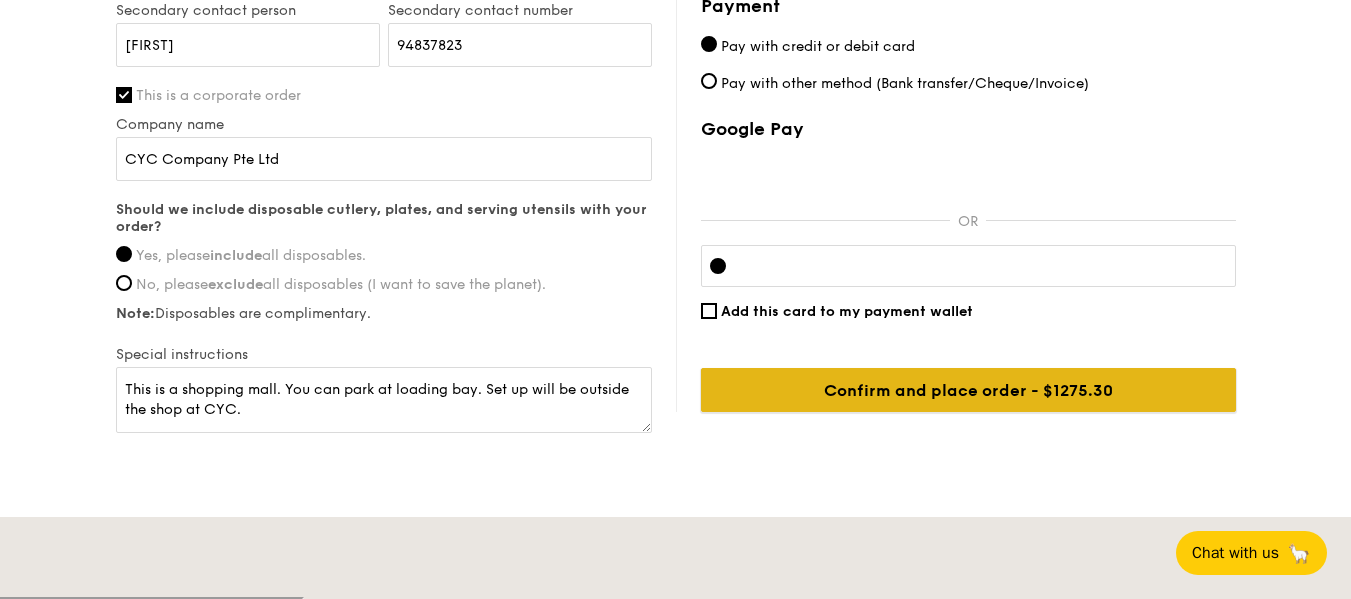click on "Confirm and place order - $1275.30" at bounding box center (968, 390) 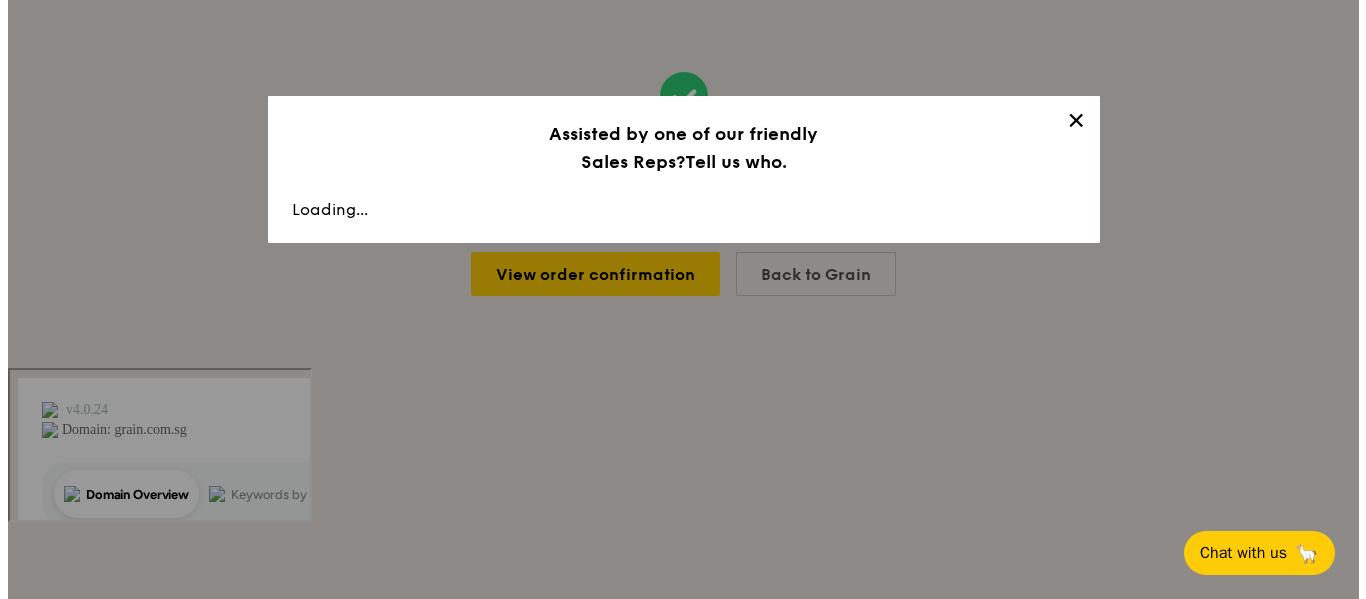 scroll, scrollTop: 0, scrollLeft: 0, axis: both 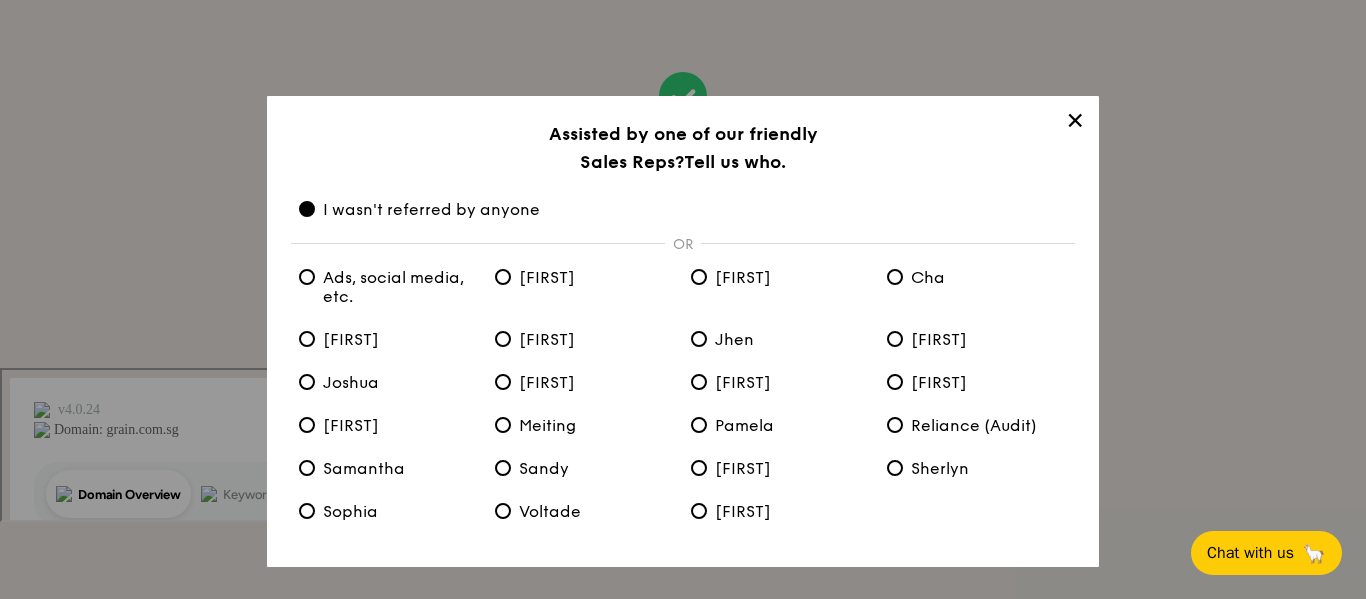 click on "Ads, social media, etc." at bounding box center [389, 287] 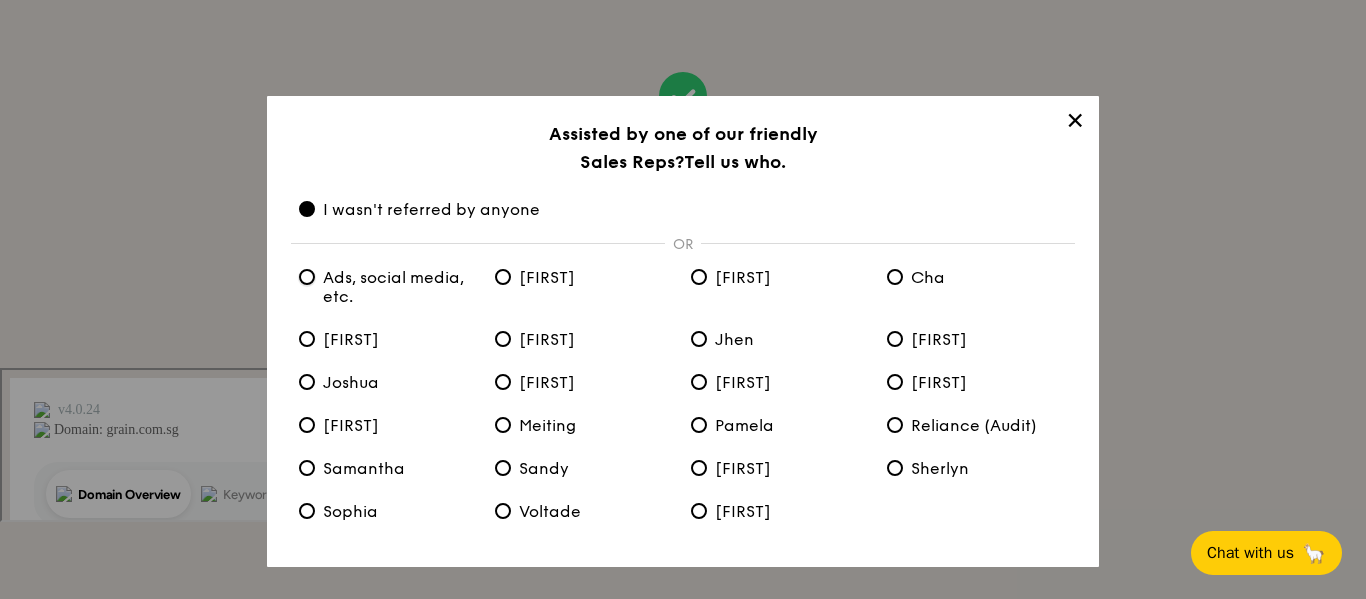 click on "Ads, social media, etc." at bounding box center (307, 277) 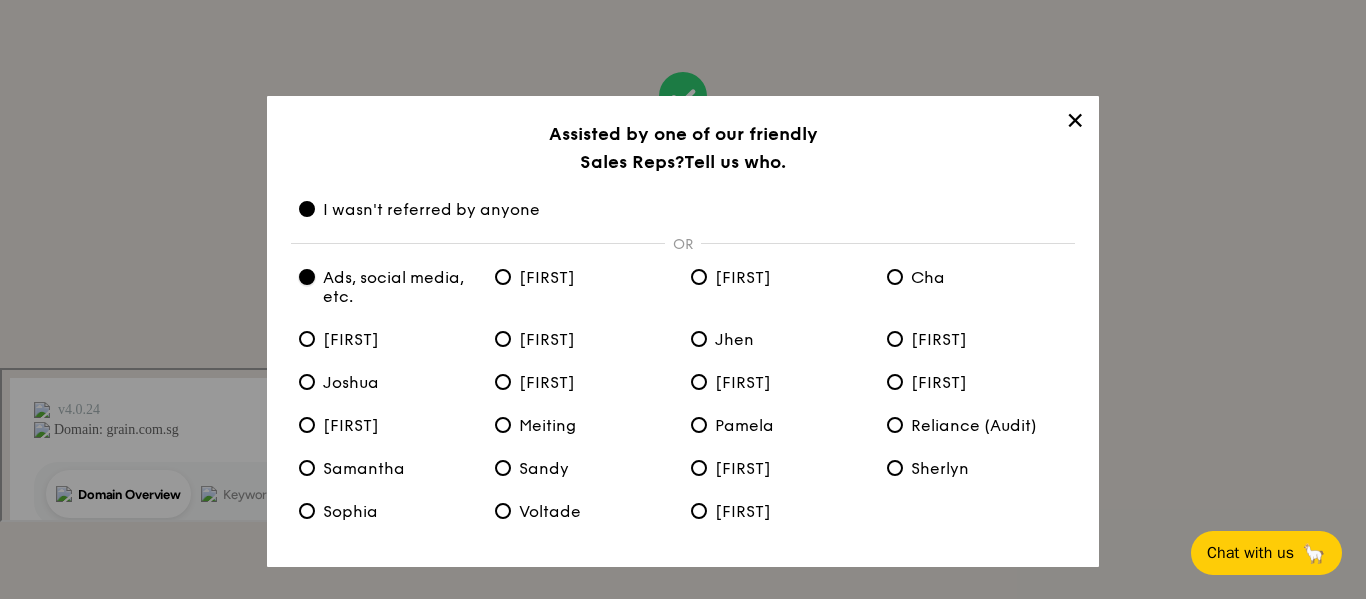 radio on "true" 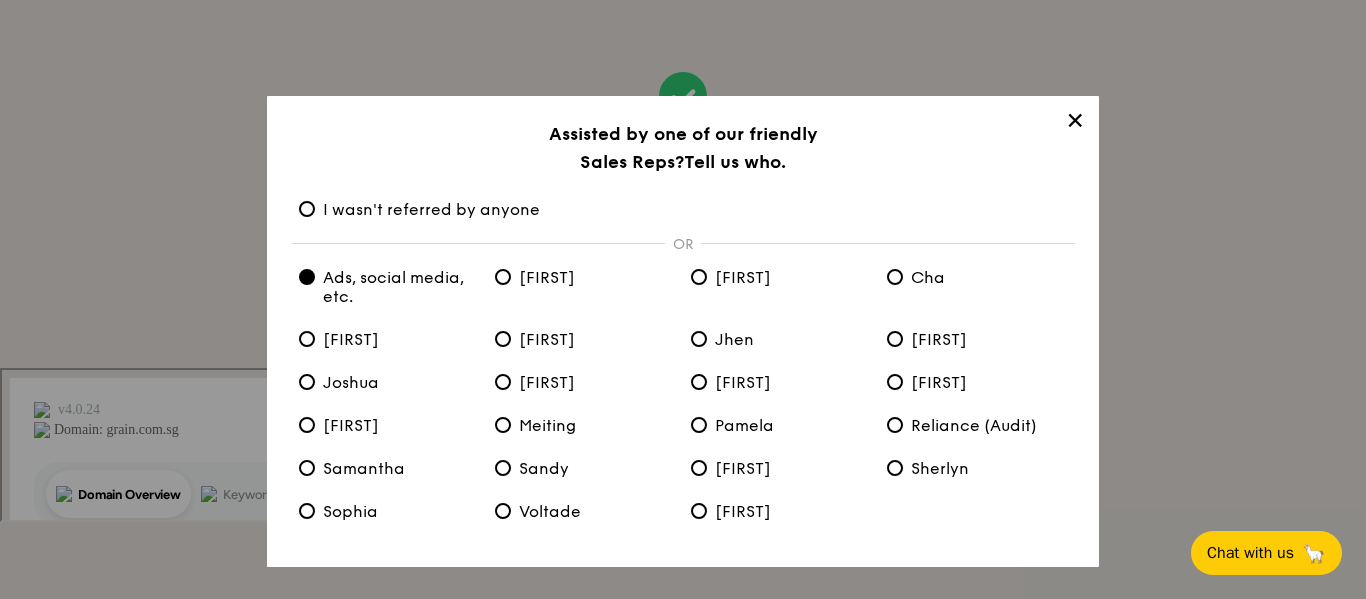 click on "✕" at bounding box center (1075, 124) 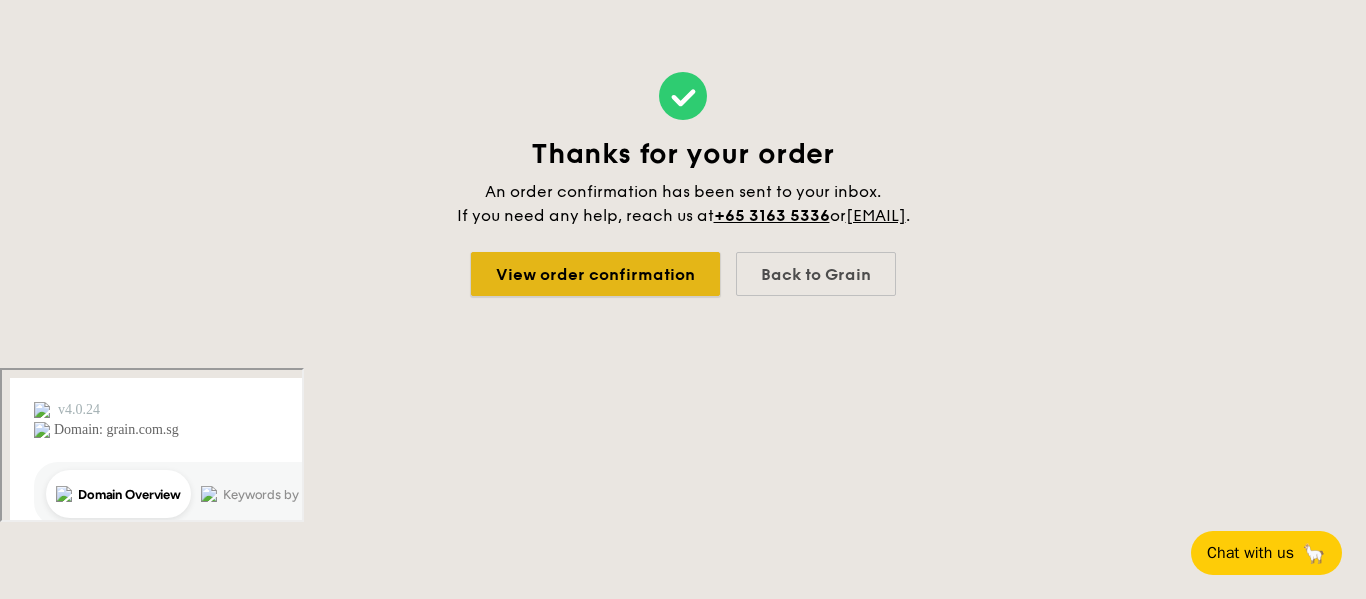 click on "View order confirmation" at bounding box center [595, 274] 